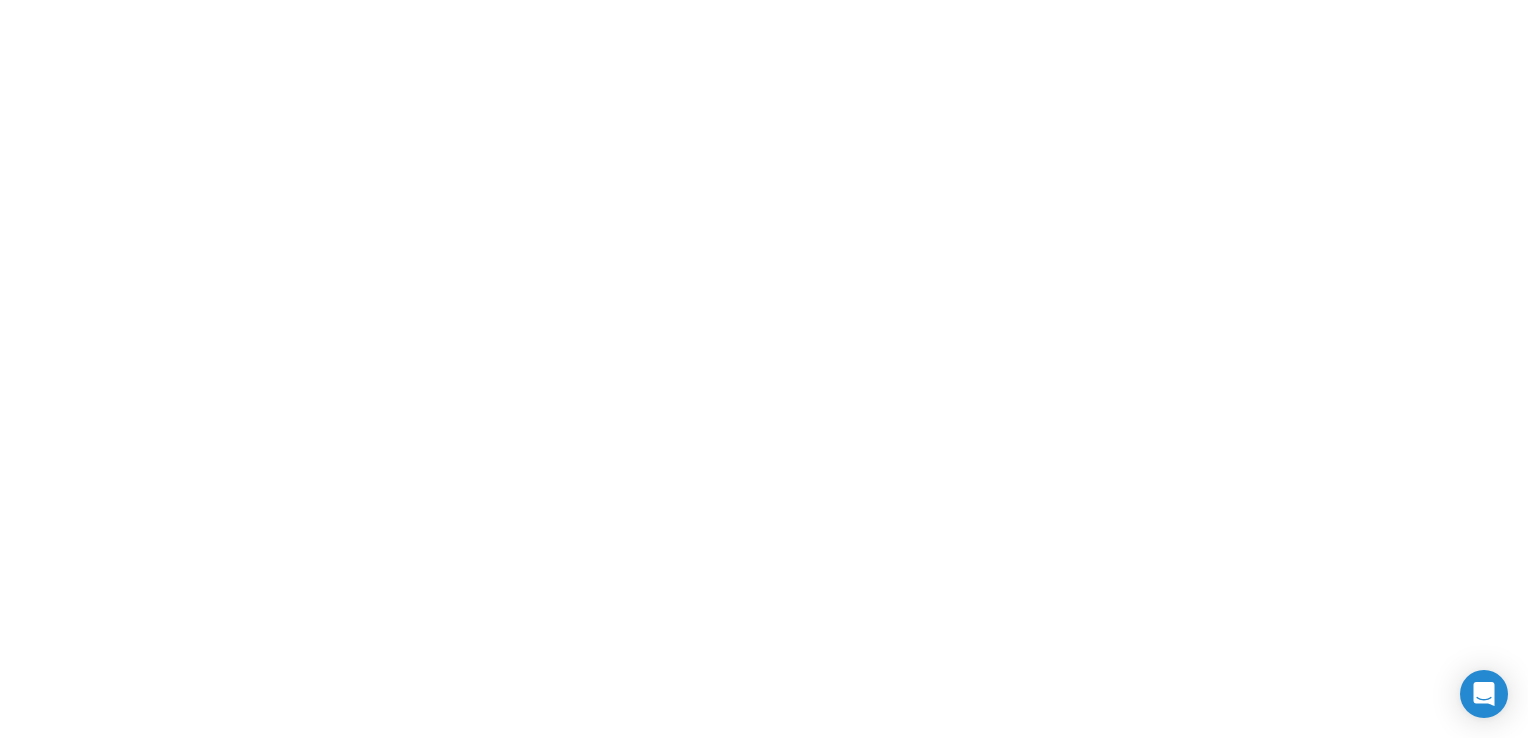 scroll, scrollTop: 0, scrollLeft: 0, axis: both 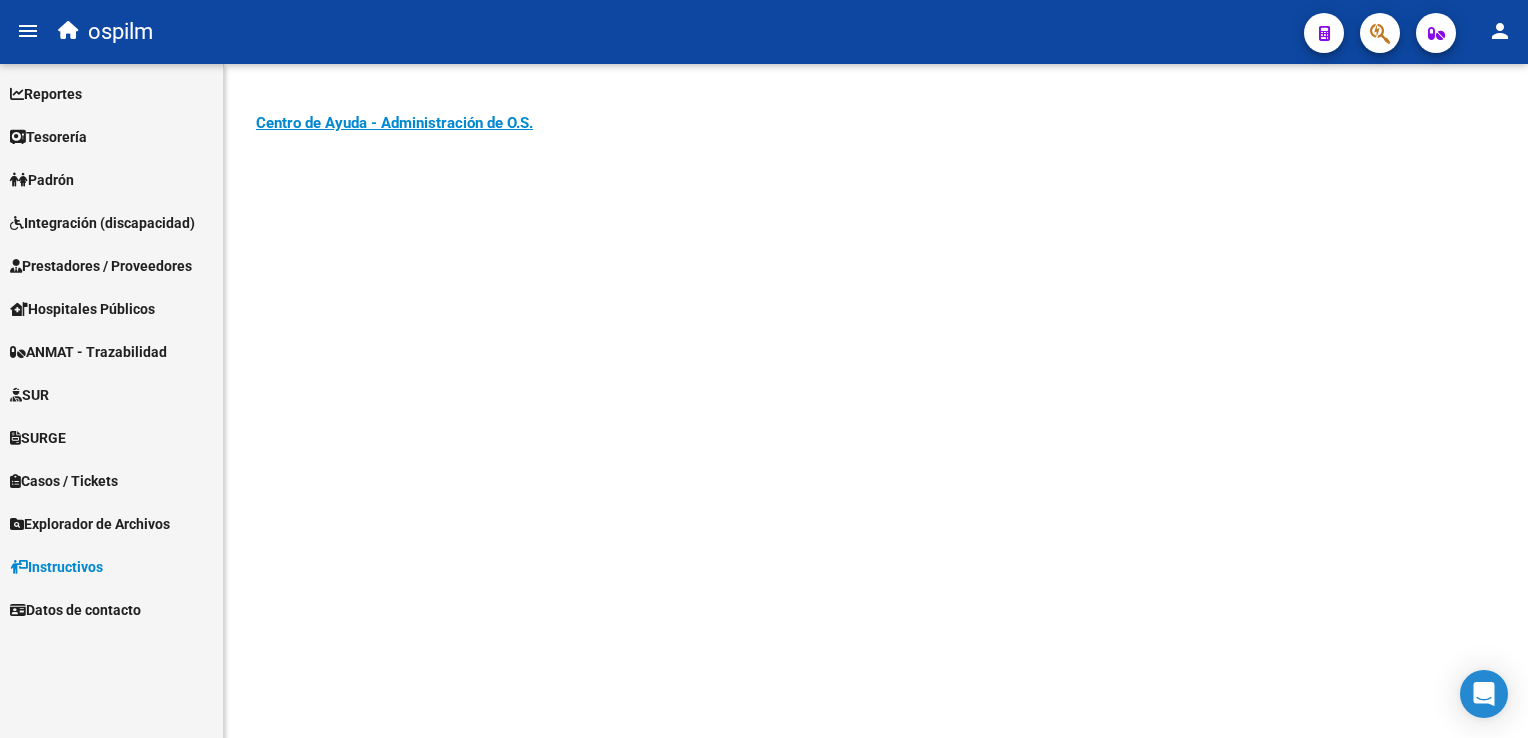 click on "Prestadores / Proveedores" at bounding box center (101, 266) 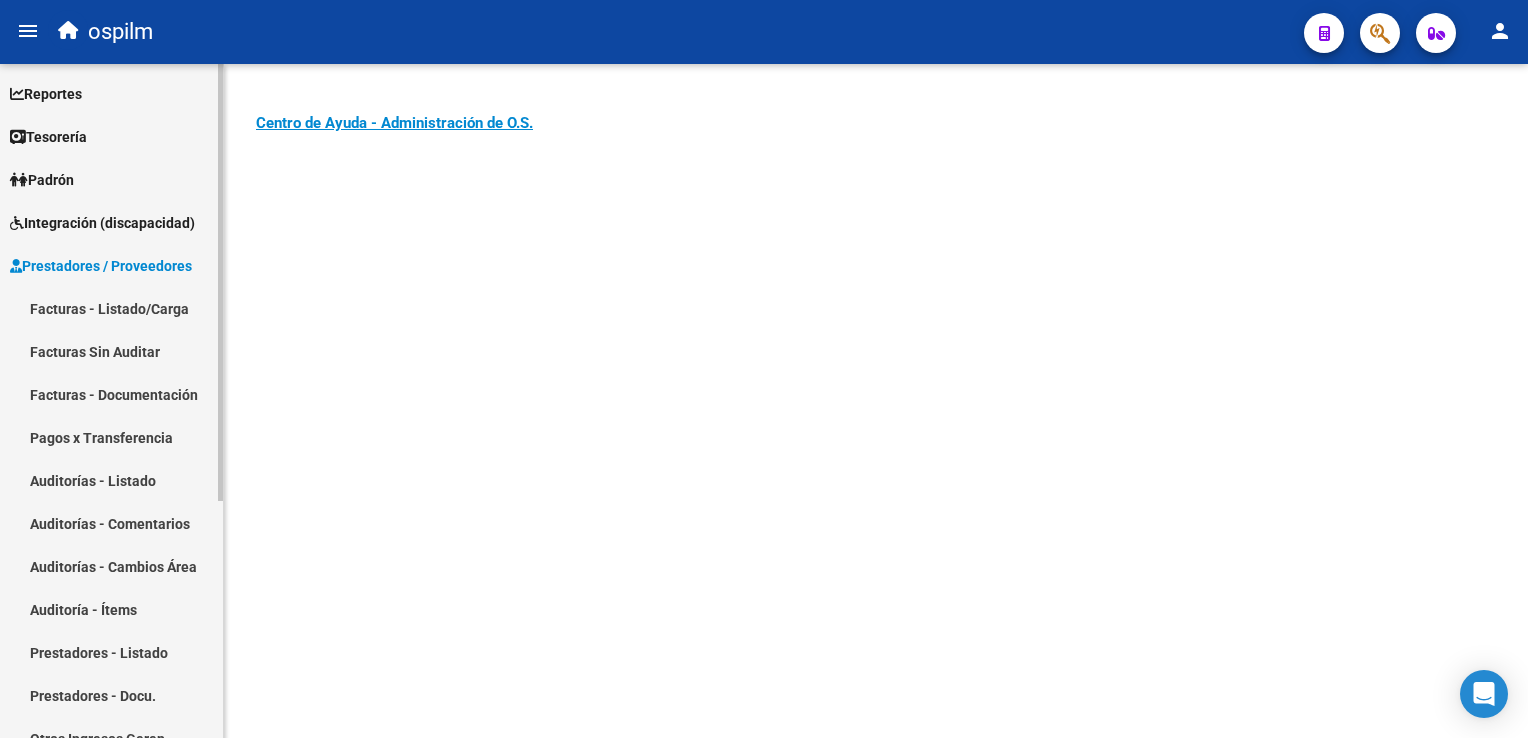 click on "Facturas Sin Auditar" at bounding box center [111, 351] 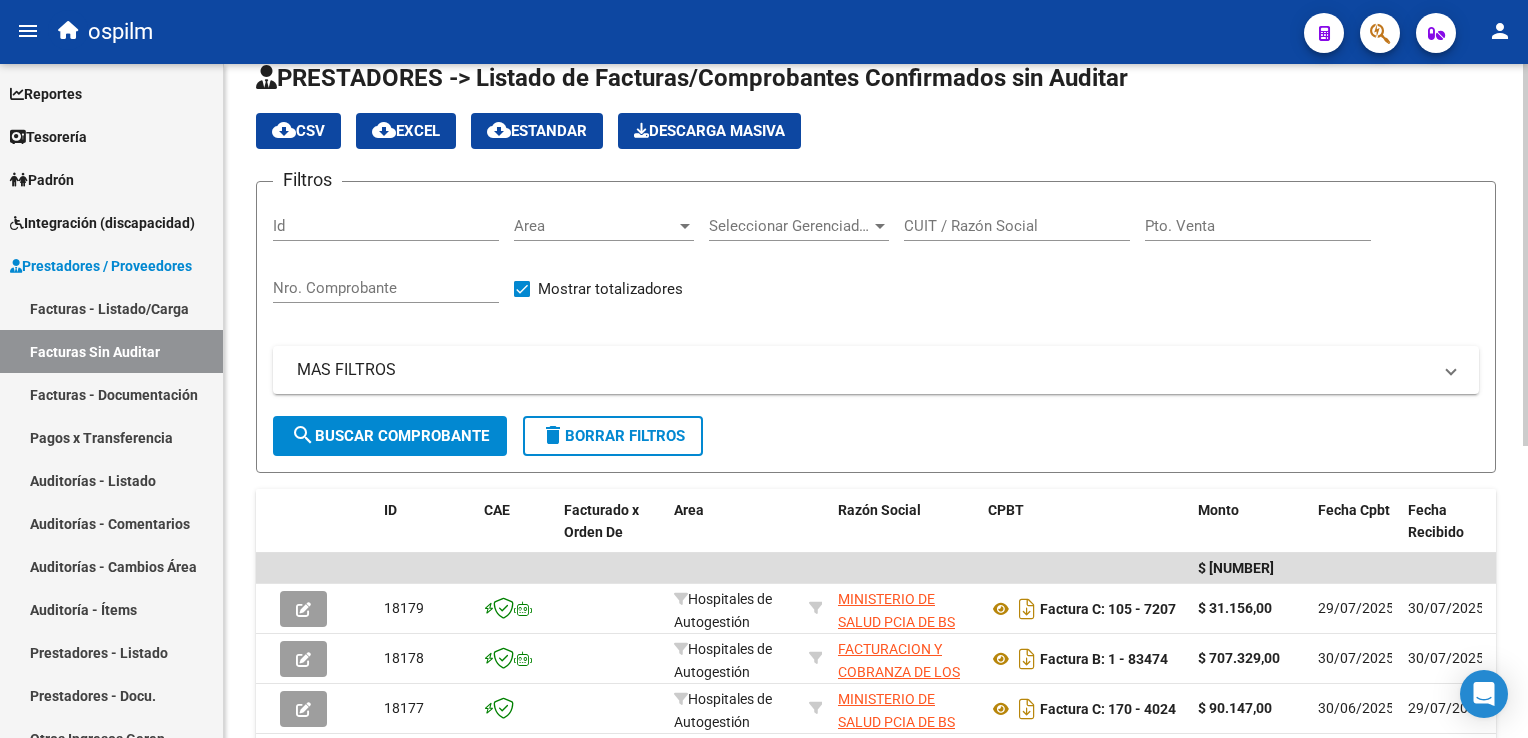 scroll, scrollTop: 0, scrollLeft: 0, axis: both 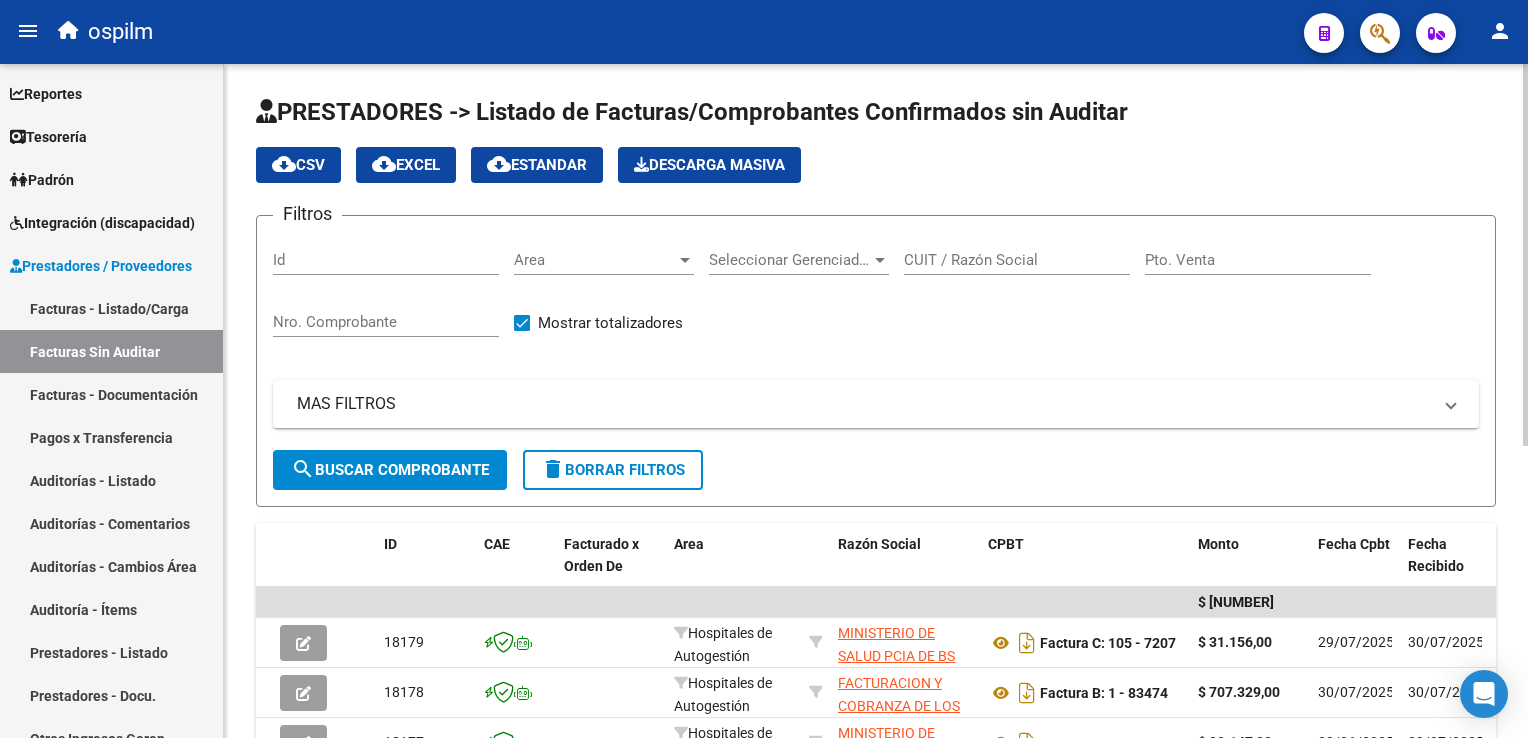 click on "Nro. Comprobante" at bounding box center (386, 322) 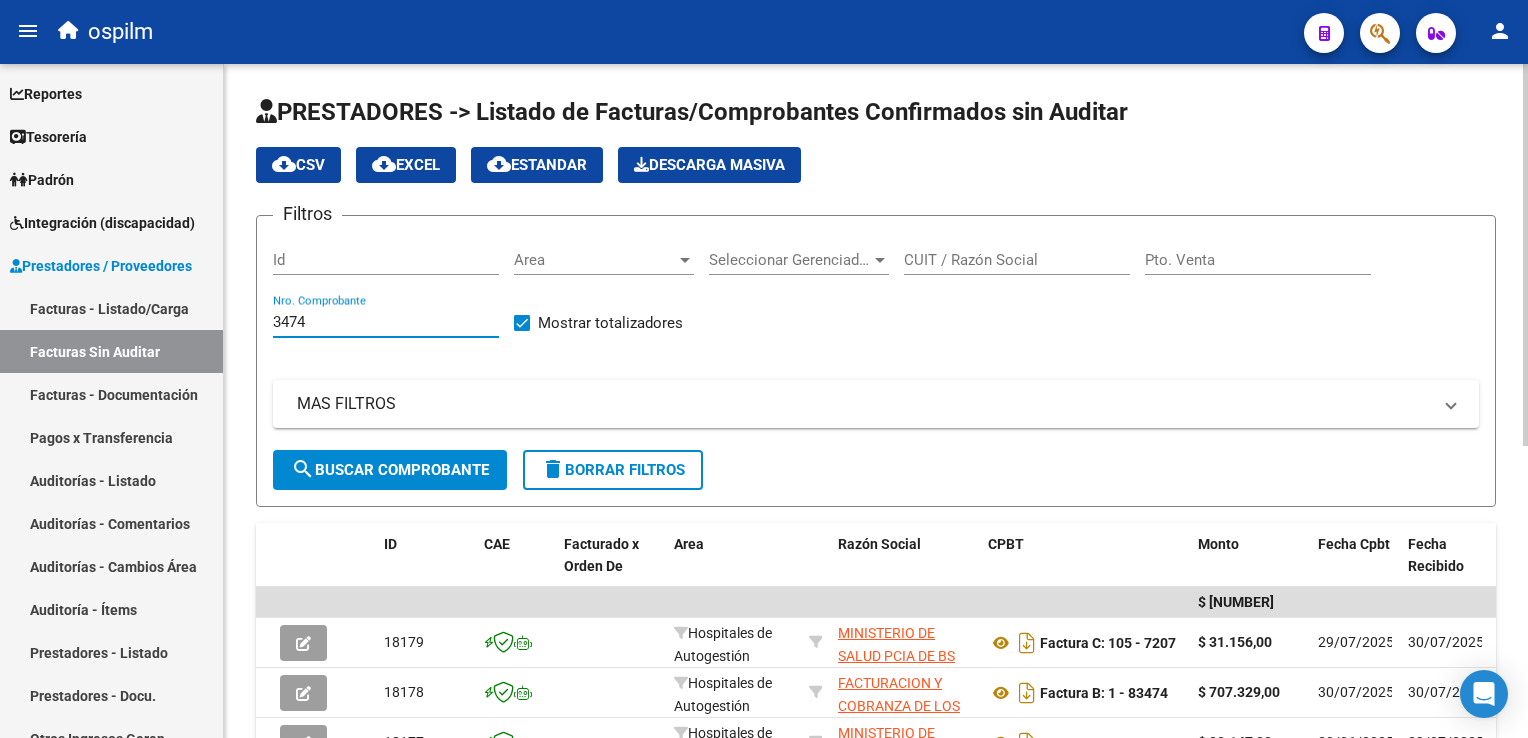 type on "3474" 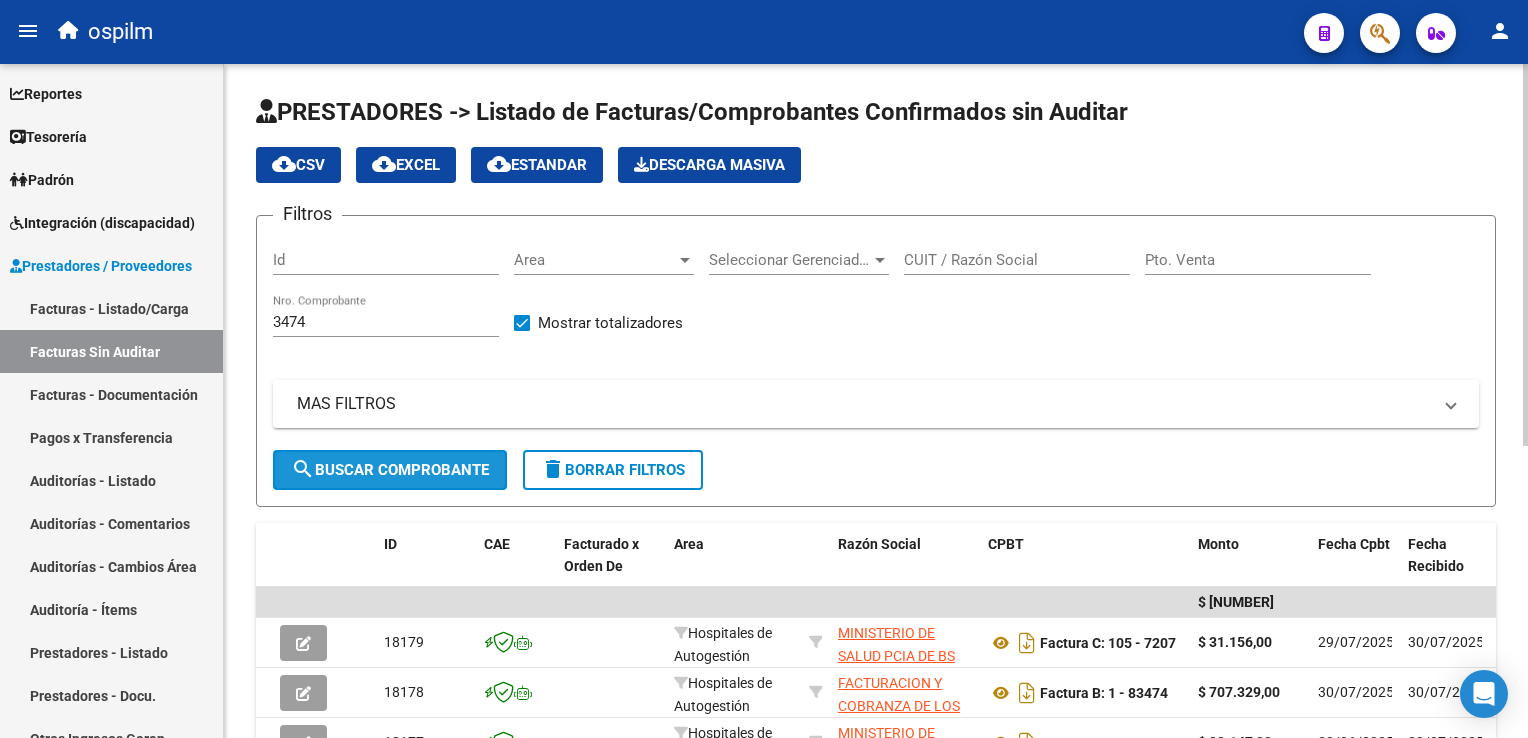 click on "search  Buscar Comprobante" 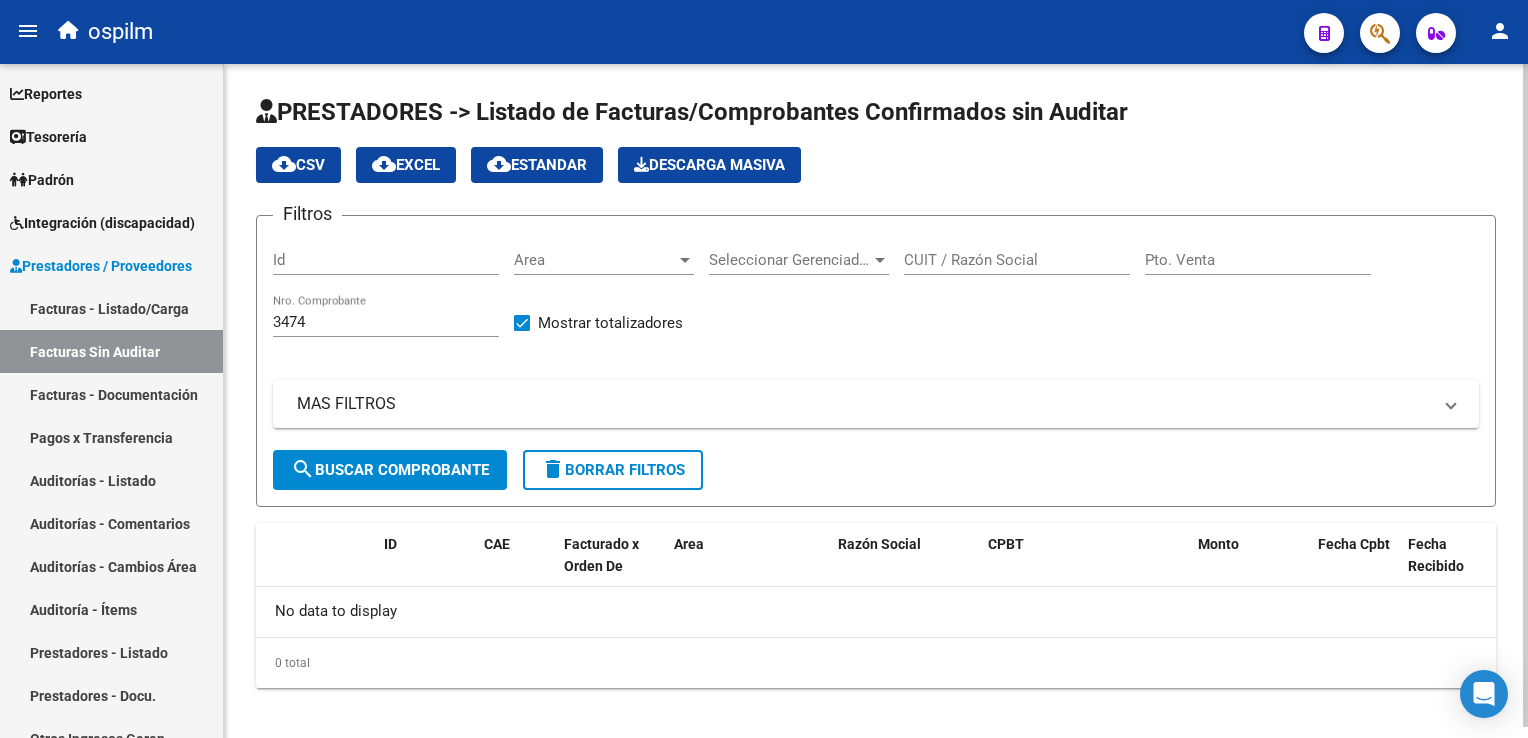 scroll, scrollTop: 10, scrollLeft: 0, axis: vertical 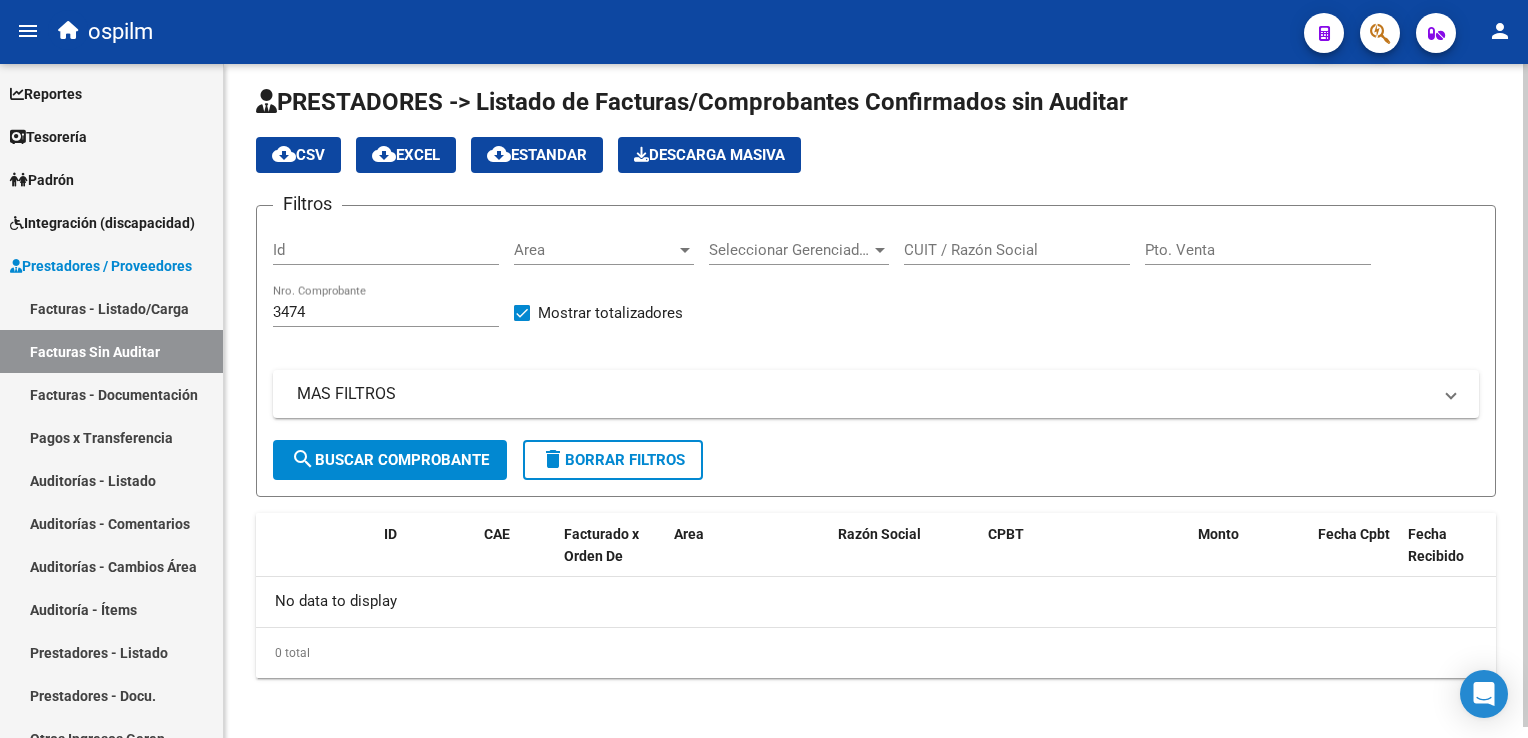 click on "3474 Nro. Comprobante" 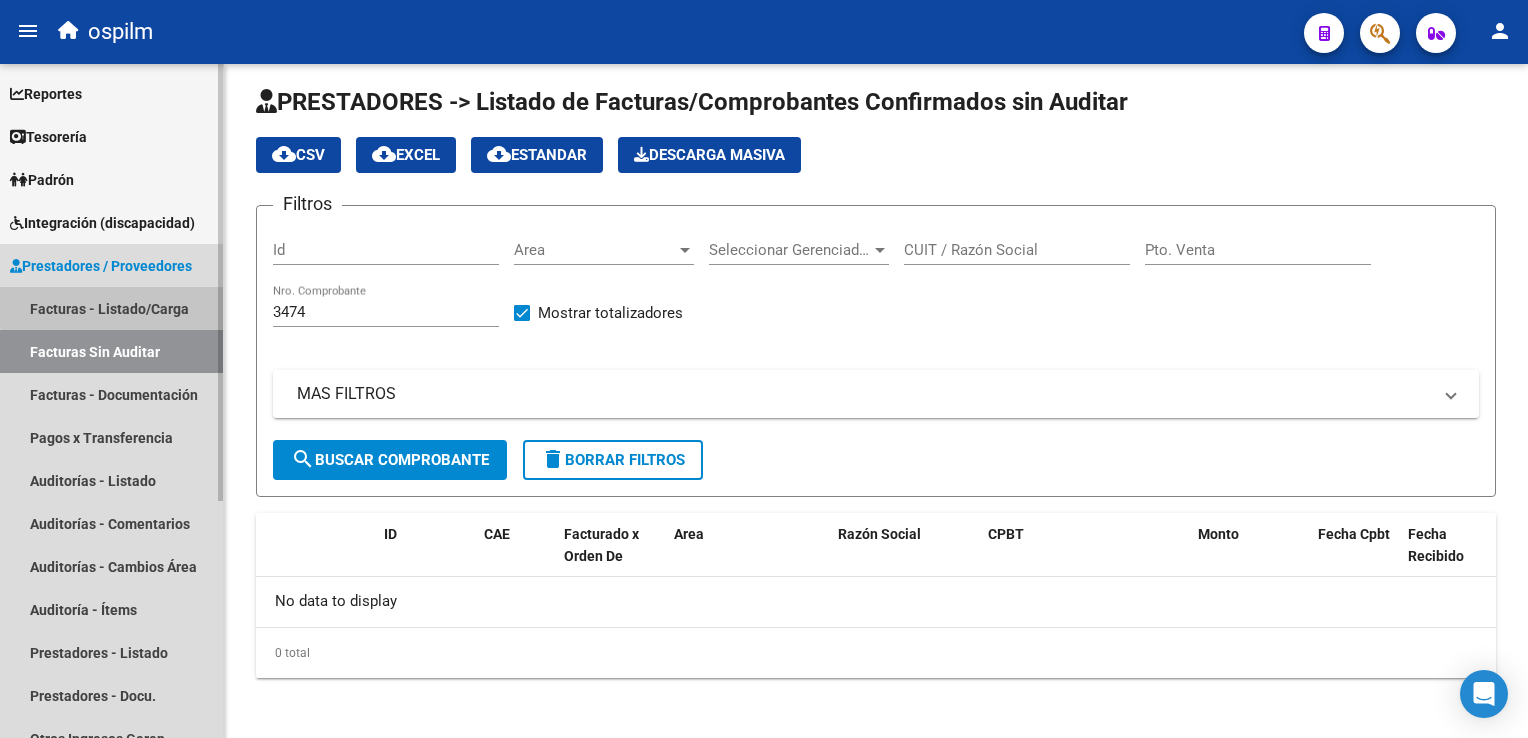 click on "Facturas - Listado/Carga" at bounding box center [111, 308] 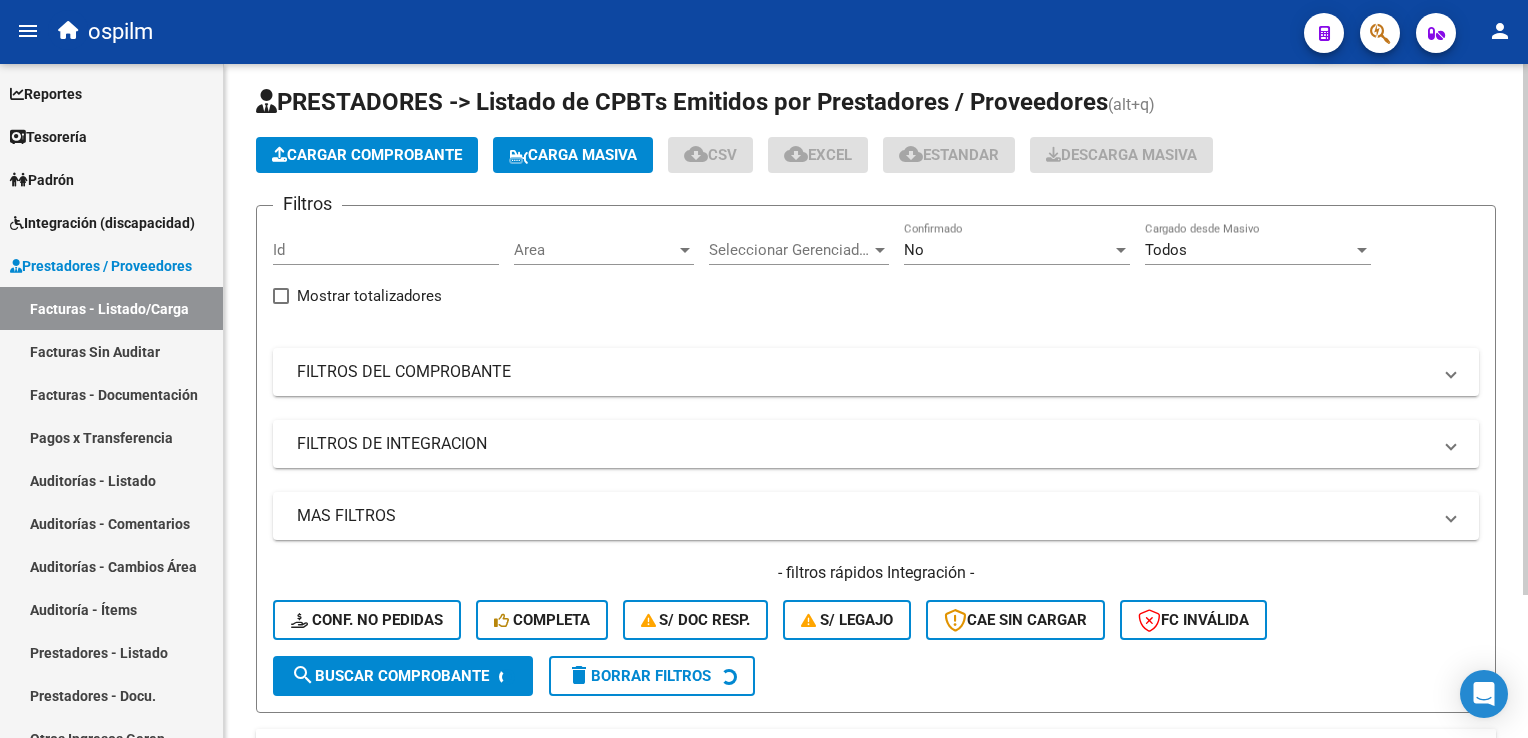 scroll, scrollTop: 0, scrollLeft: 0, axis: both 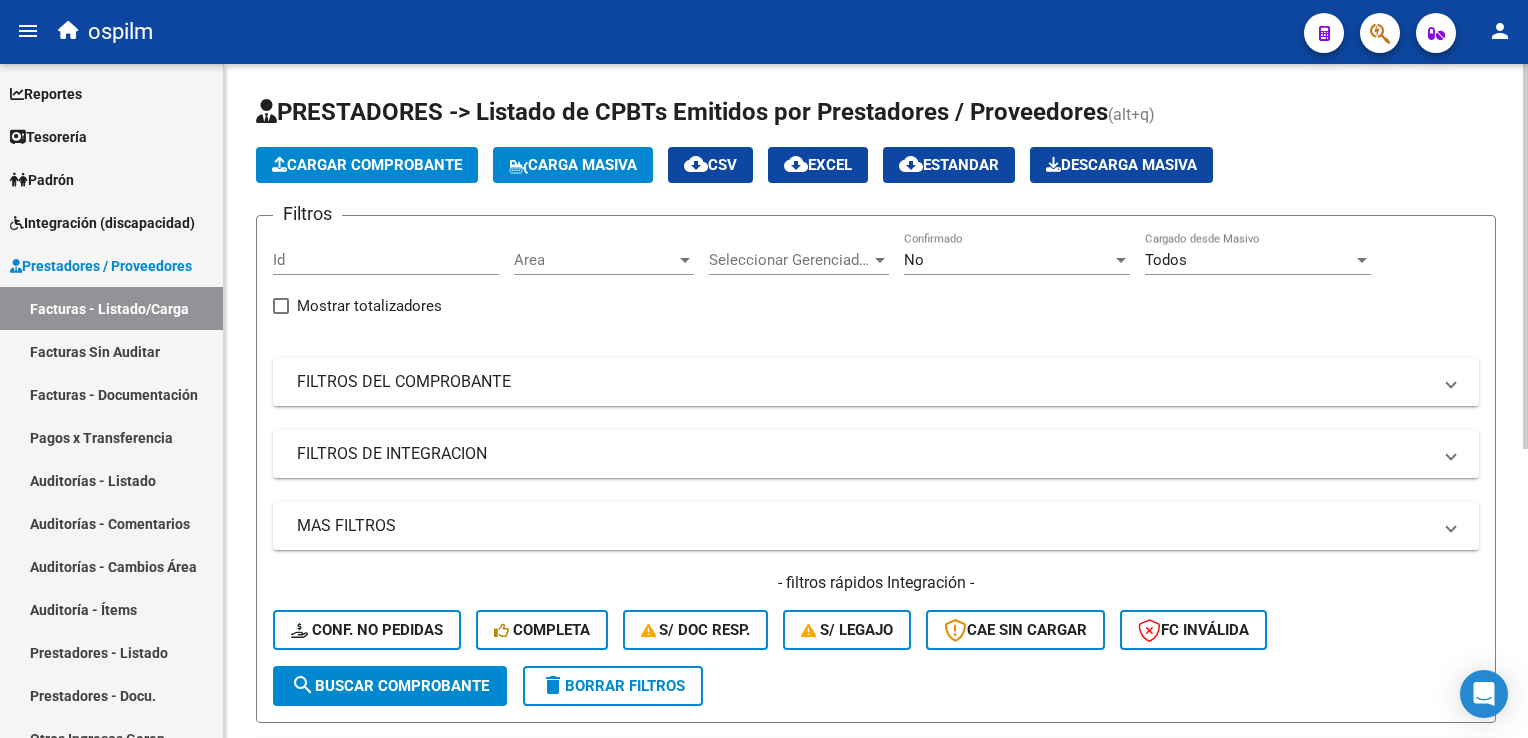 click on "FILTROS DEL COMPROBANTE" at bounding box center [864, 382] 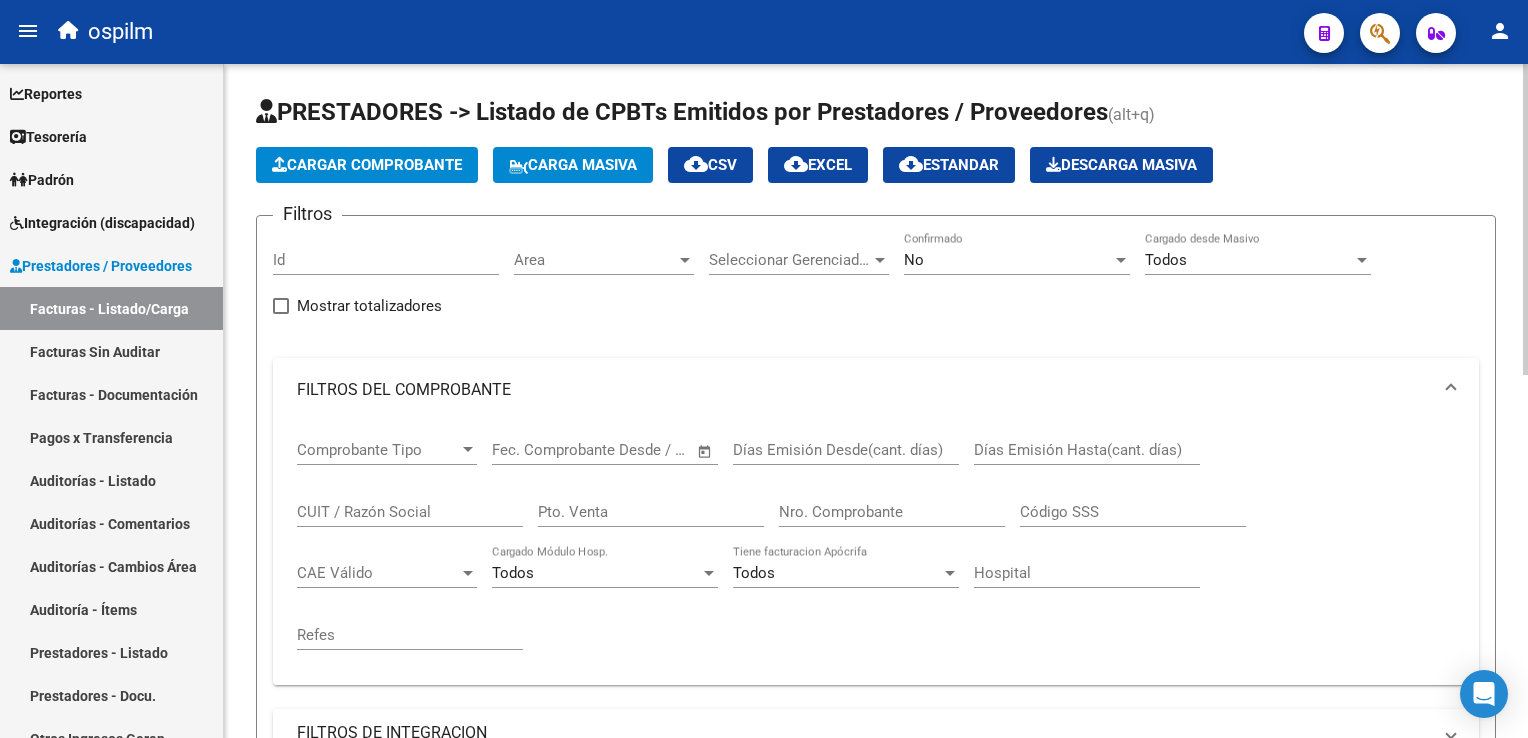 click on "Nro. Comprobante" at bounding box center [892, 512] 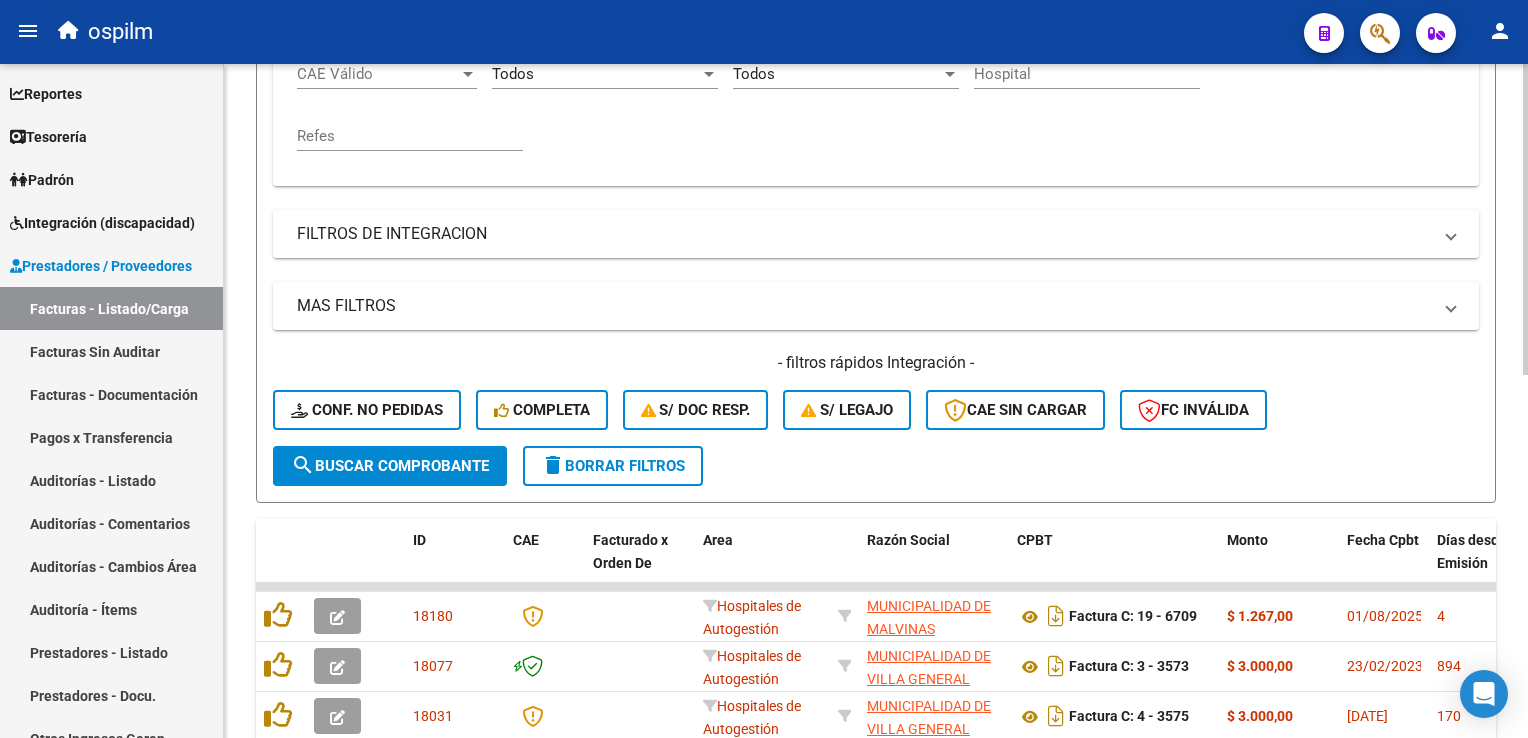 scroll, scrollTop: 500, scrollLeft: 0, axis: vertical 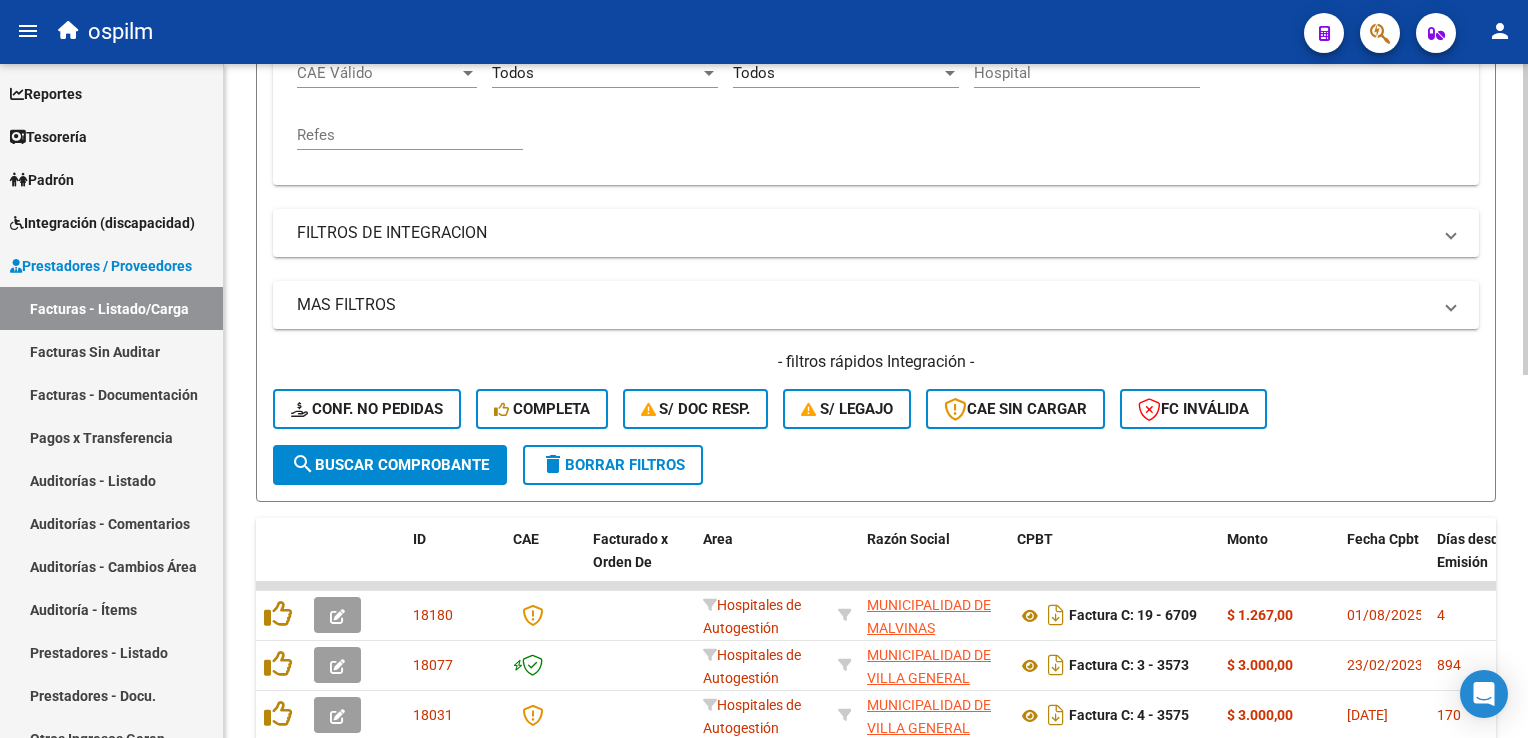 type on "83474" 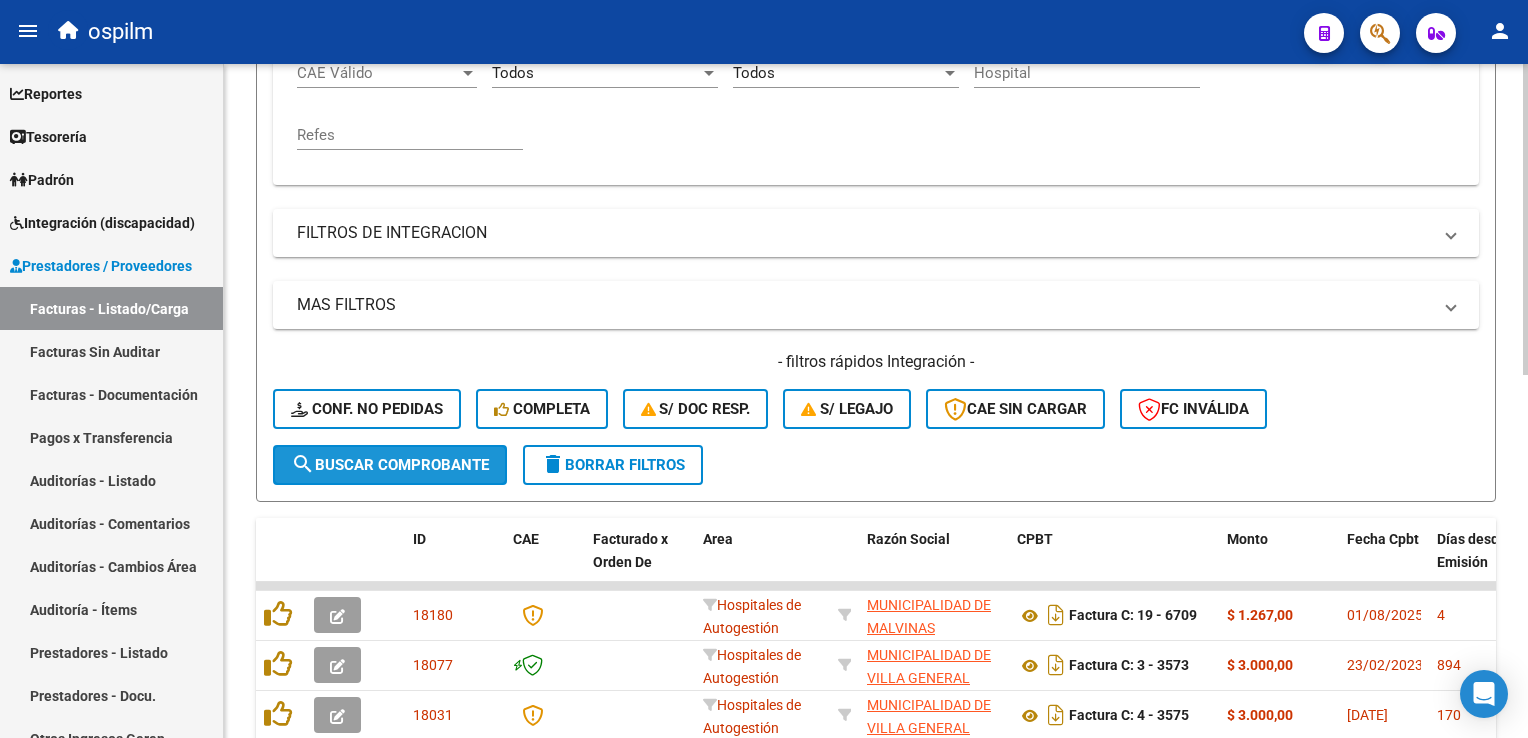 click on "search  Buscar Comprobante" 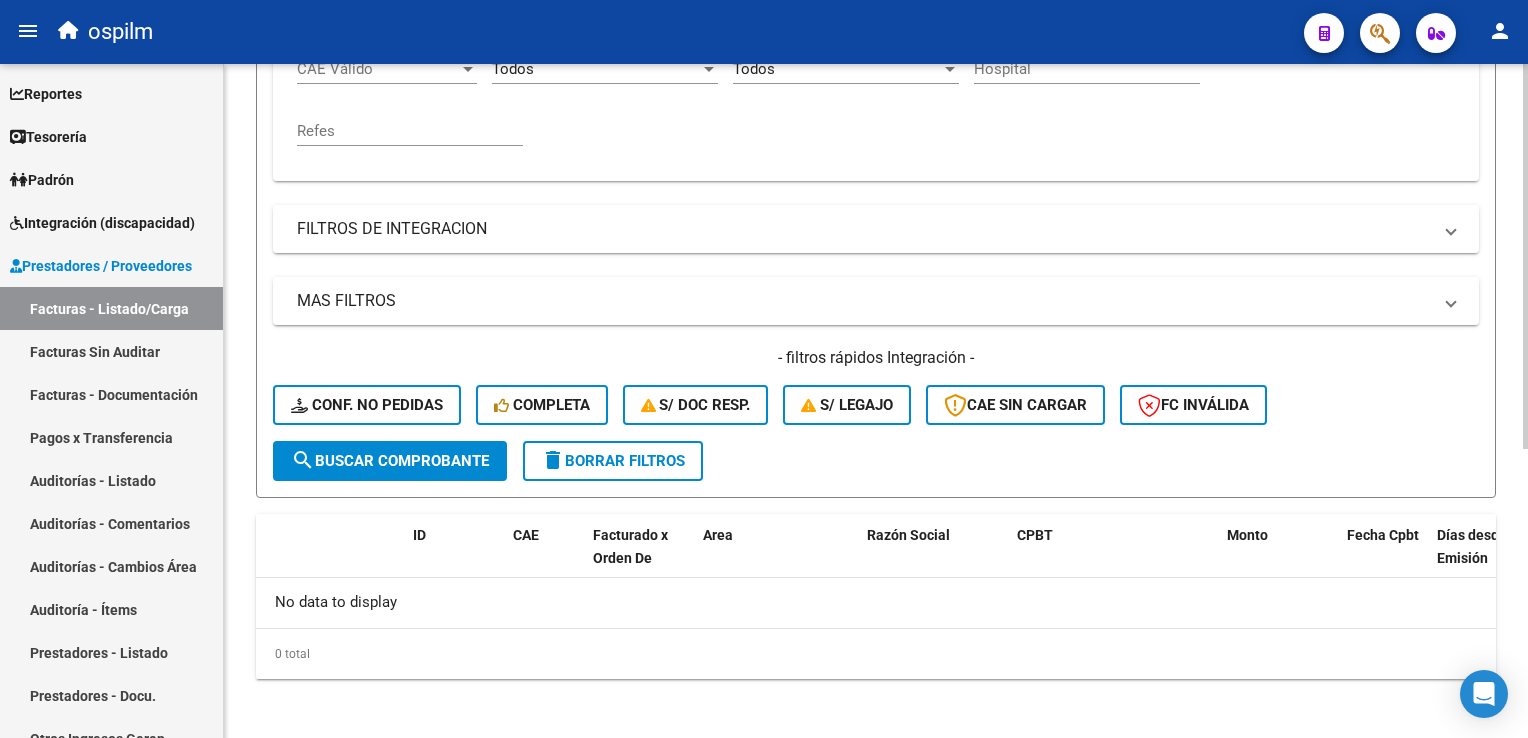 scroll, scrollTop: 504, scrollLeft: 0, axis: vertical 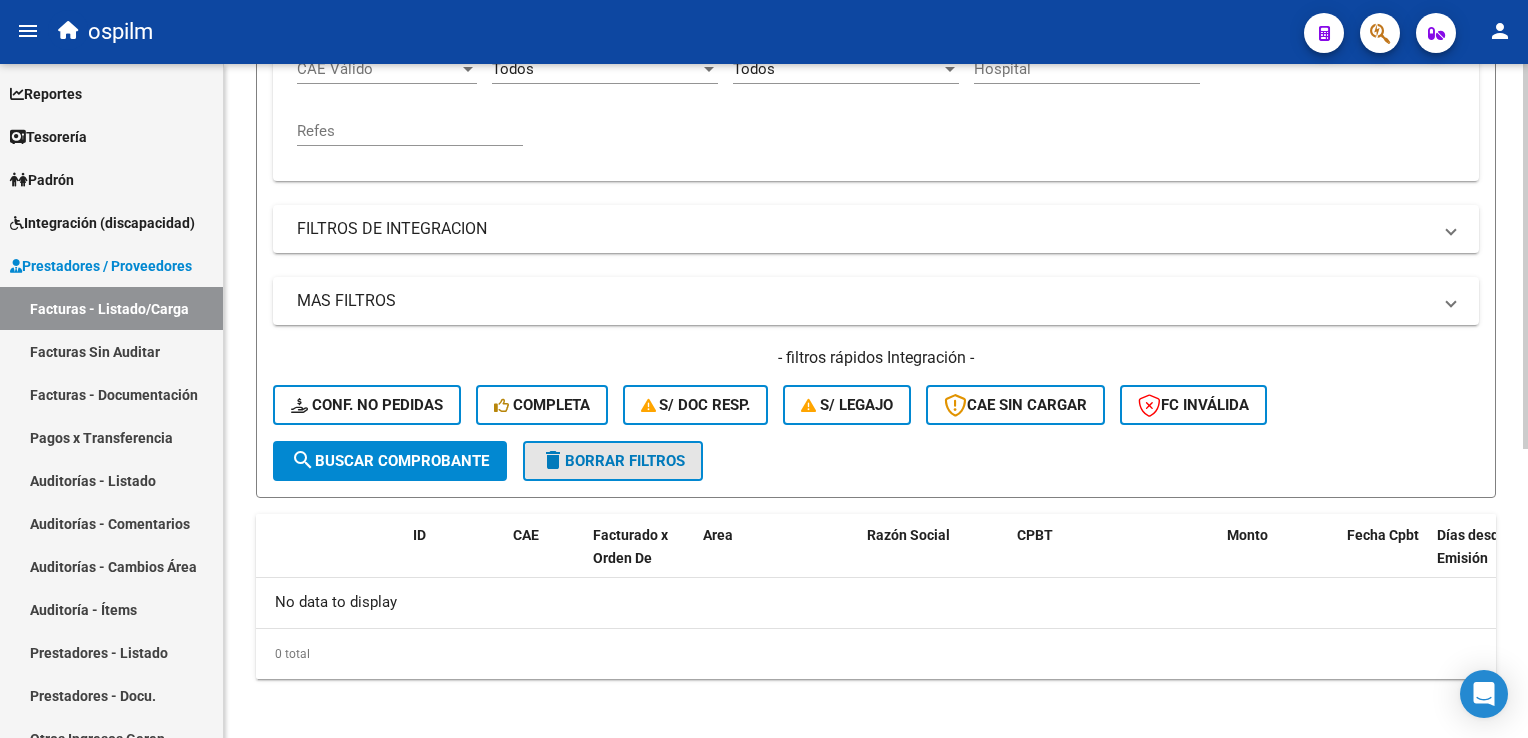 click on "delete  Borrar Filtros" 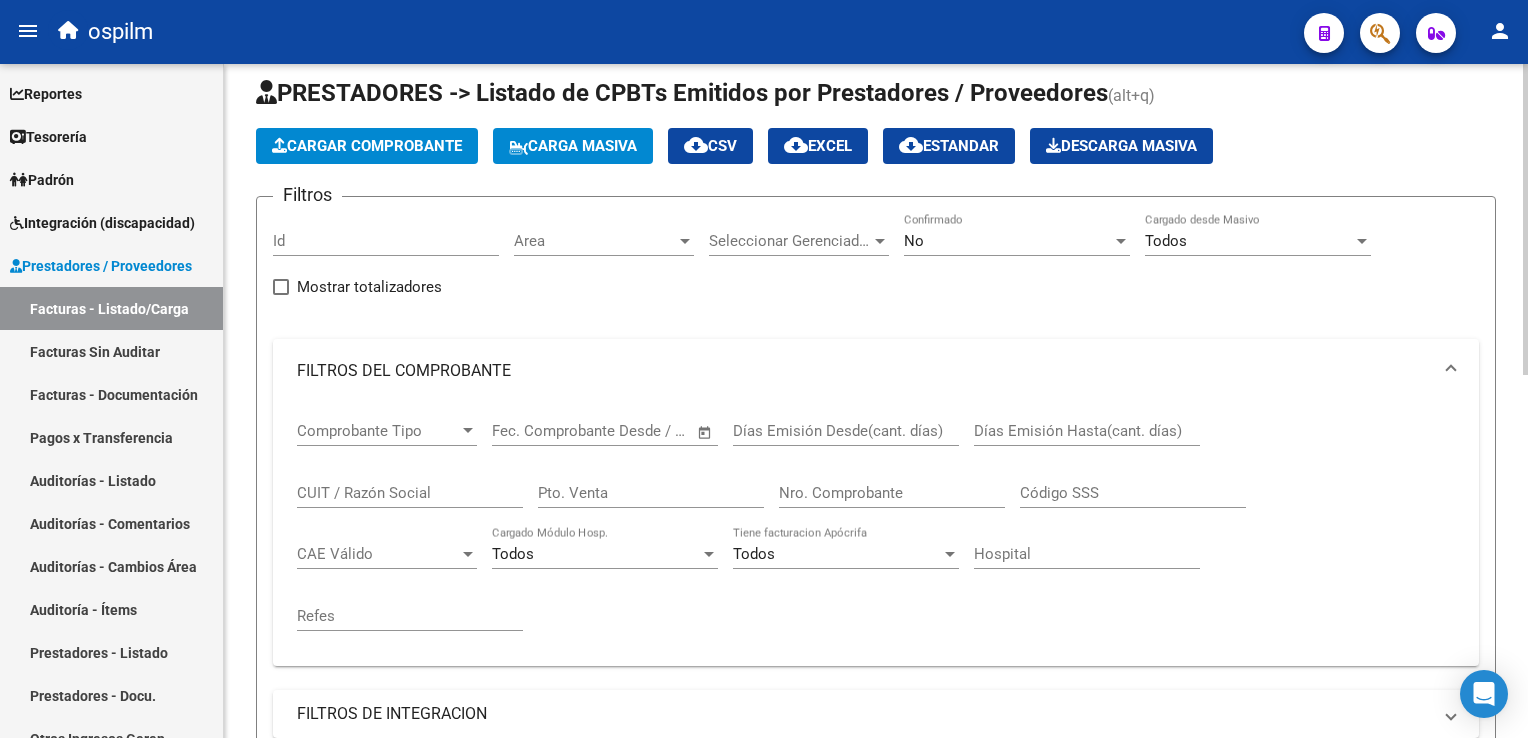 scroll, scrollTop: 0, scrollLeft: 0, axis: both 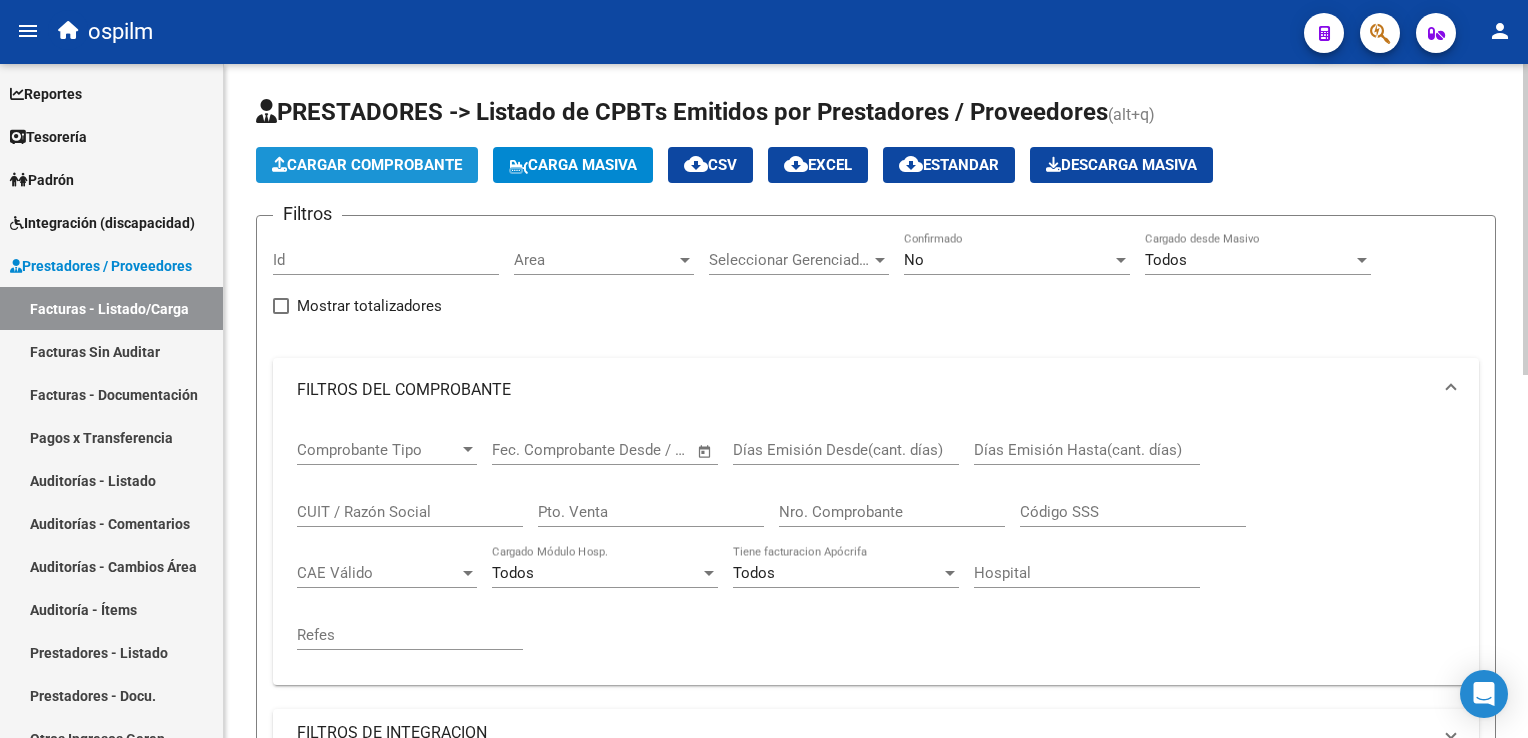click on "Cargar Comprobante" 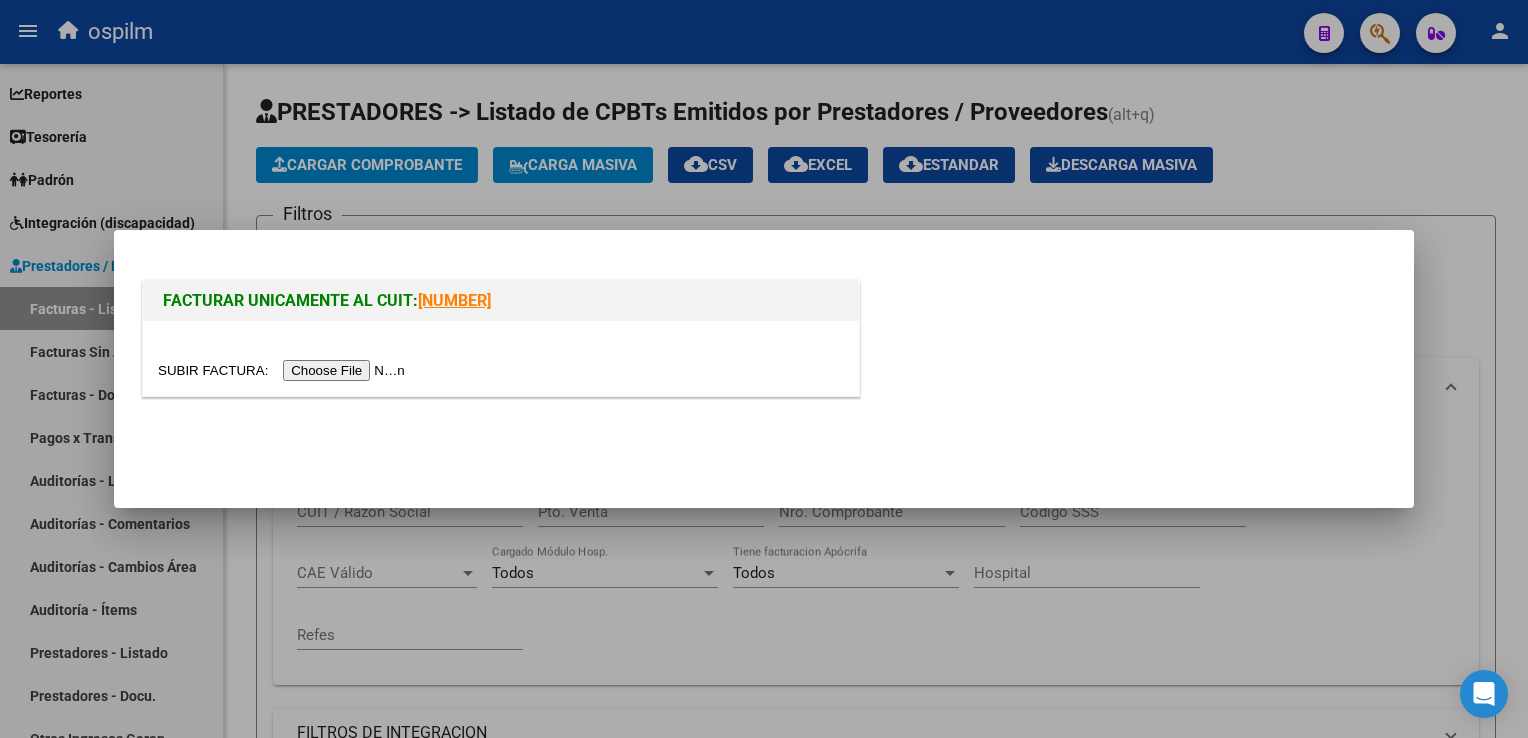 click at bounding box center [764, 369] 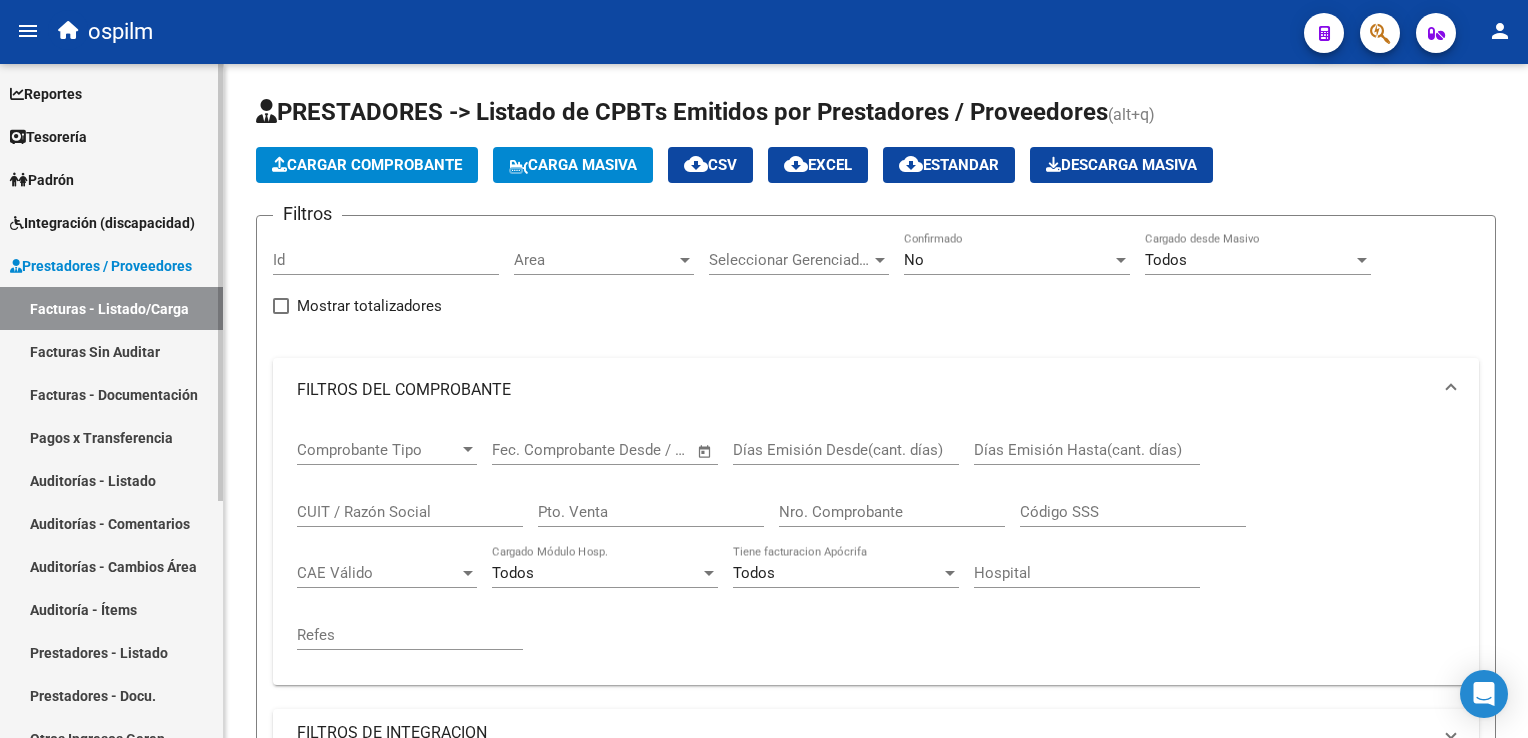 click on "Facturas - Documentación" at bounding box center (111, 394) 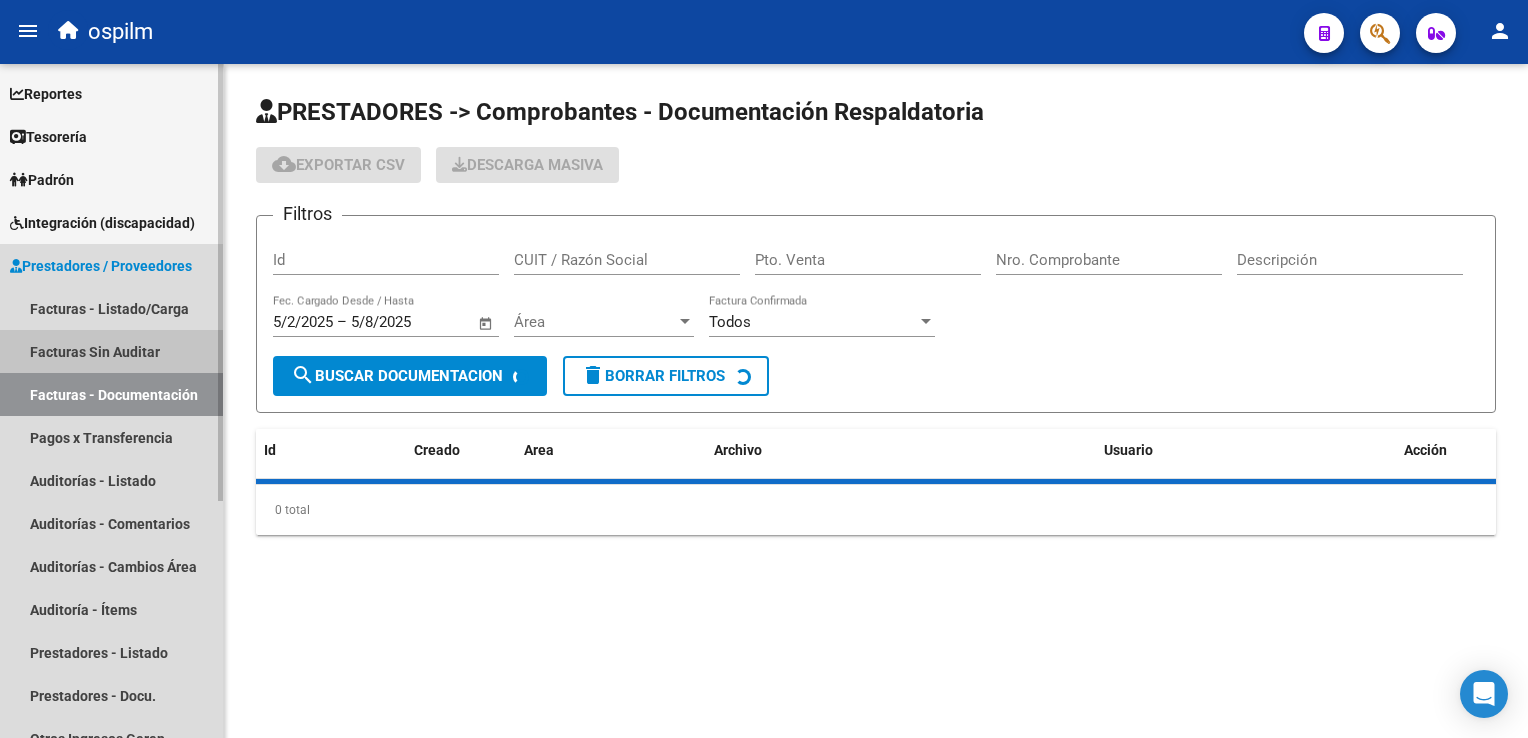click on "Facturas Sin Auditar" at bounding box center (111, 351) 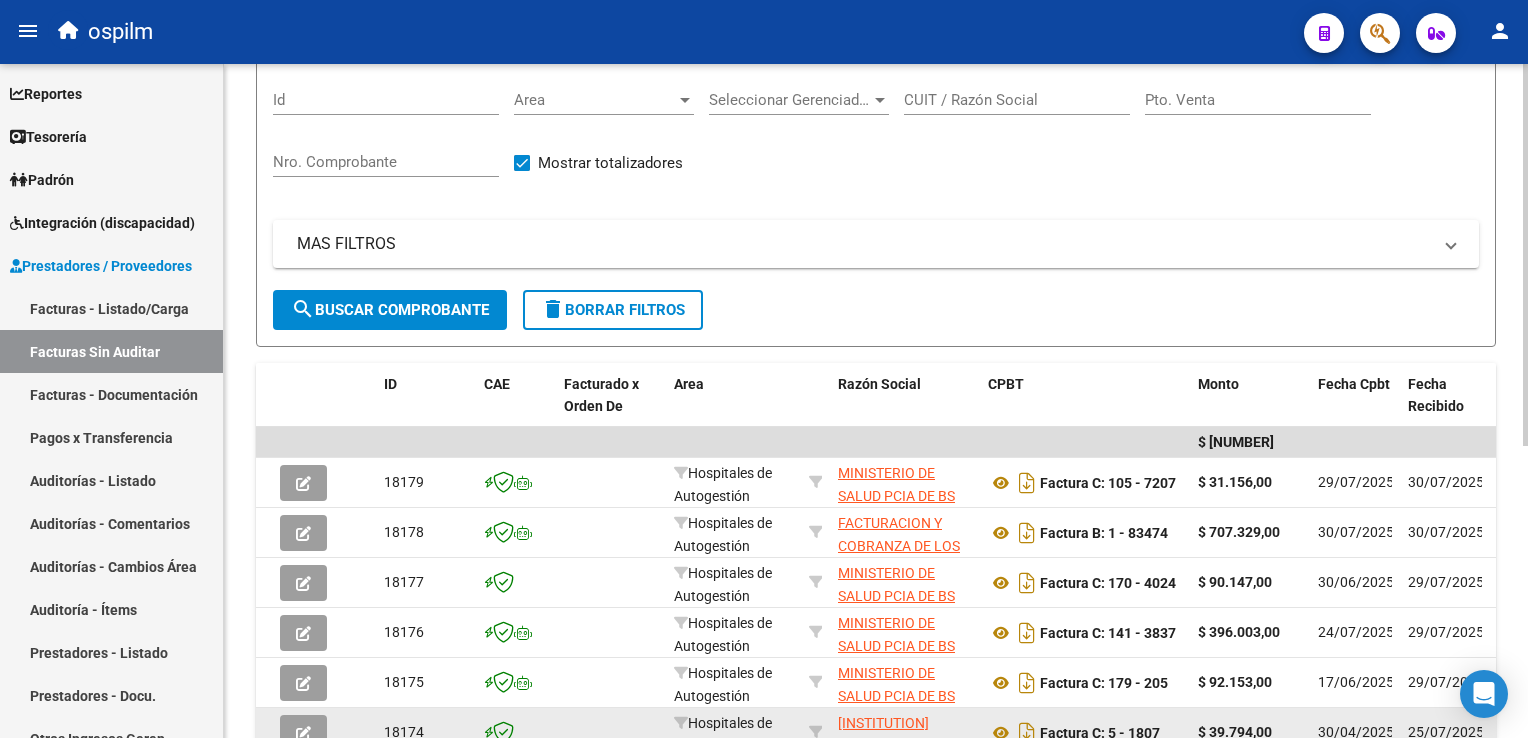 scroll, scrollTop: 400, scrollLeft: 0, axis: vertical 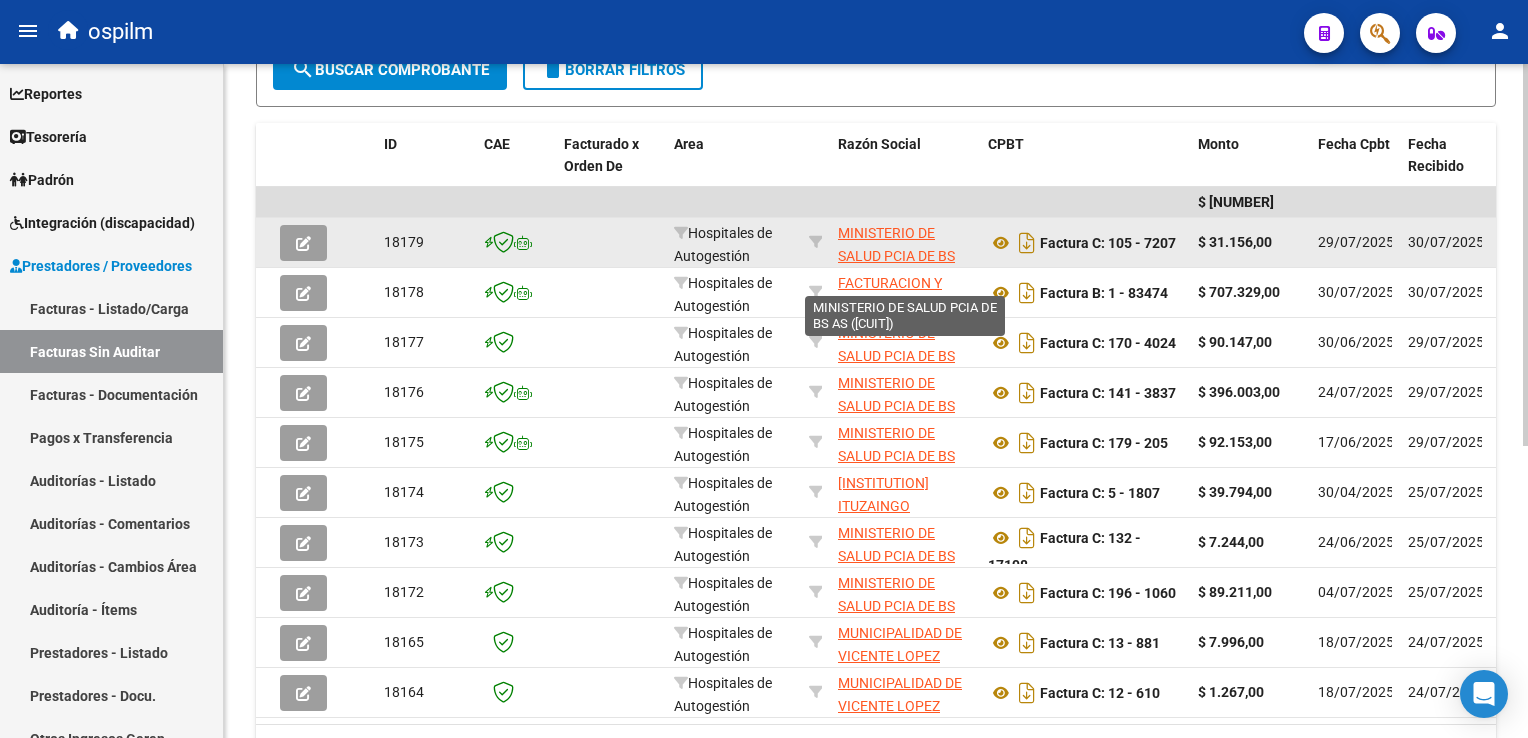 click on "MINISTERIO DE SALUD PCIA DE BS AS" 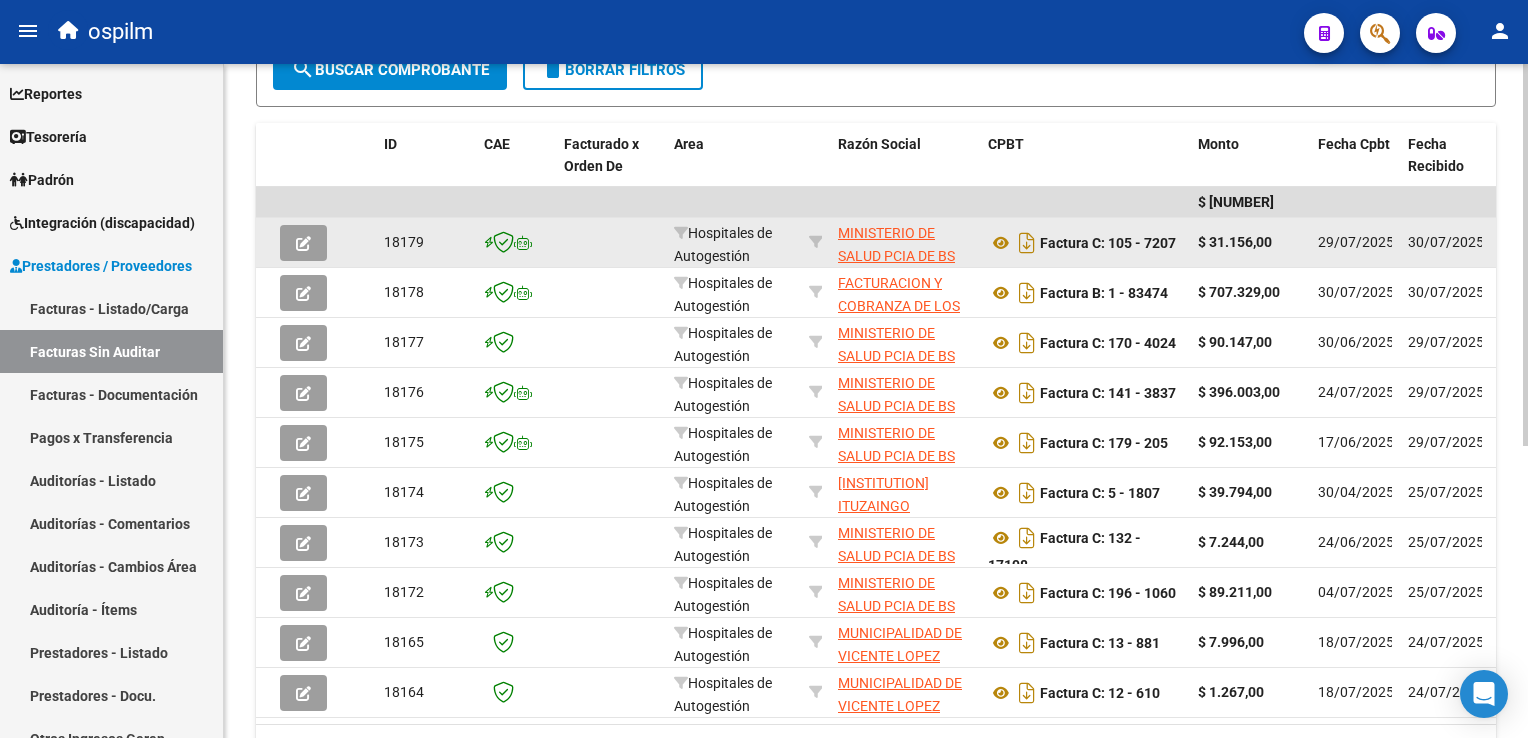 click 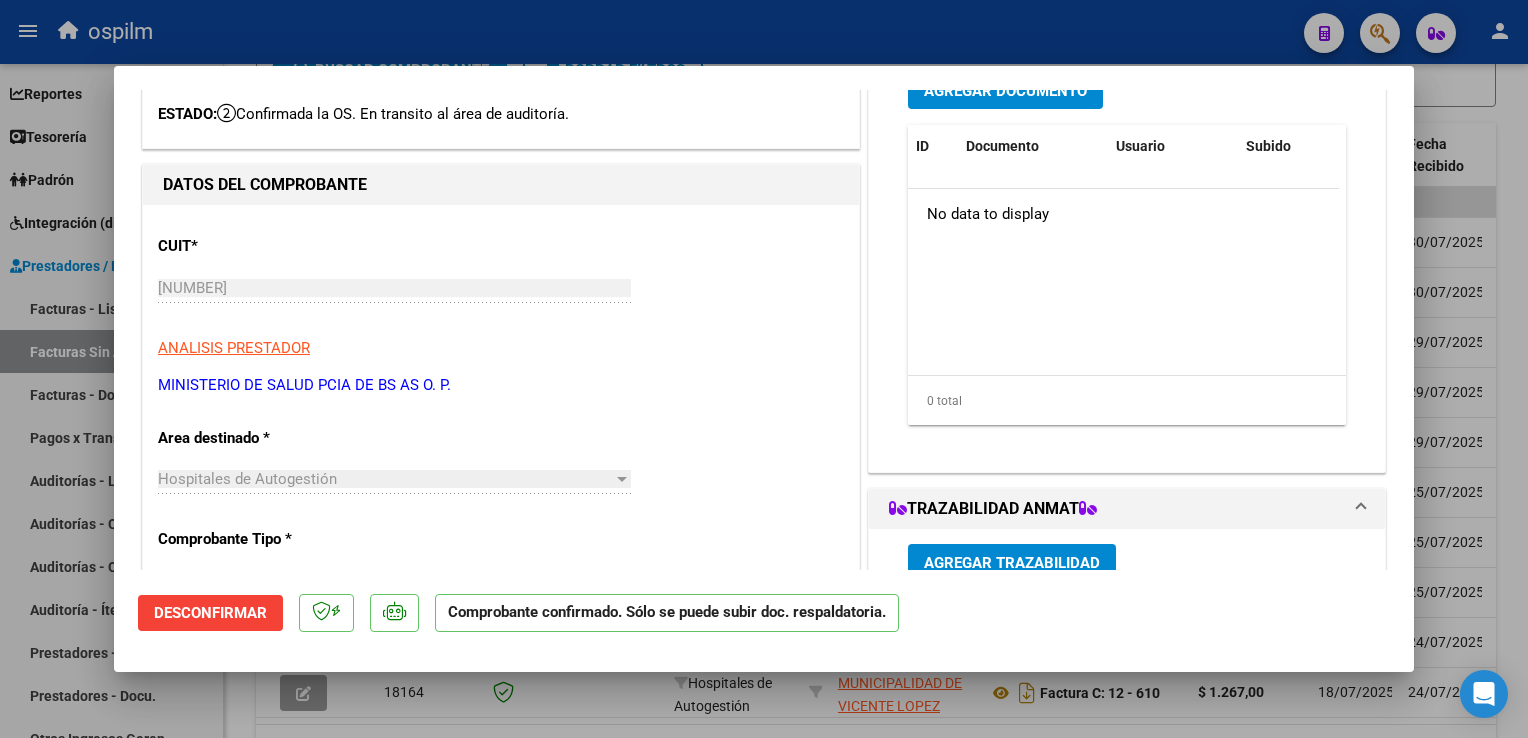 scroll, scrollTop: 0, scrollLeft: 0, axis: both 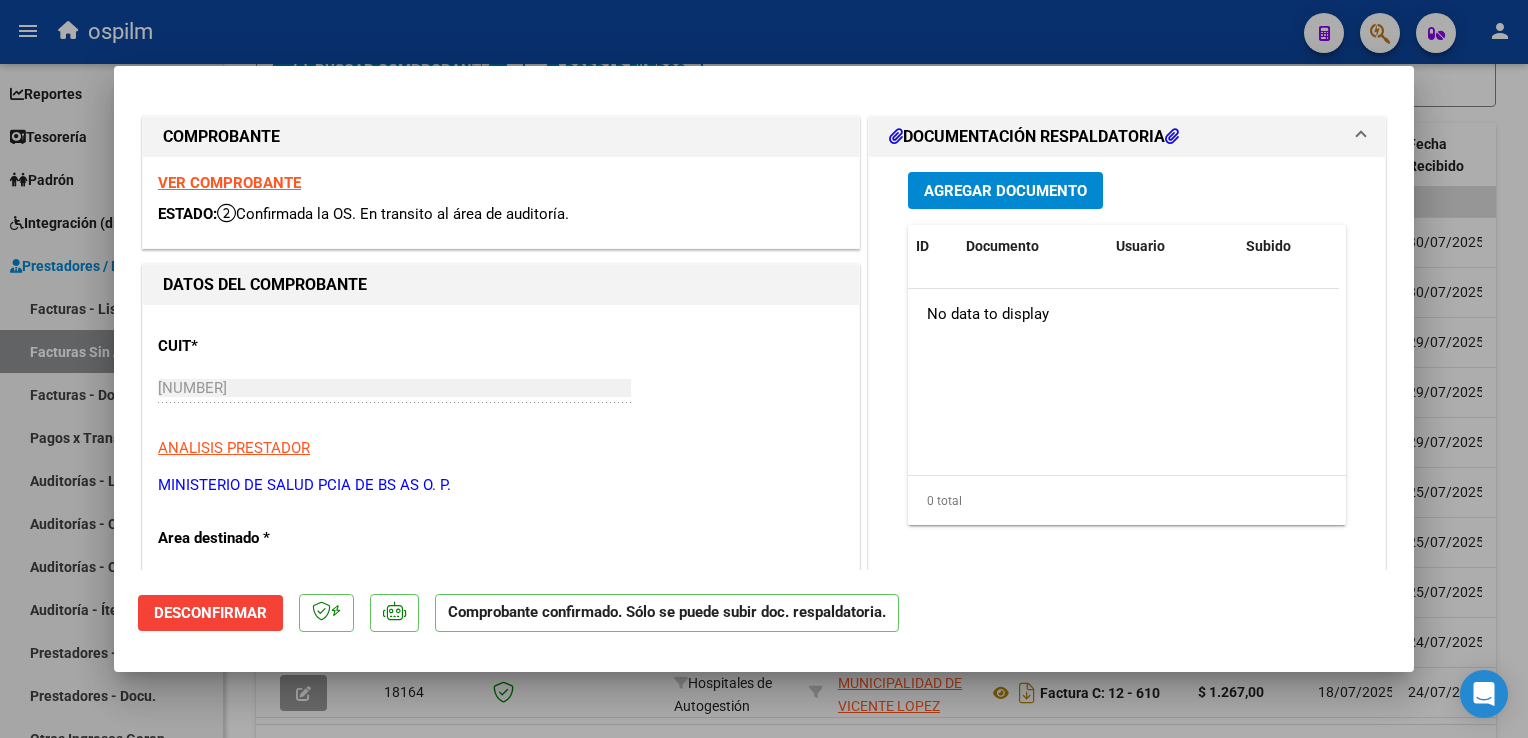 click at bounding box center (764, 369) 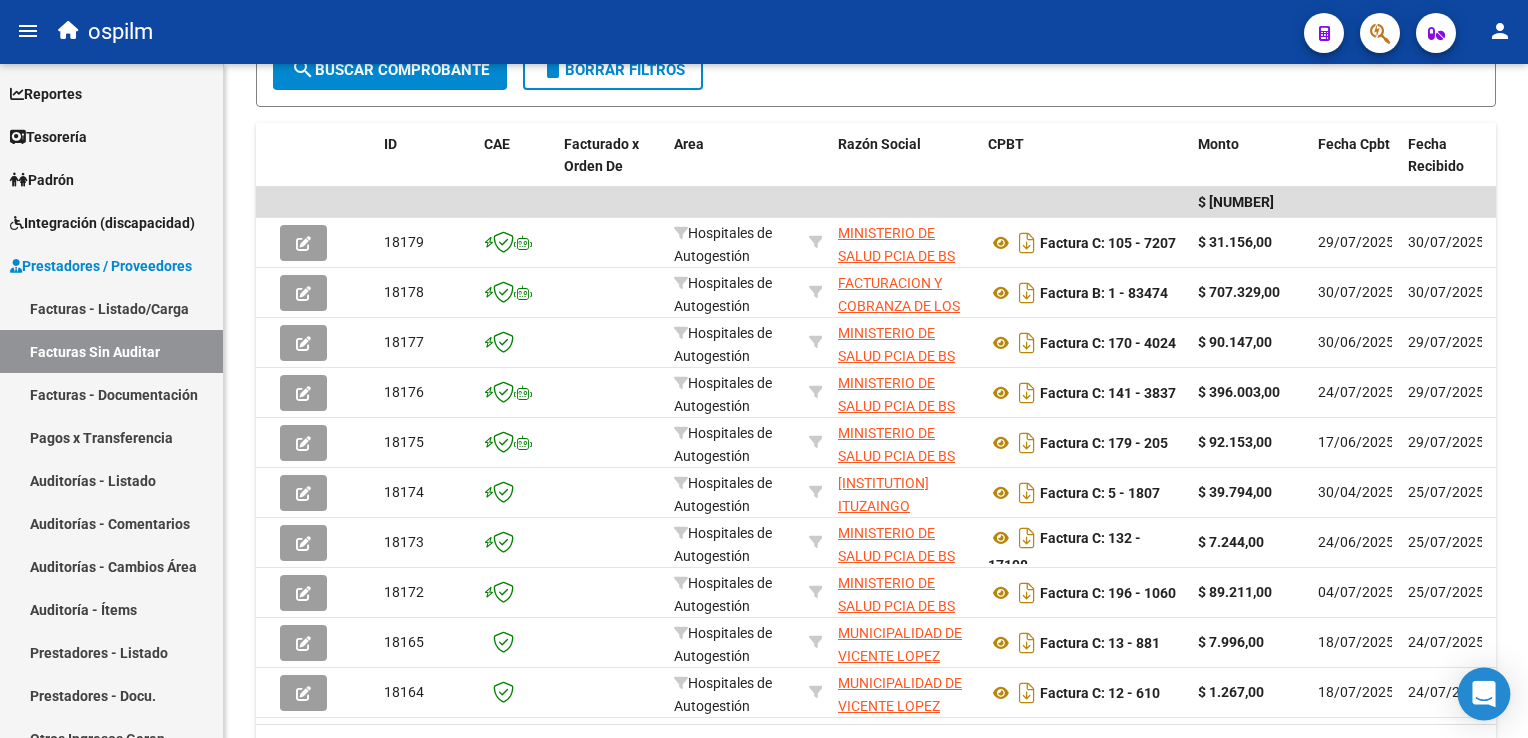click 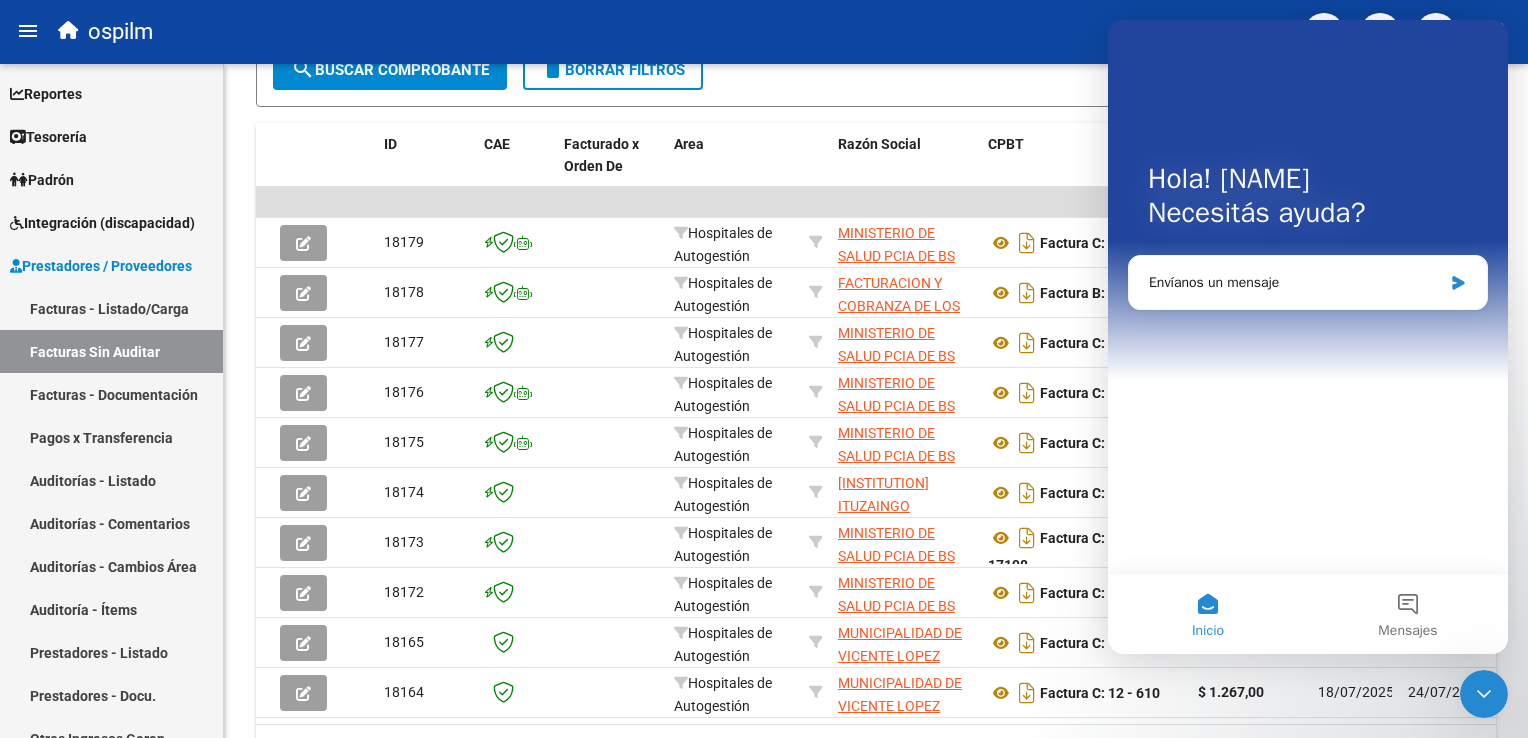 scroll, scrollTop: 0, scrollLeft: 0, axis: both 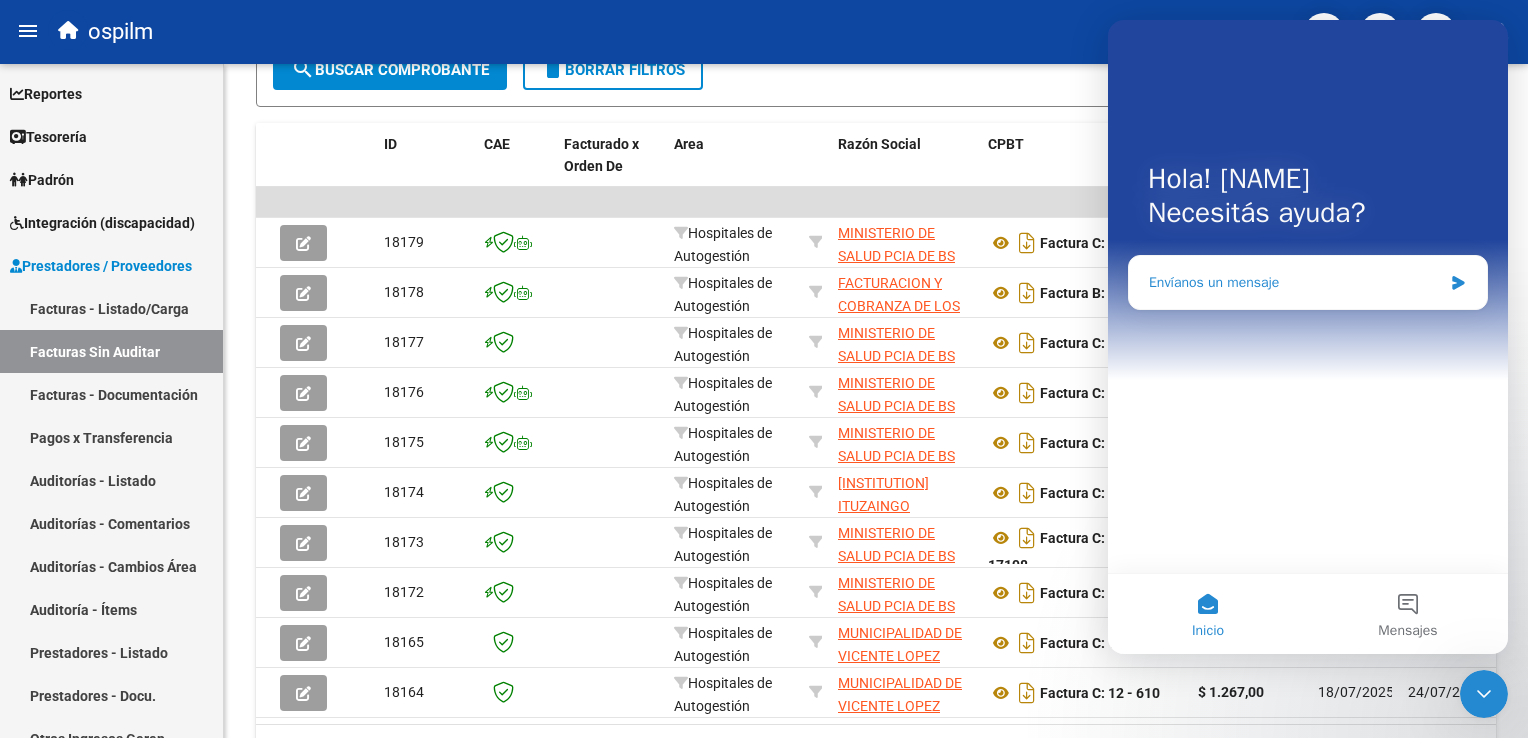 click on "Envíanos un mensaje" at bounding box center (1295, 282) 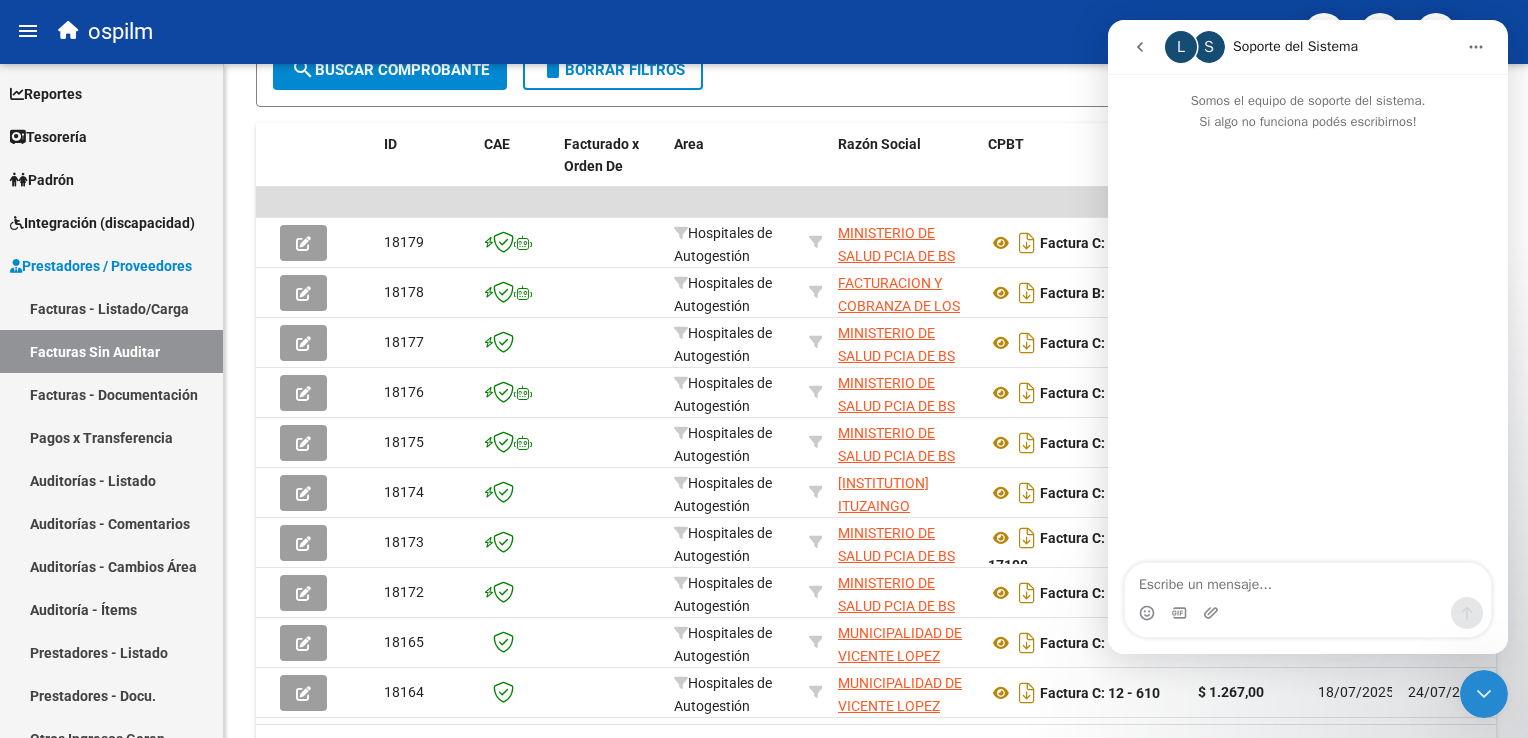 click at bounding box center [1308, 580] 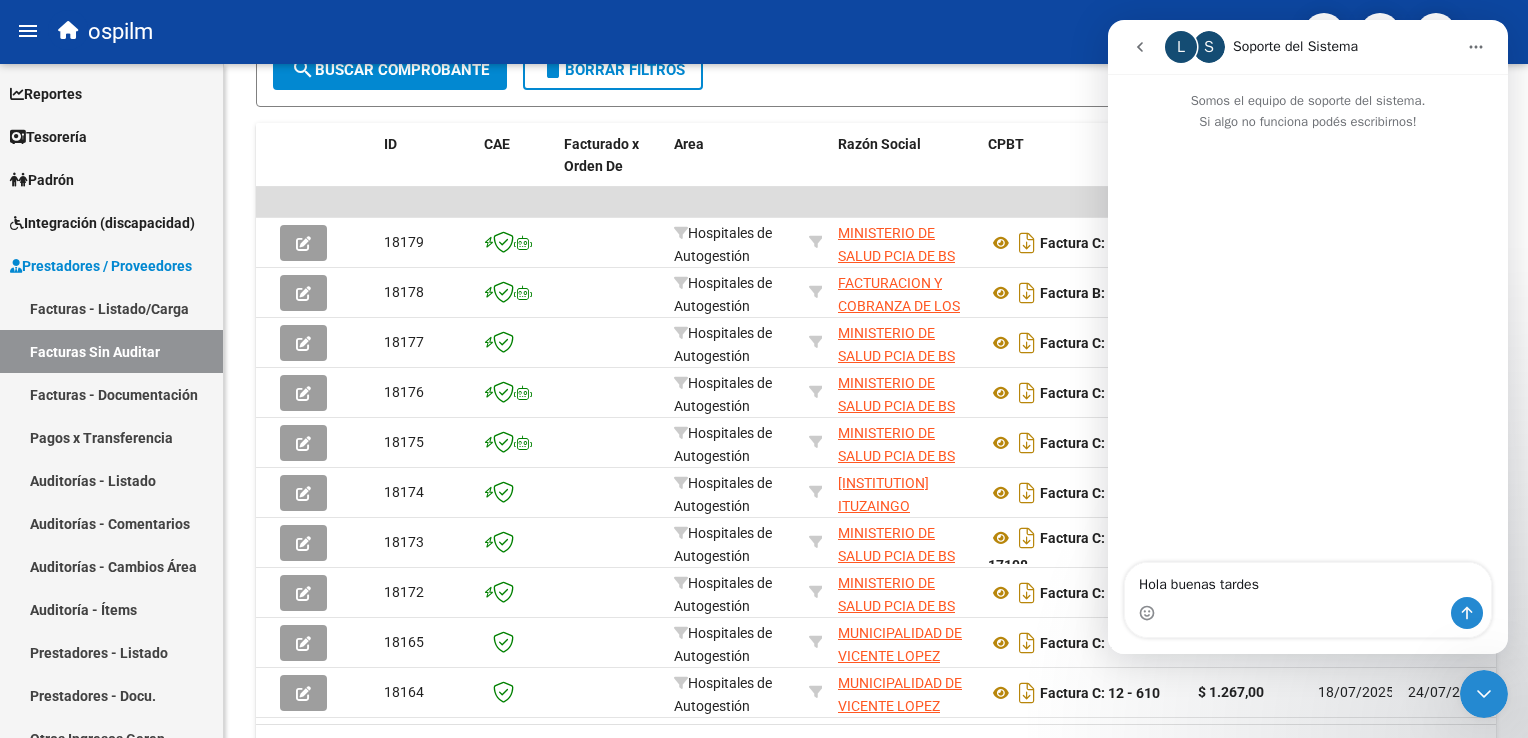 type on "Hola buenas tardes" 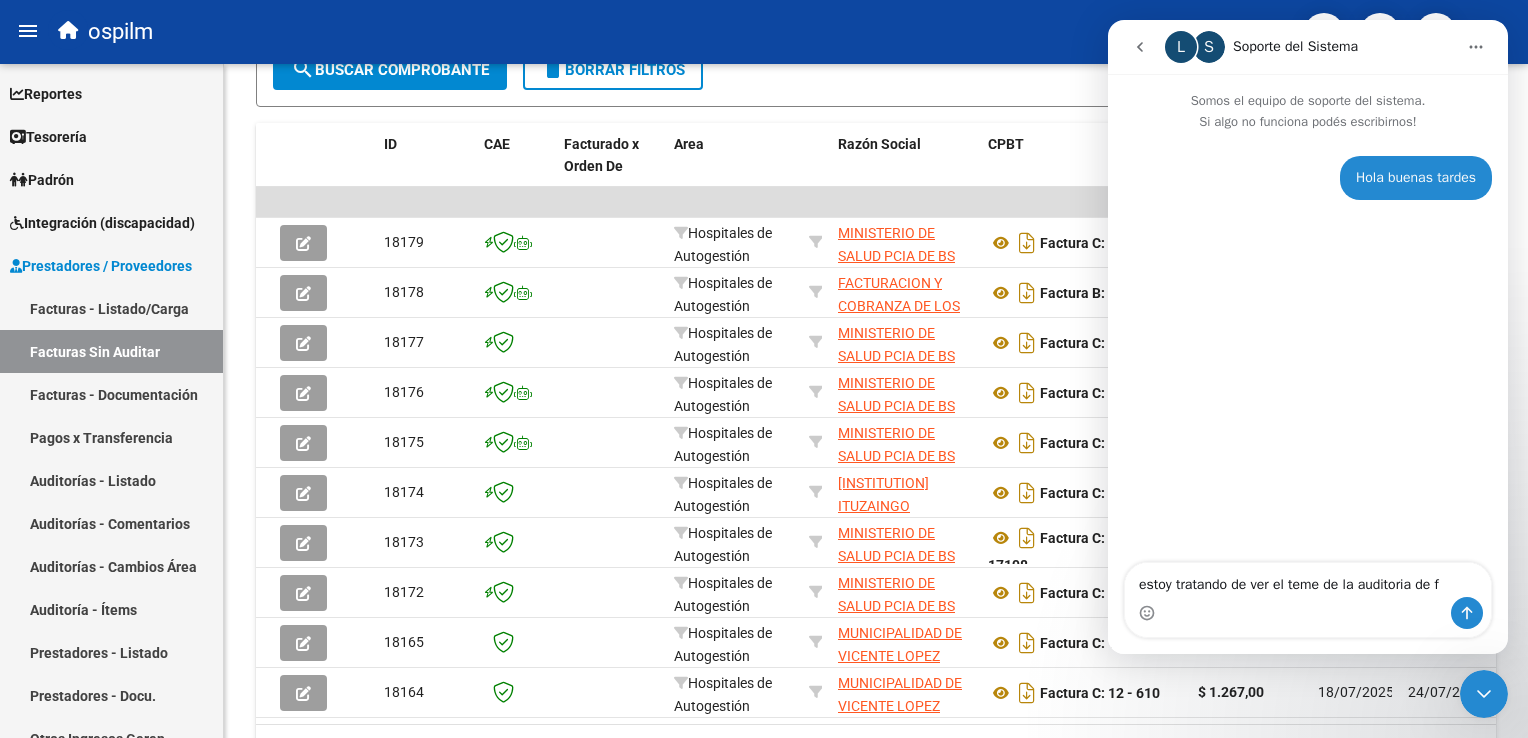type on "estoy tratando de ver el teme de la auditoria de fc" 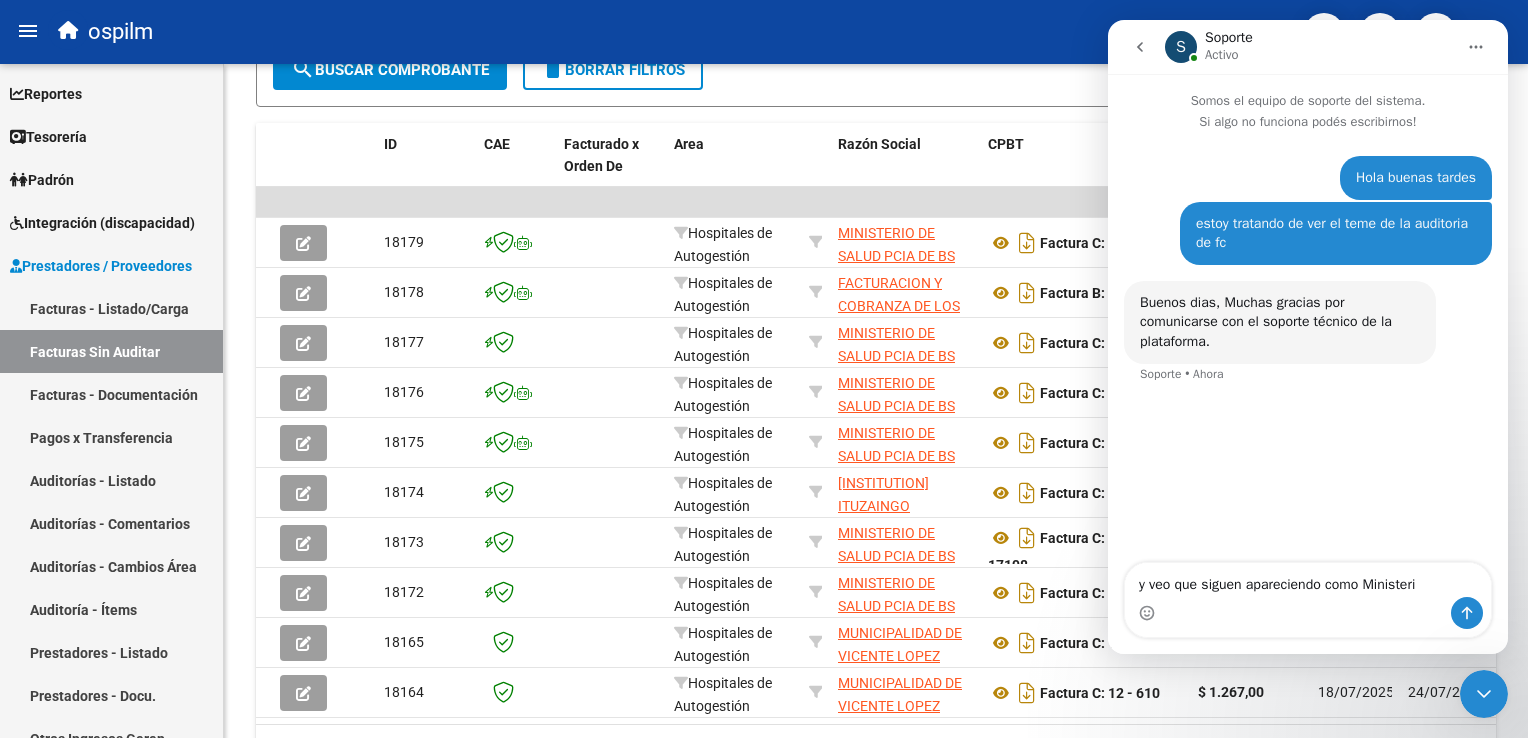 type on "y veo que siguen apareciendo como Ministerio" 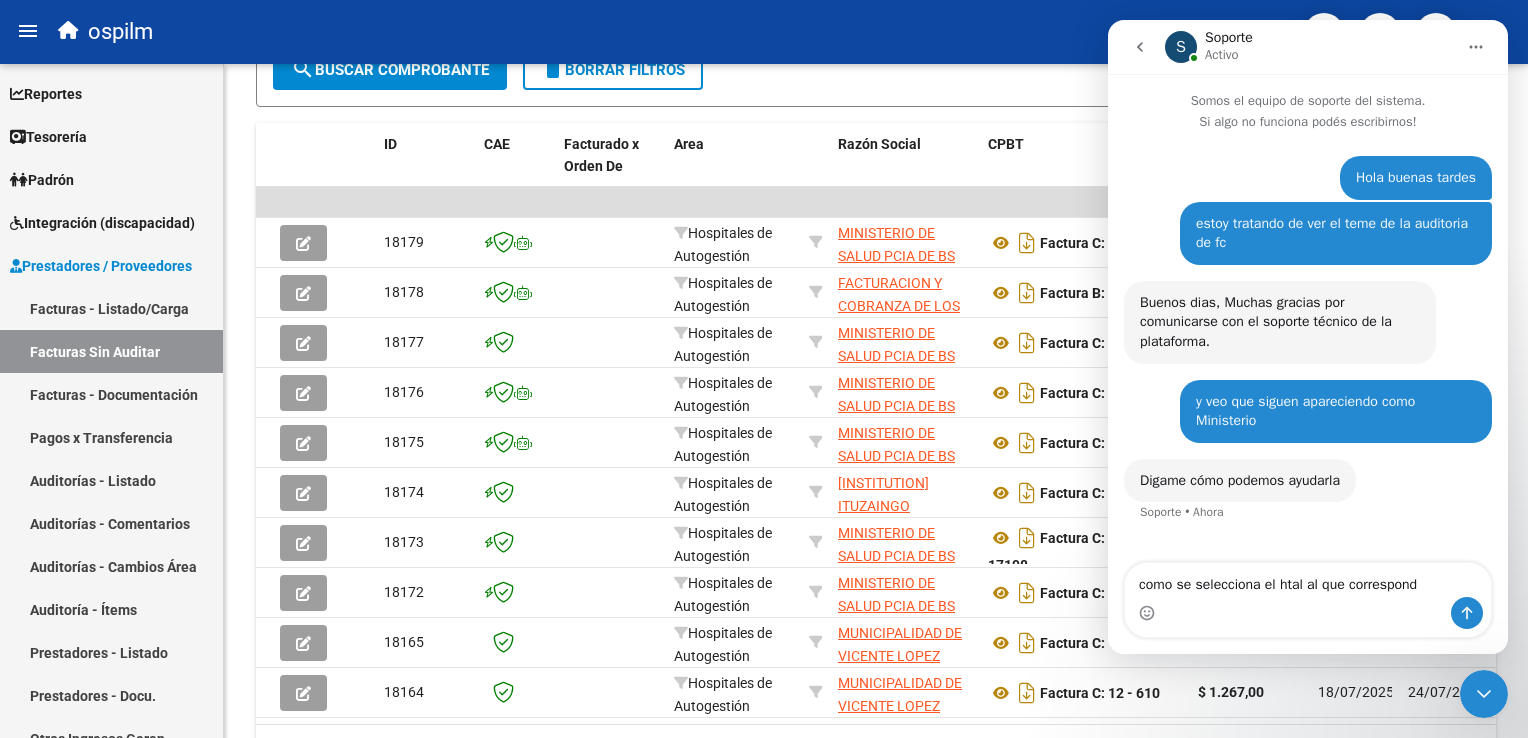 type on "como se selecciona el htal al que corresponde" 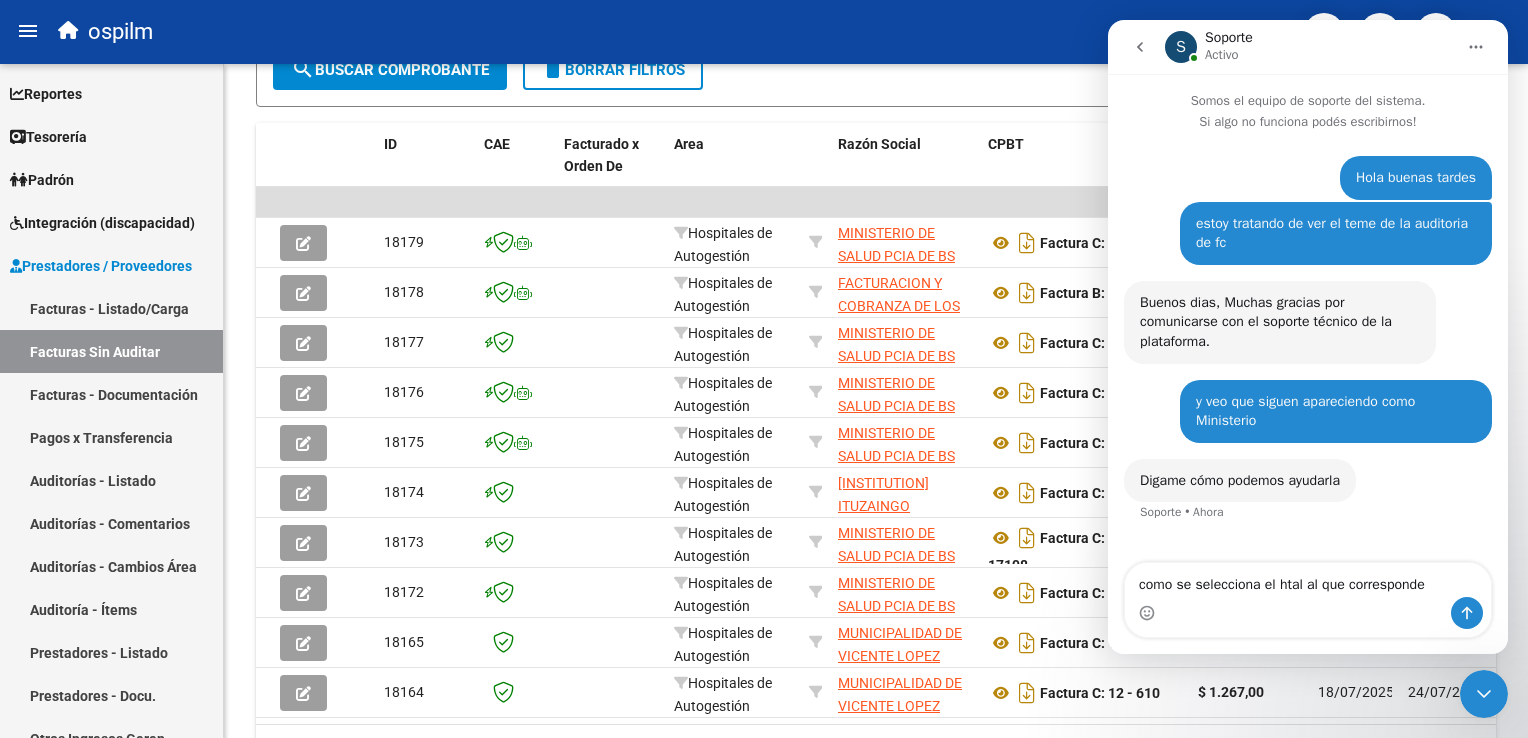 type 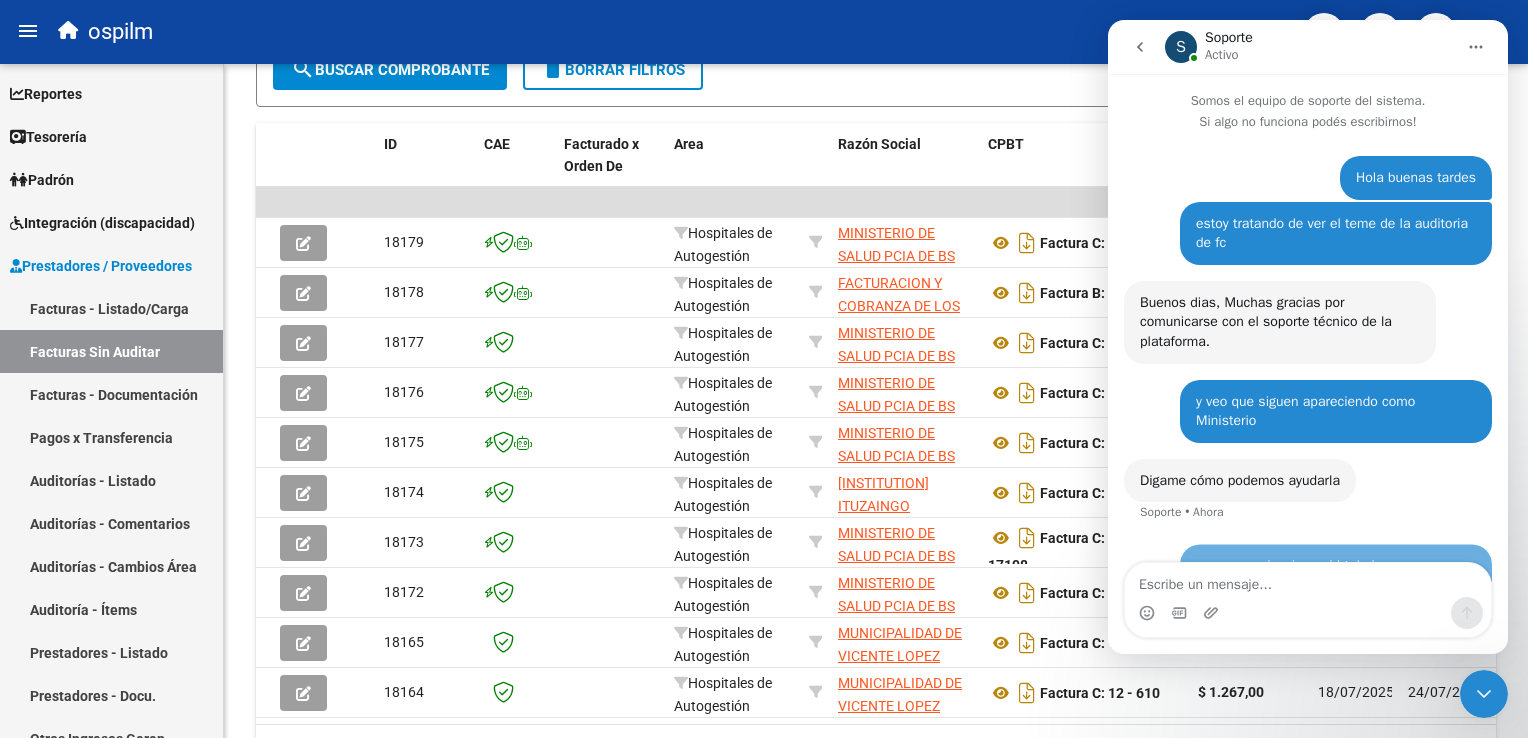 scroll, scrollTop: 60, scrollLeft: 0, axis: vertical 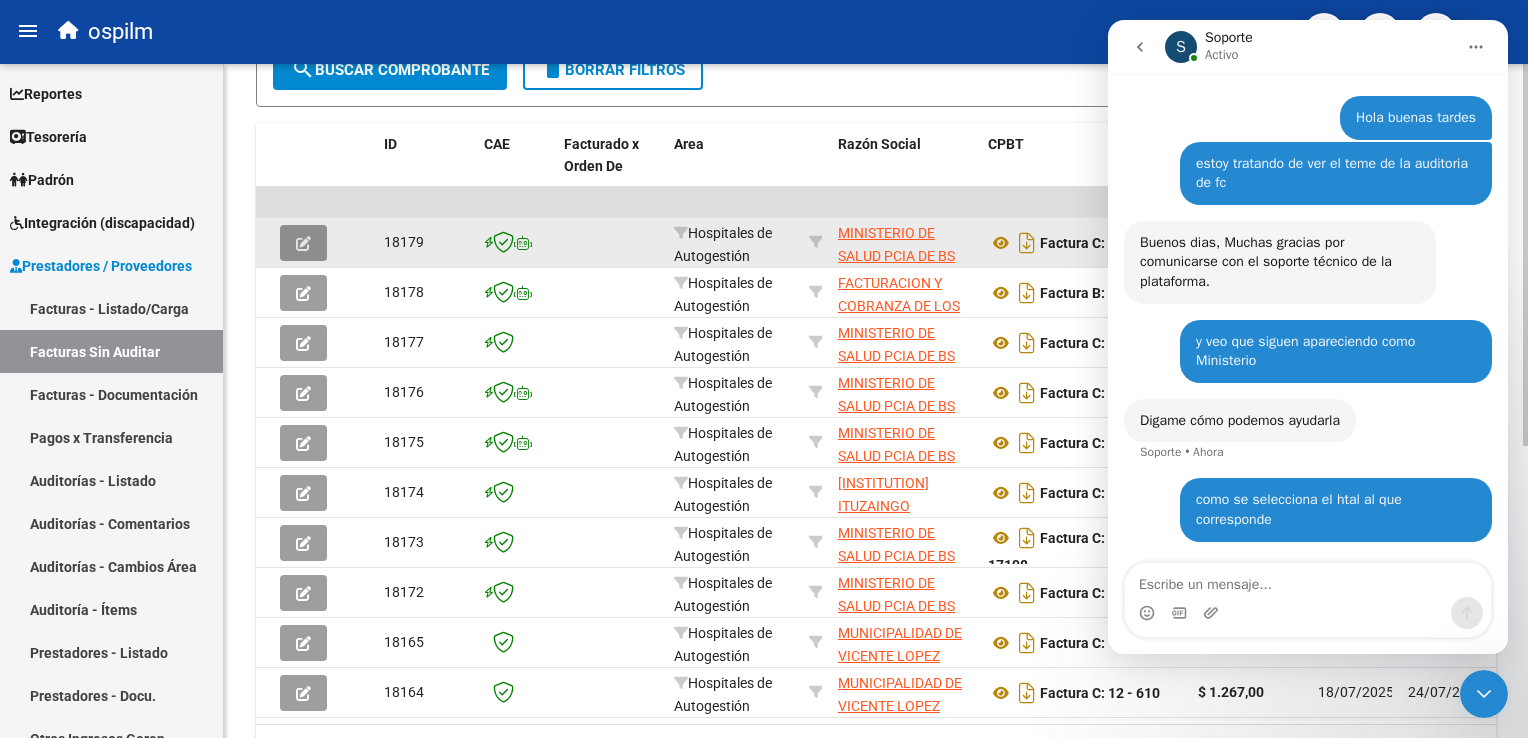 click 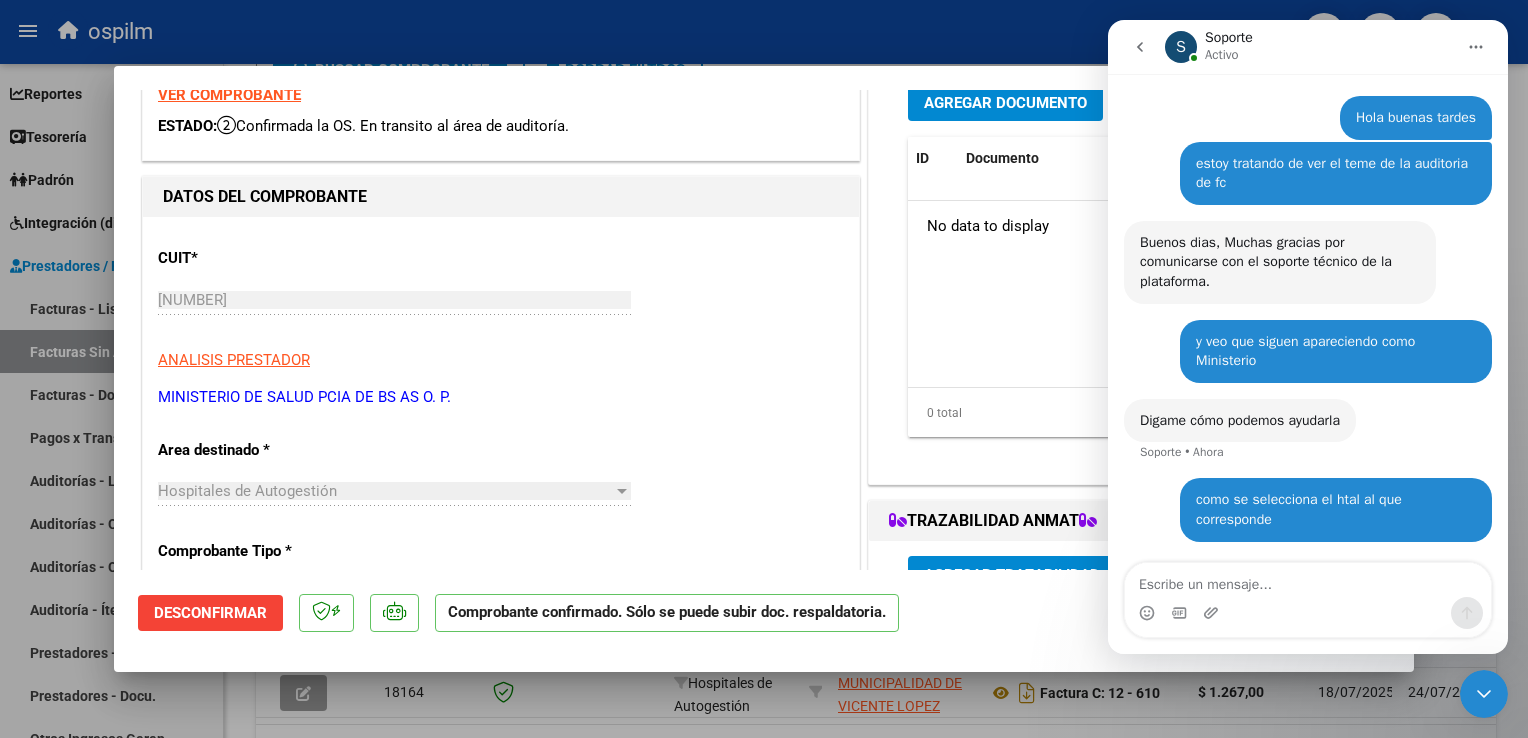 scroll, scrollTop: 200, scrollLeft: 0, axis: vertical 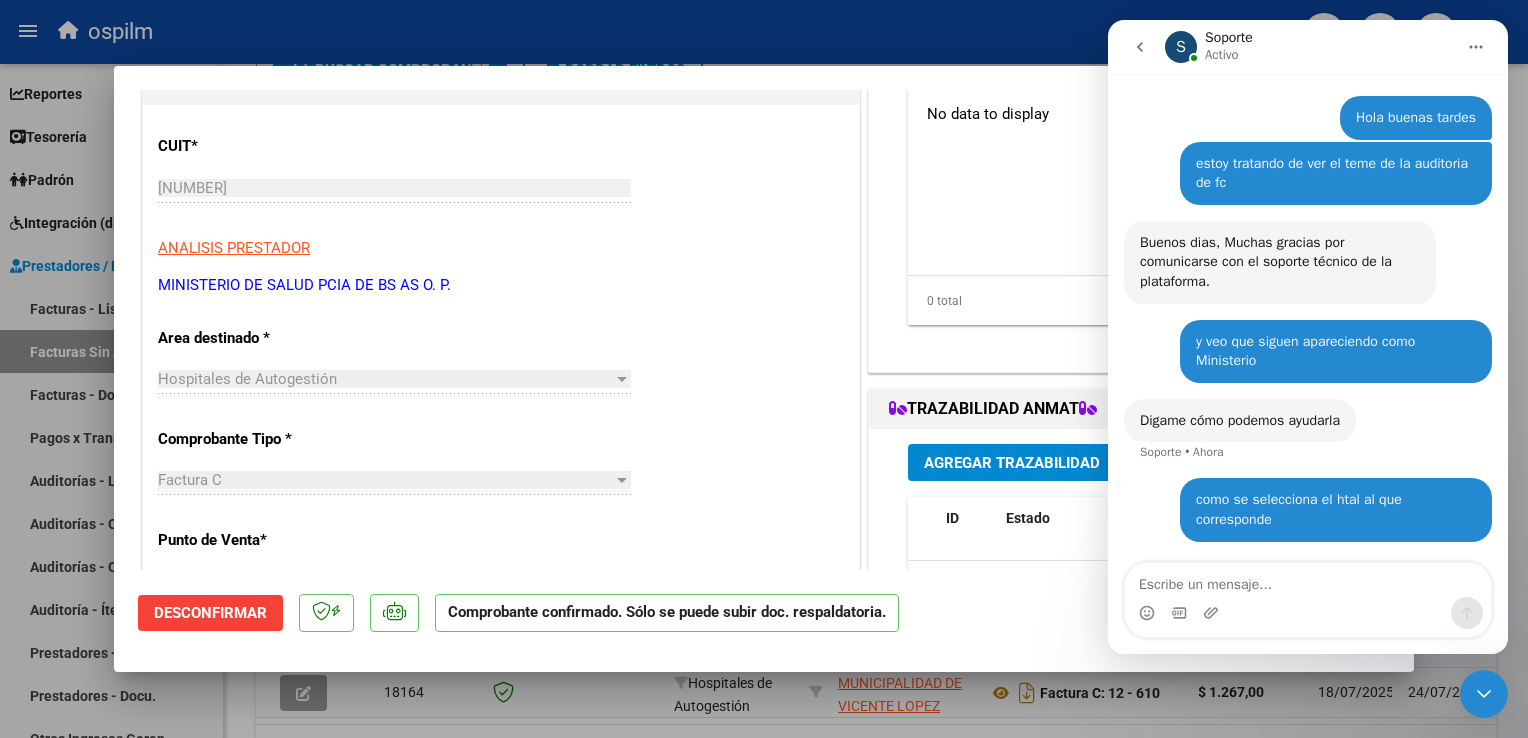 click on "MINISTERIO DE SALUD PCIA DE BS AS O. P." at bounding box center (501, 285) 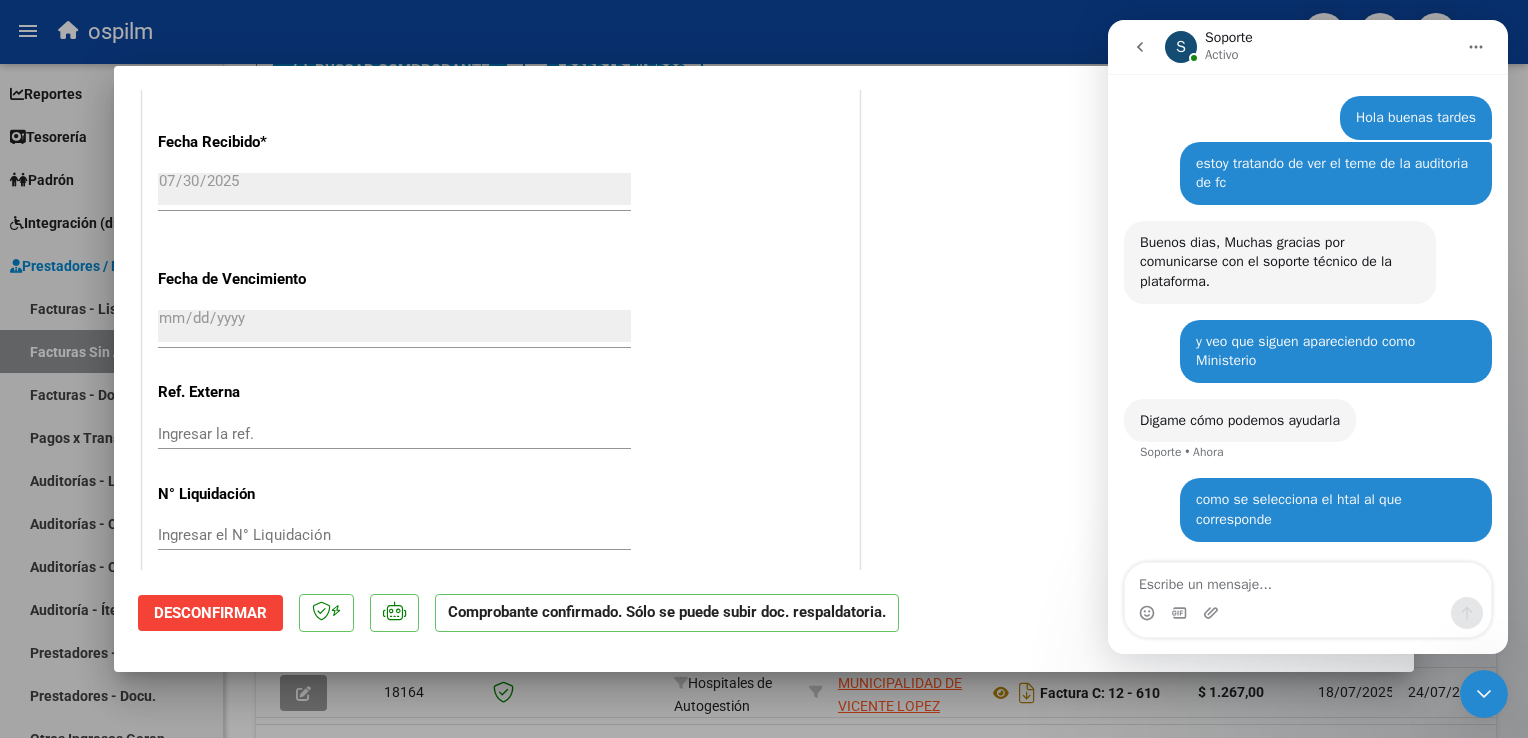 scroll, scrollTop: 1156, scrollLeft: 0, axis: vertical 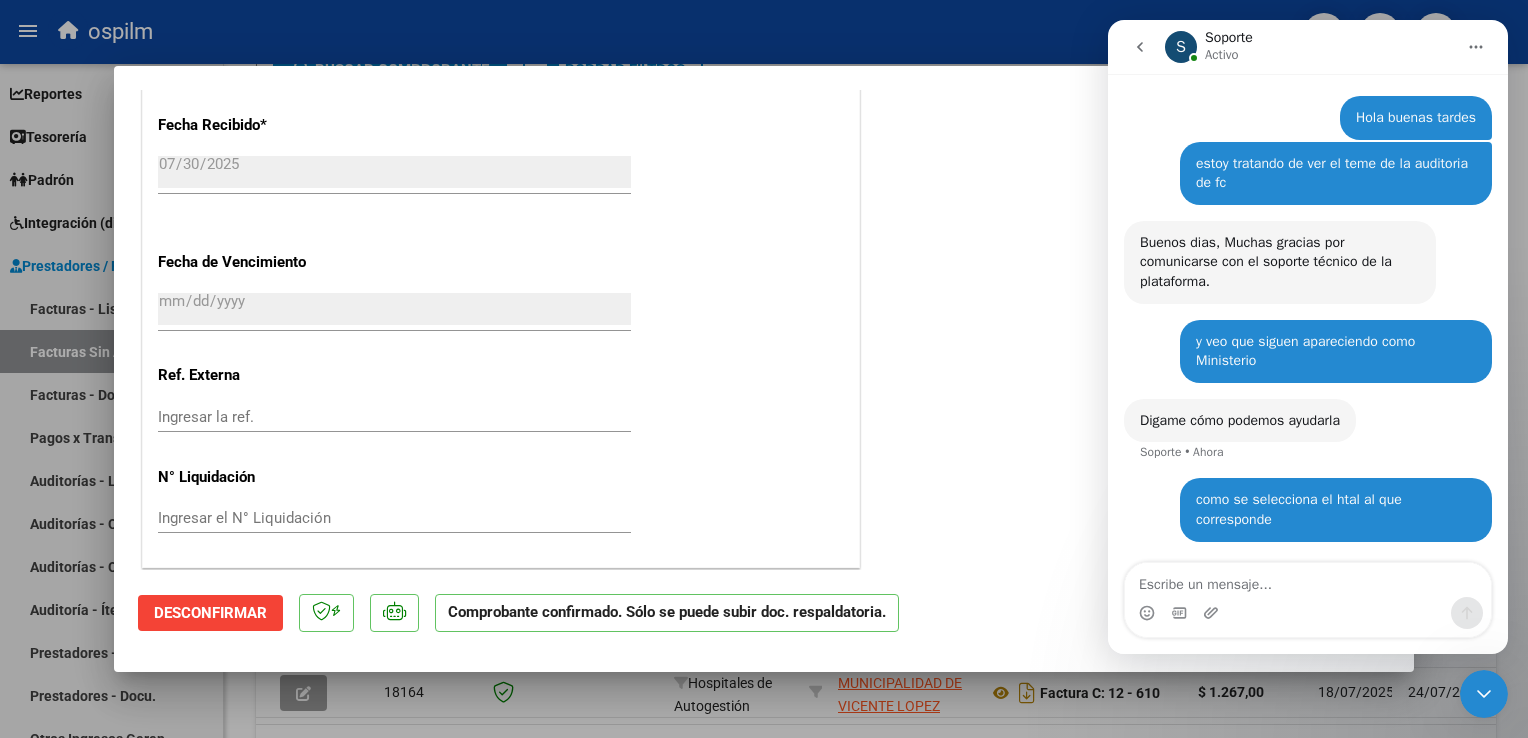 click at bounding box center [764, 369] 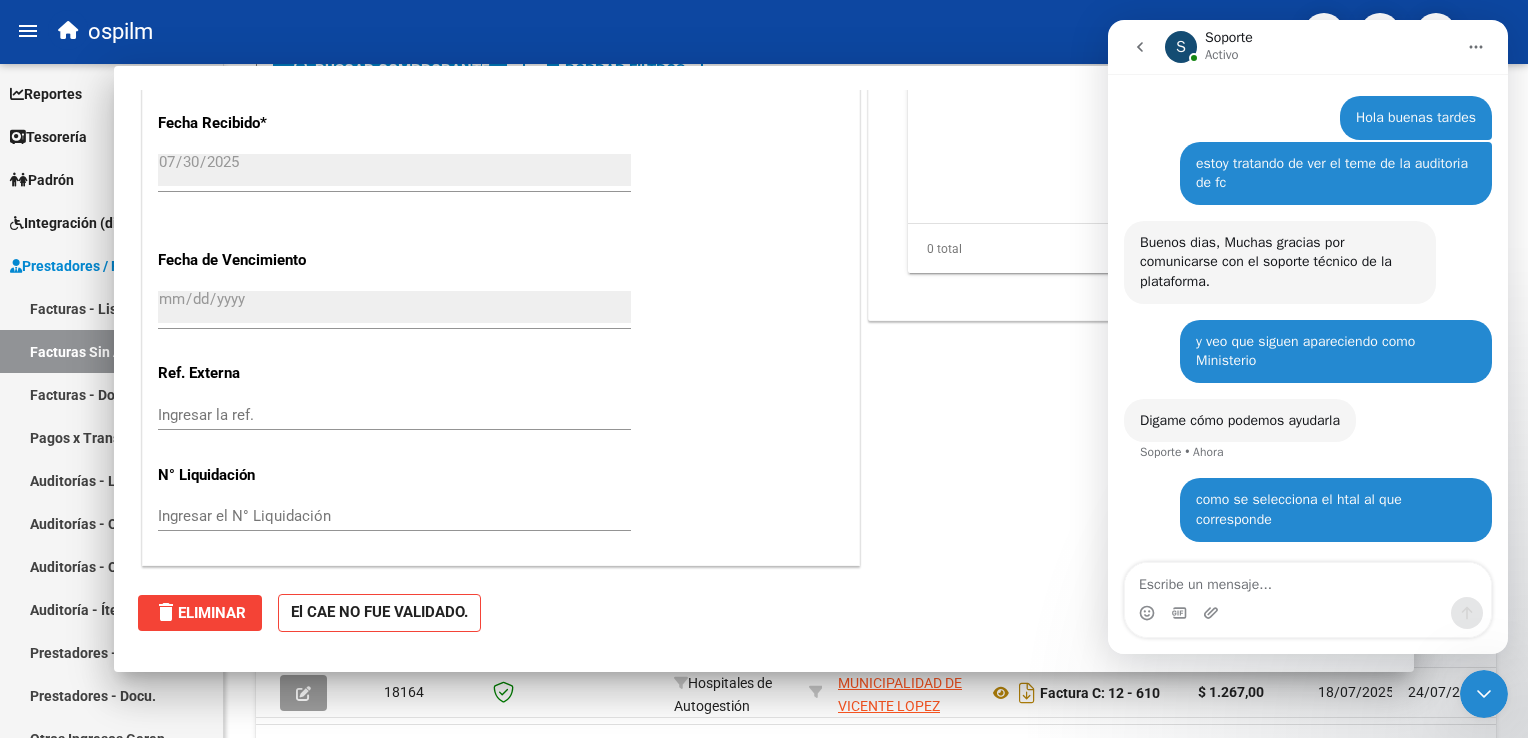 type 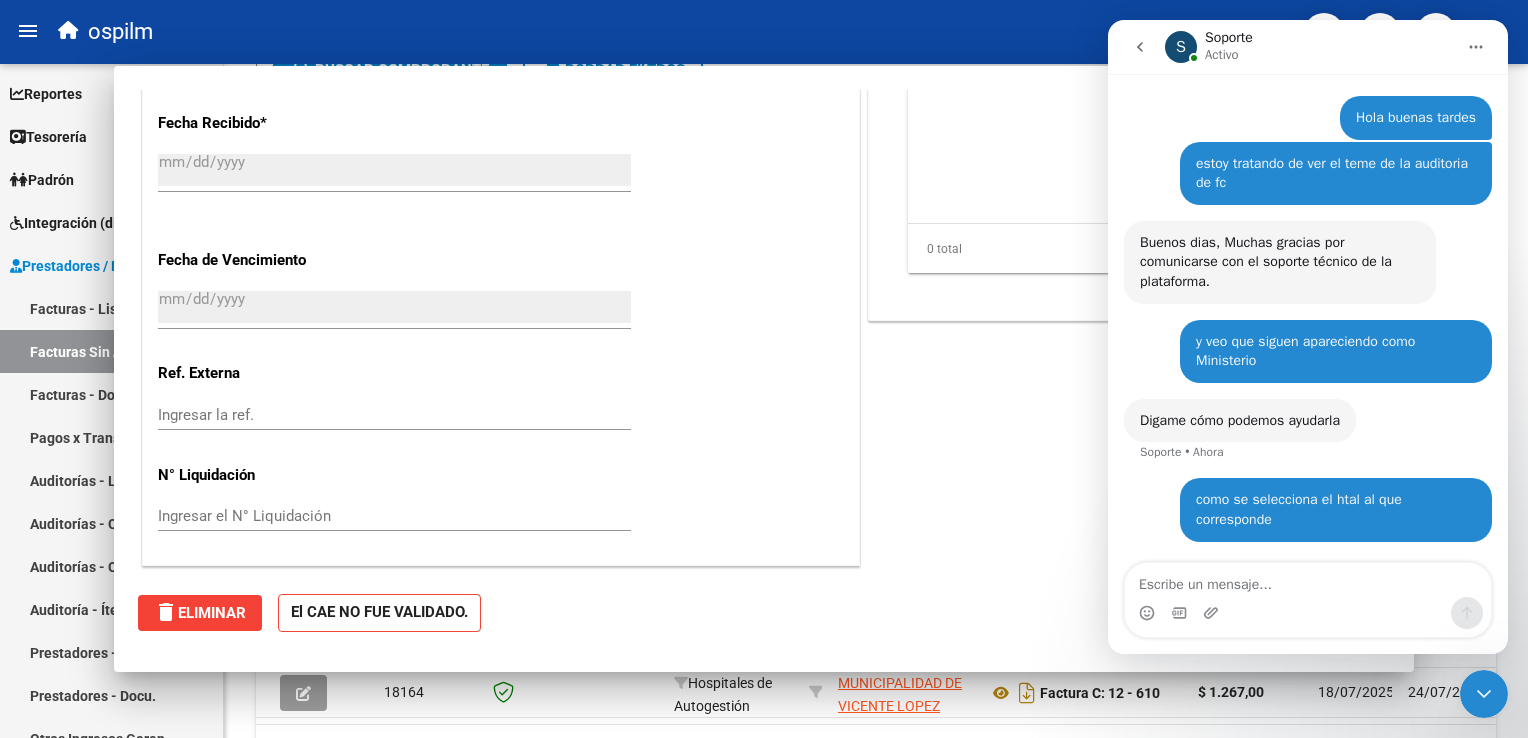 scroll, scrollTop: 0, scrollLeft: 0, axis: both 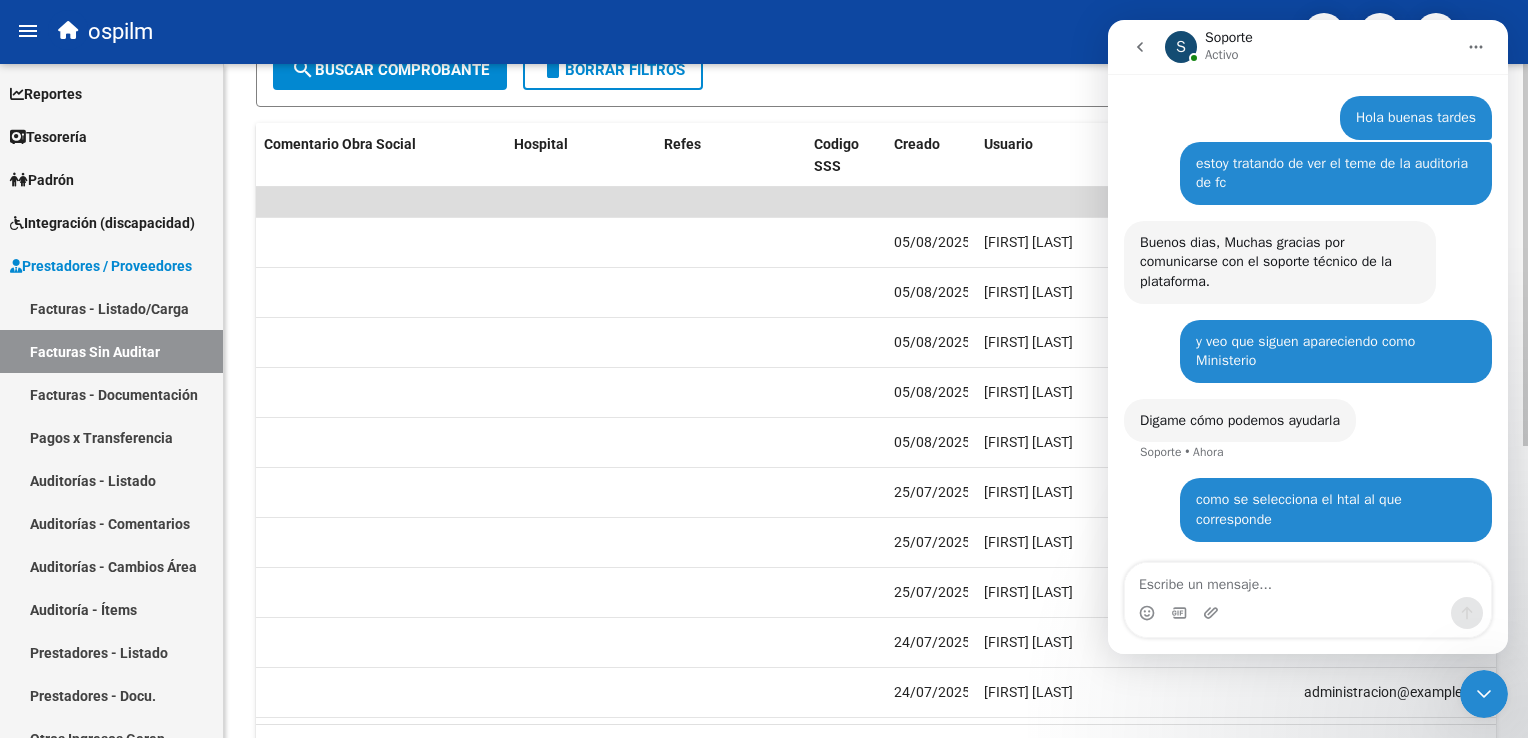 click on "Filtros Id Area Area Seleccionar Gerenciador Seleccionar Gerenciador CUIT / Razón Social Pto. Venta Nro. Comprobante   Mostrar totalizadores   MAS FILTROS  Comprobante Tipo Comprobante Tipo Start date – End date Fec. Comprobante Desde / Hasta Hospital Refes Start date – End date Fec. Rec. Desde / Hasta Start date – End date Fec. Creado Desde / Hasta Start date – End date Fec. Vencimiento  Desde / Hasta No Archivado search  Buscar Comprobante  delete  Borrar Filtros" 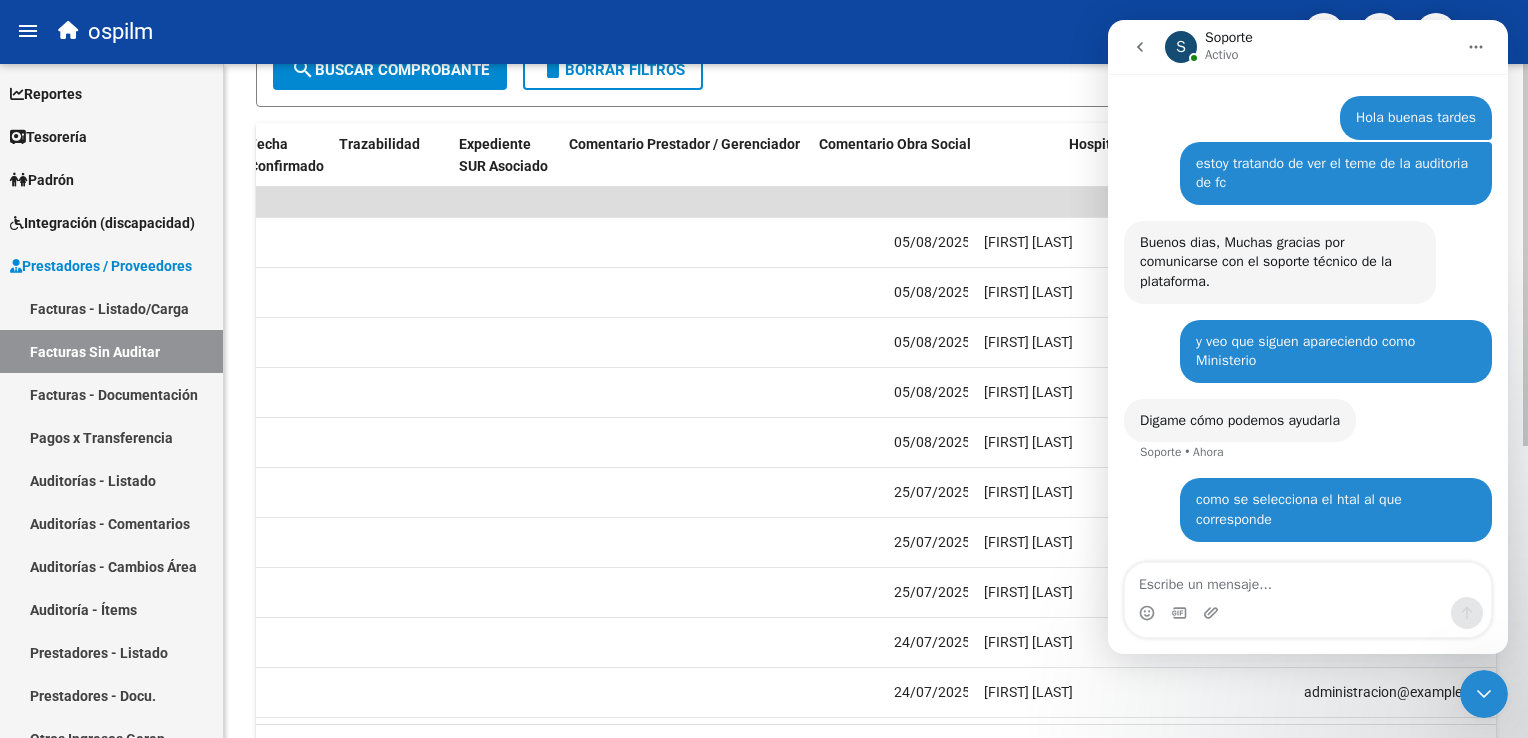scroll, scrollTop: 0, scrollLeft: 929, axis: horizontal 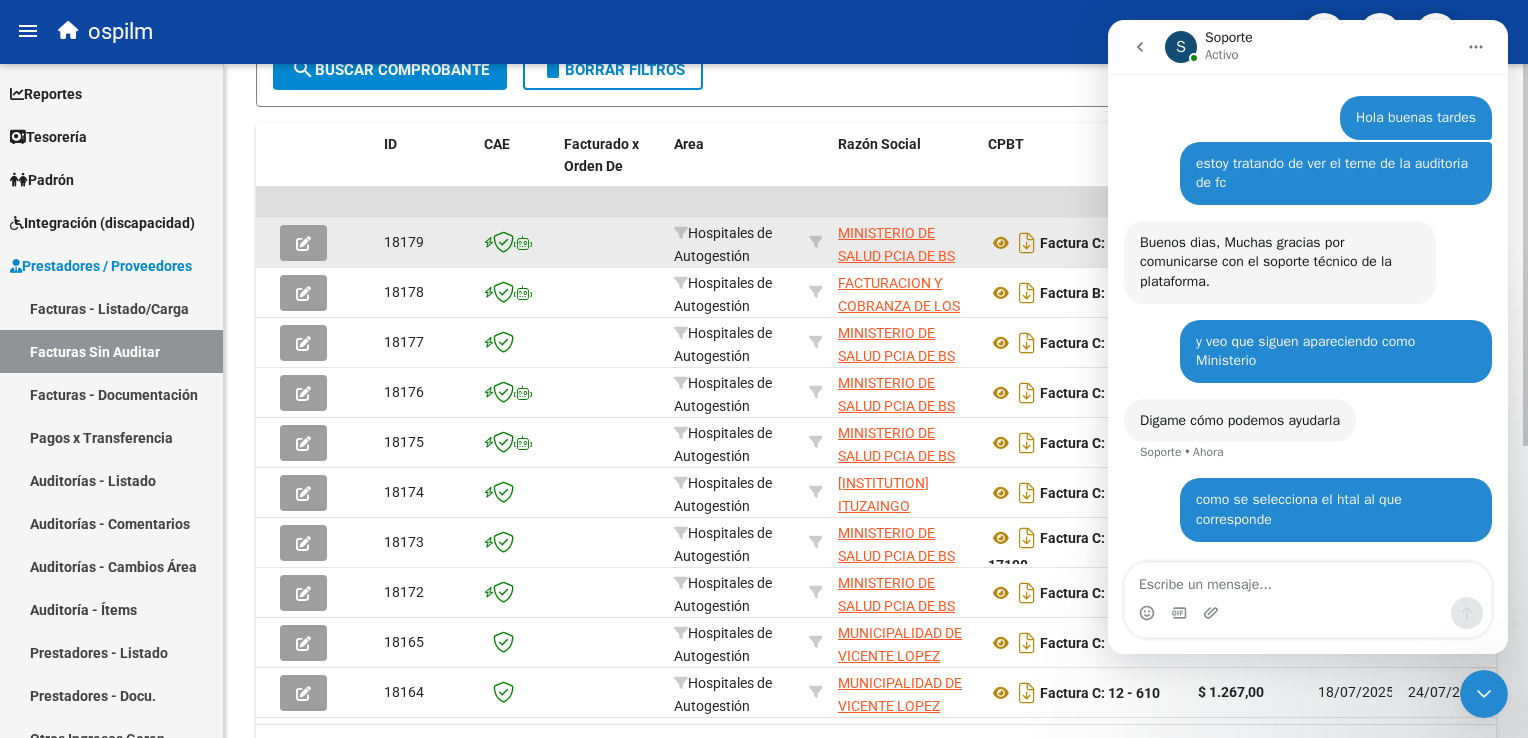 click 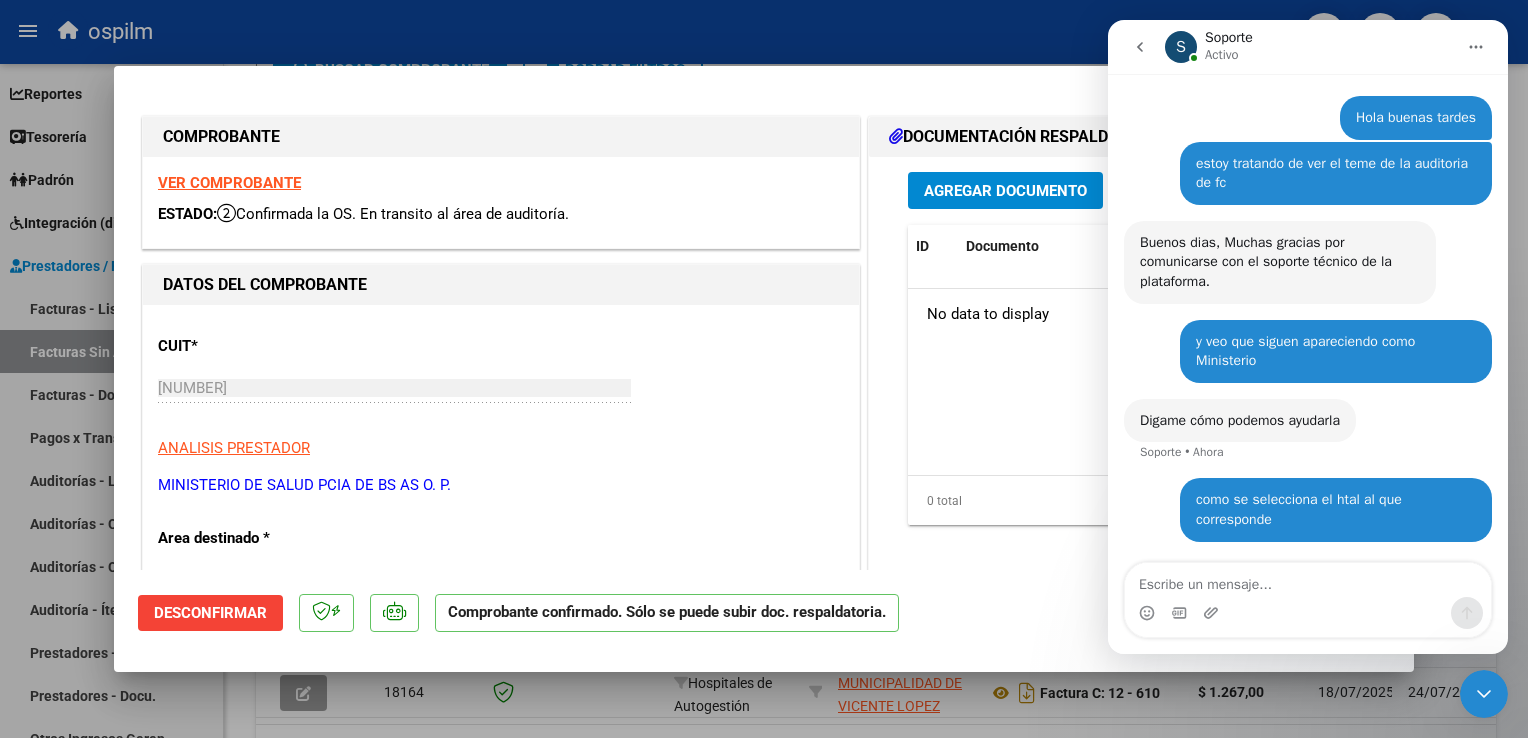 click at bounding box center [764, 369] 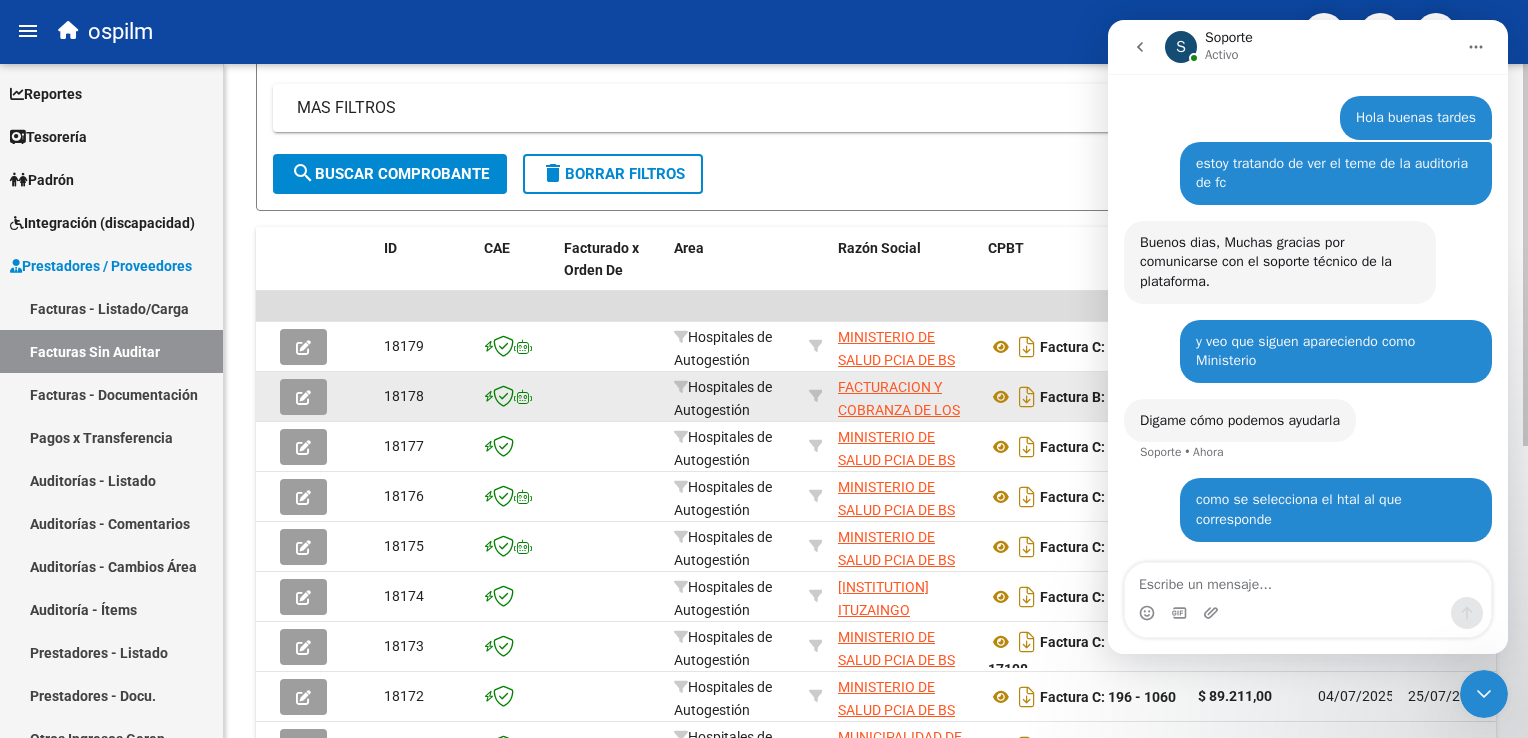 scroll, scrollTop: 100, scrollLeft: 0, axis: vertical 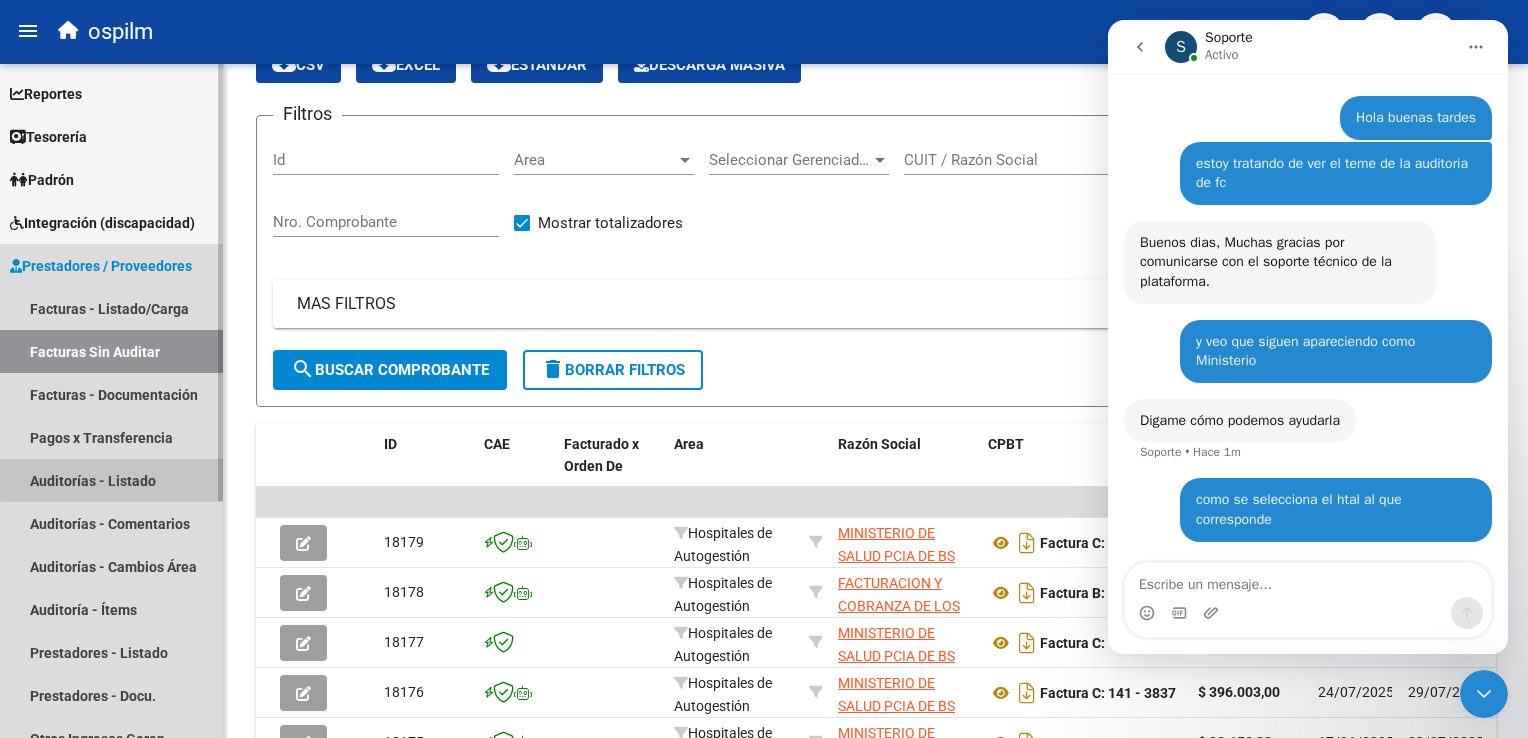 click on "Auditorías - Listado" at bounding box center (111, 480) 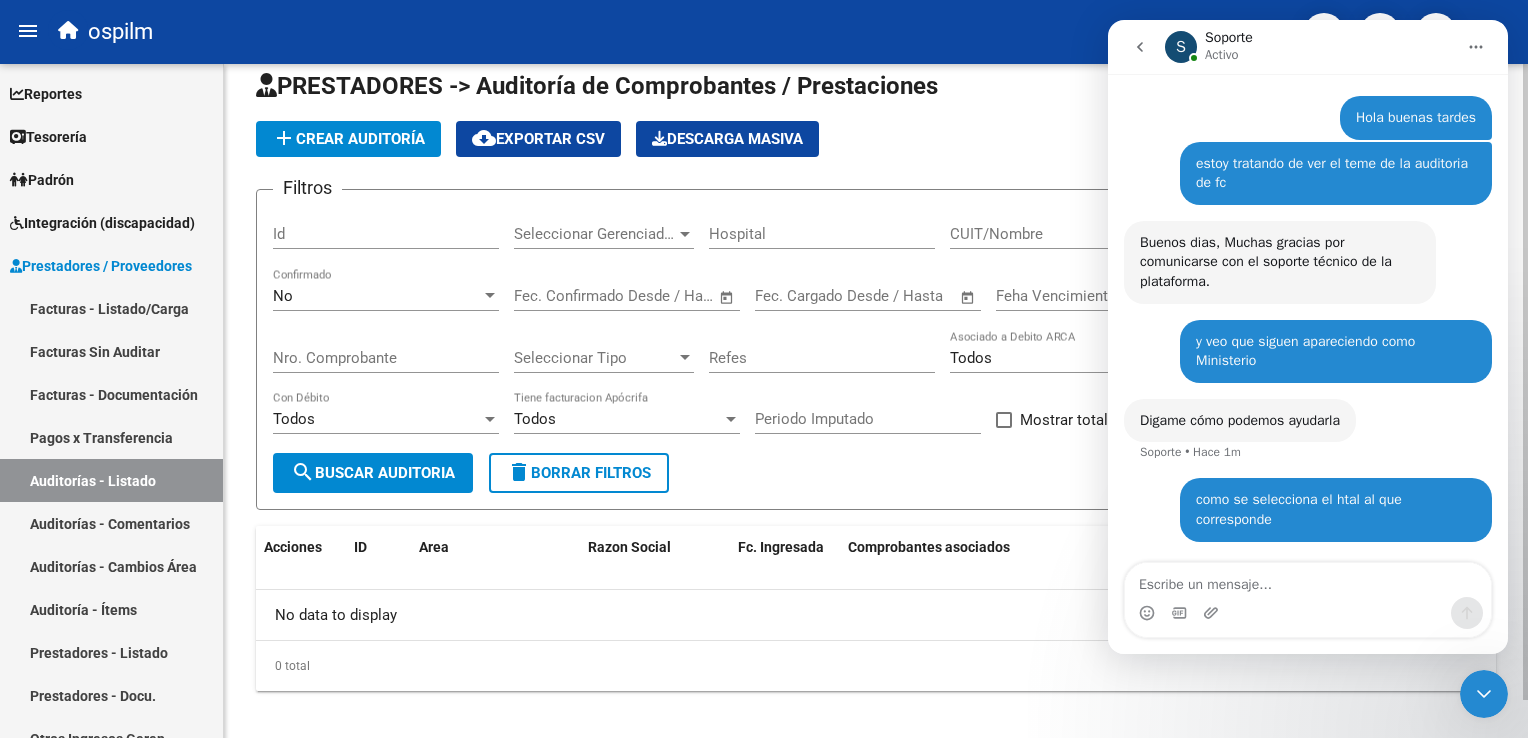 scroll, scrollTop: 40, scrollLeft: 0, axis: vertical 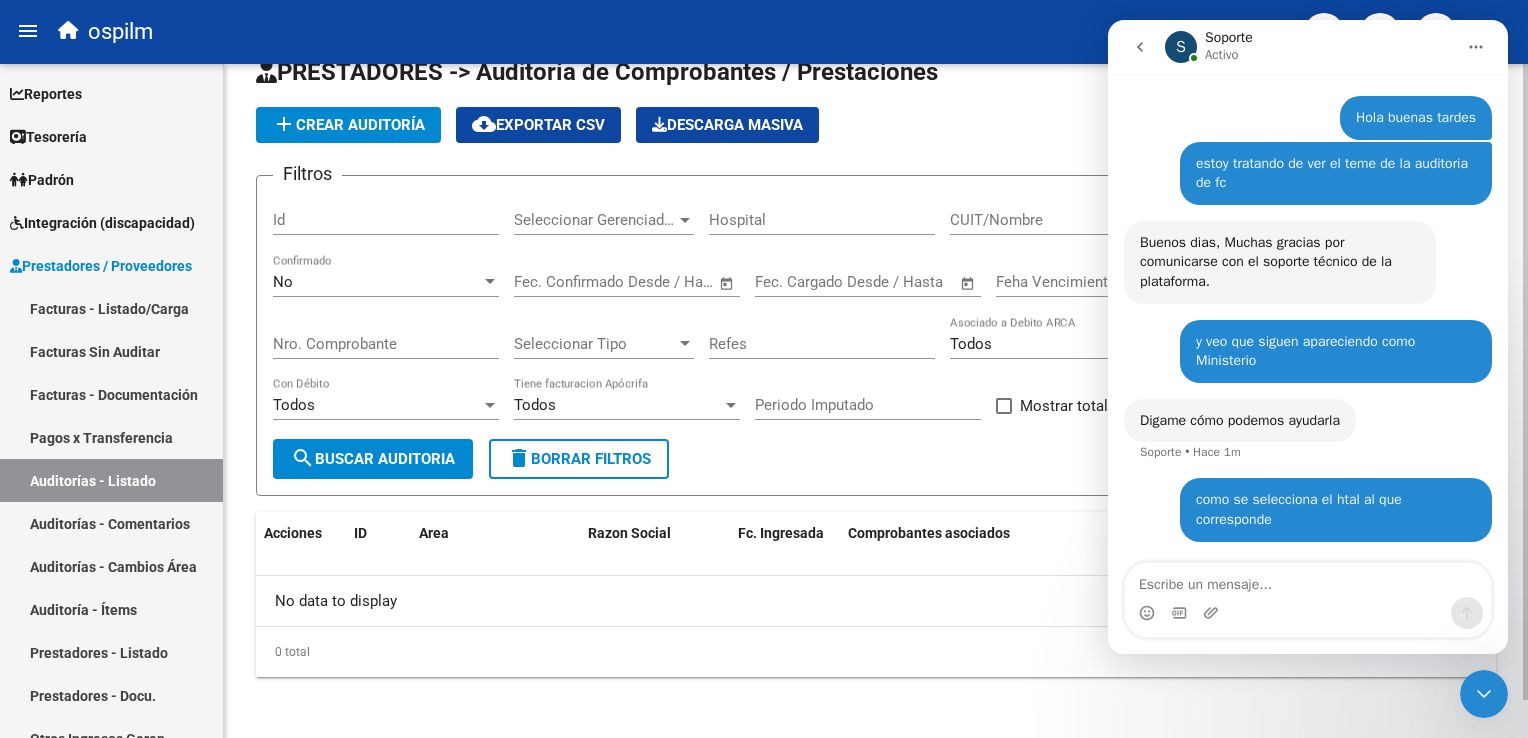 click on "add  Crear Auditoría" 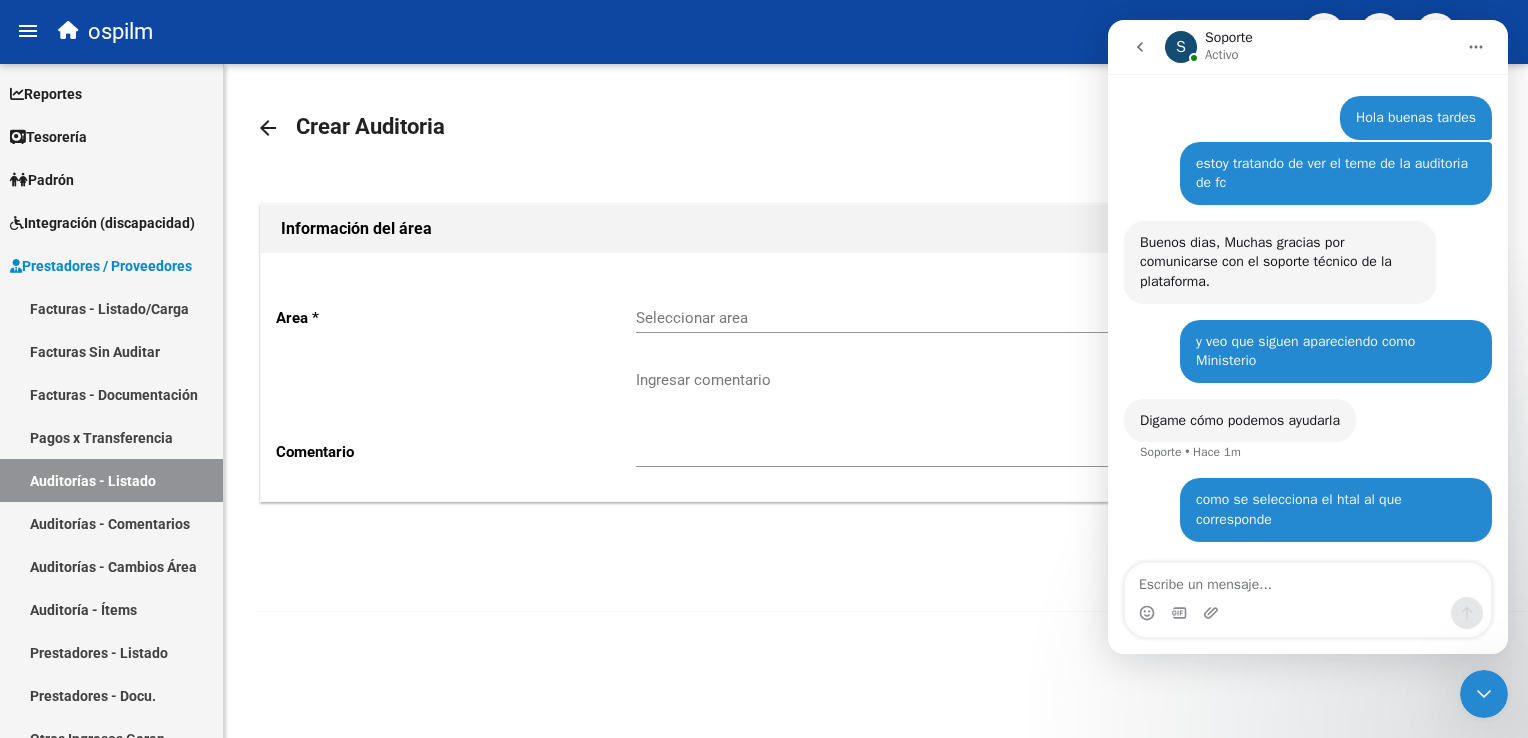 scroll, scrollTop: 0, scrollLeft: 0, axis: both 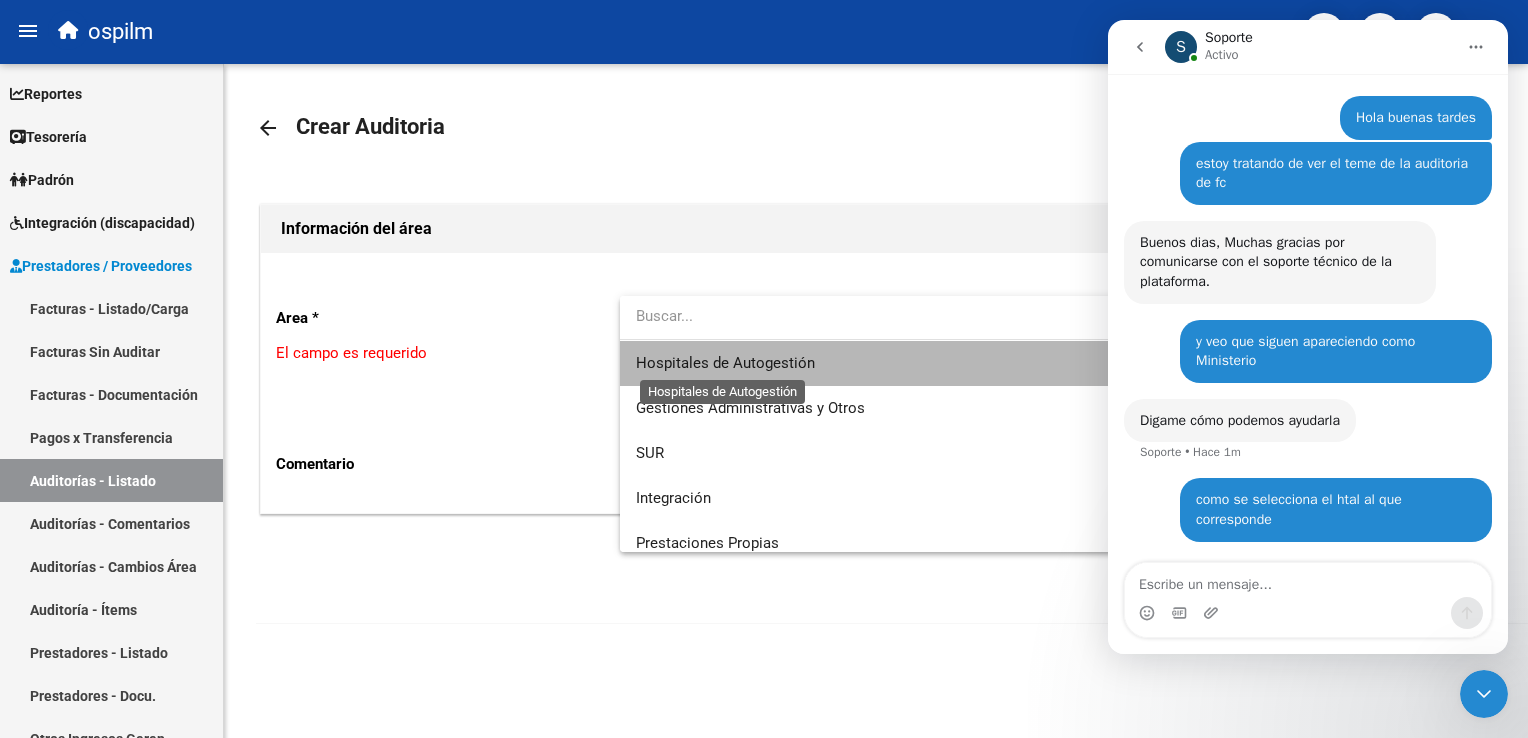 click on "Hospitales de Autogestión" at bounding box center [725, 363] 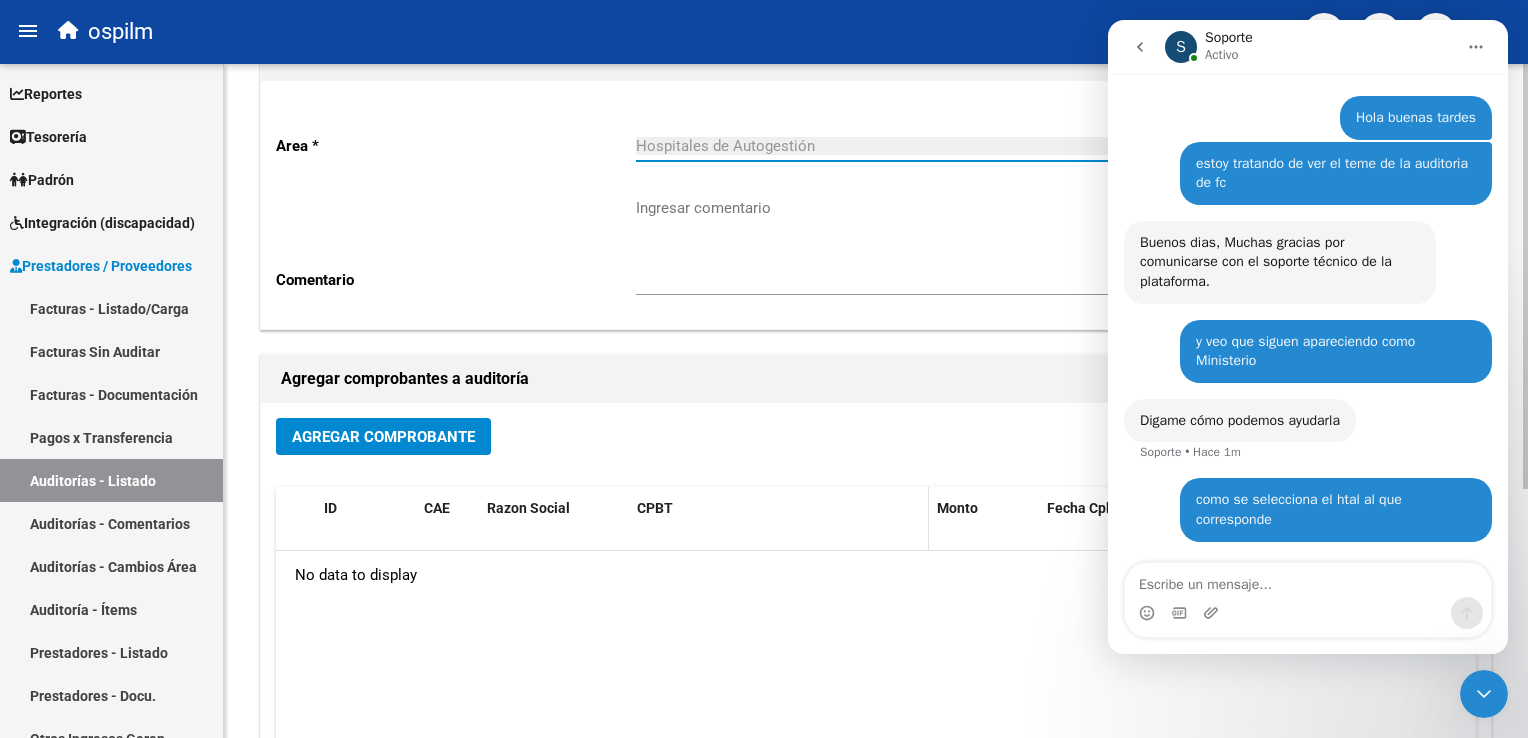 scroll, scrollTop: 200, scrollLeft: 0, axis: vertical 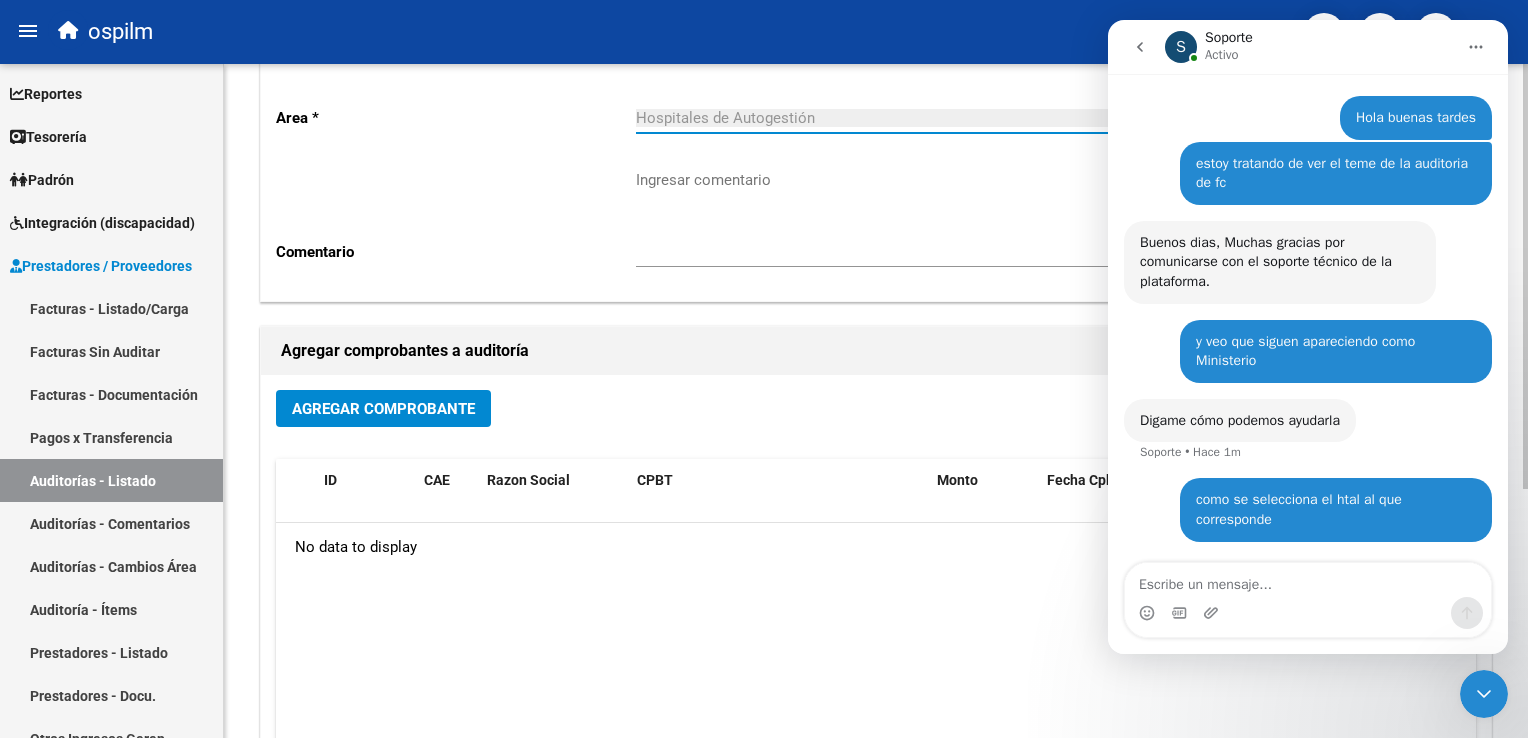 click on "Agregar Comprobante" 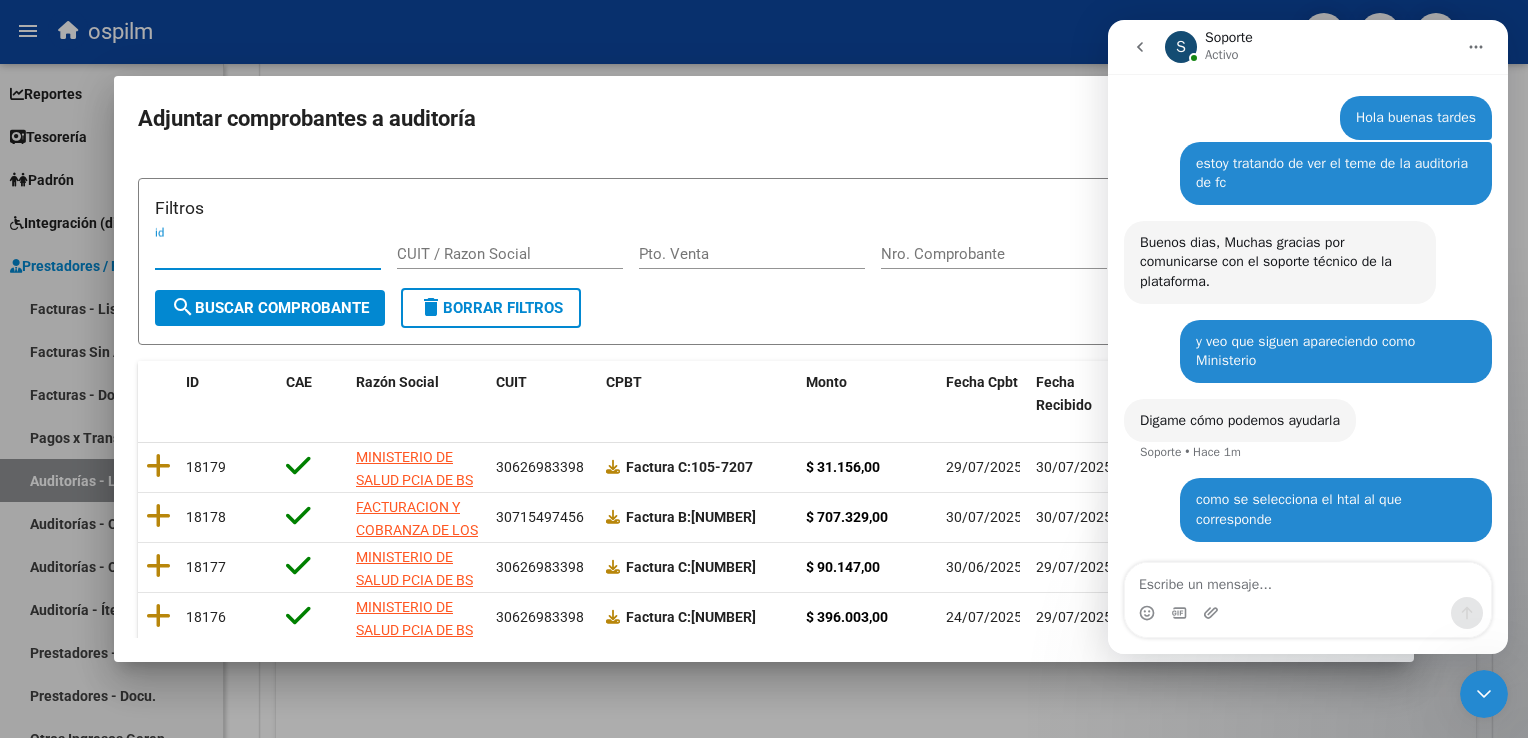 click on "Nro. Comprobante" at bounding box center [994, 254] 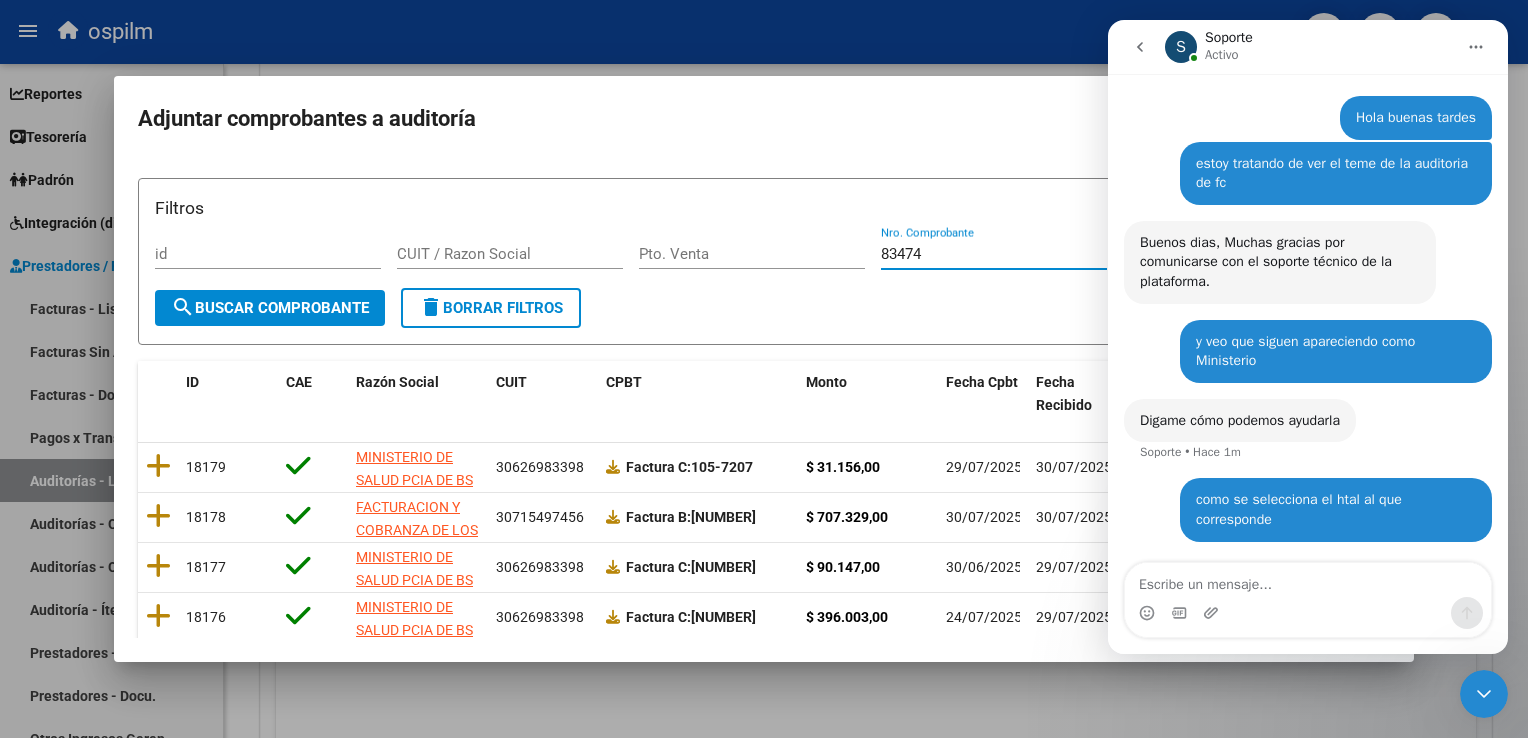 type on "83474" 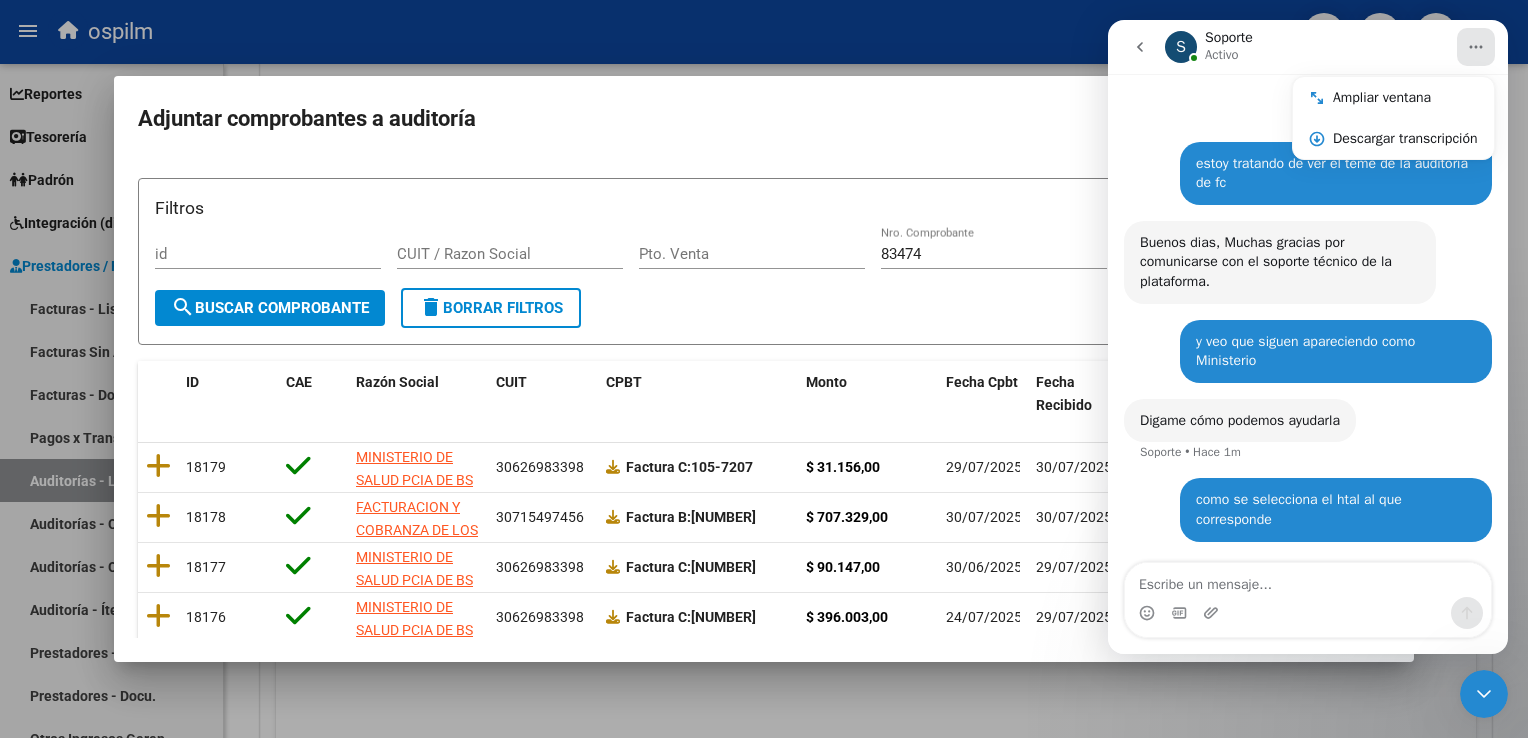 click at bounding box center [764, 369] 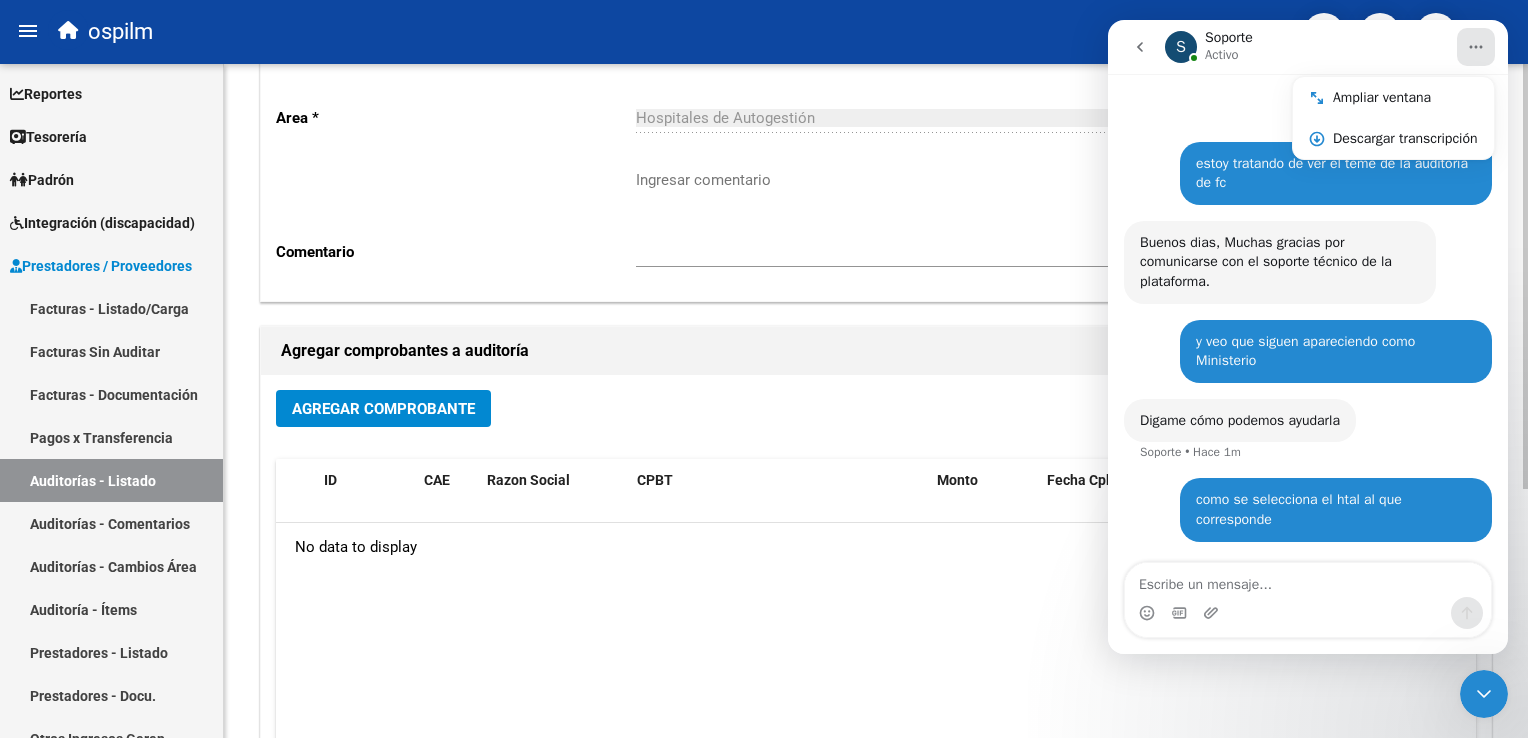 click on "No data to display" 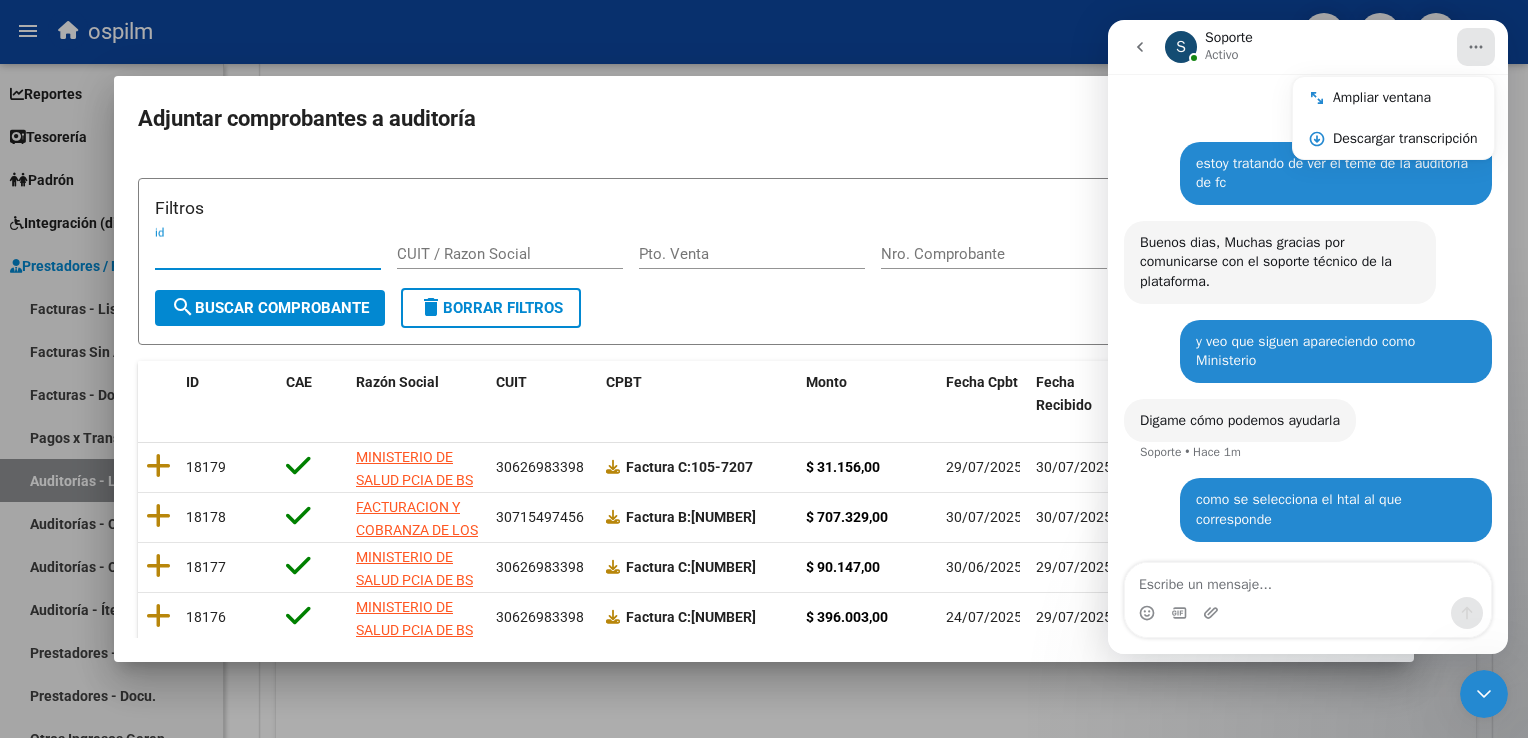 click on "id" at bounding box center [268, 254] 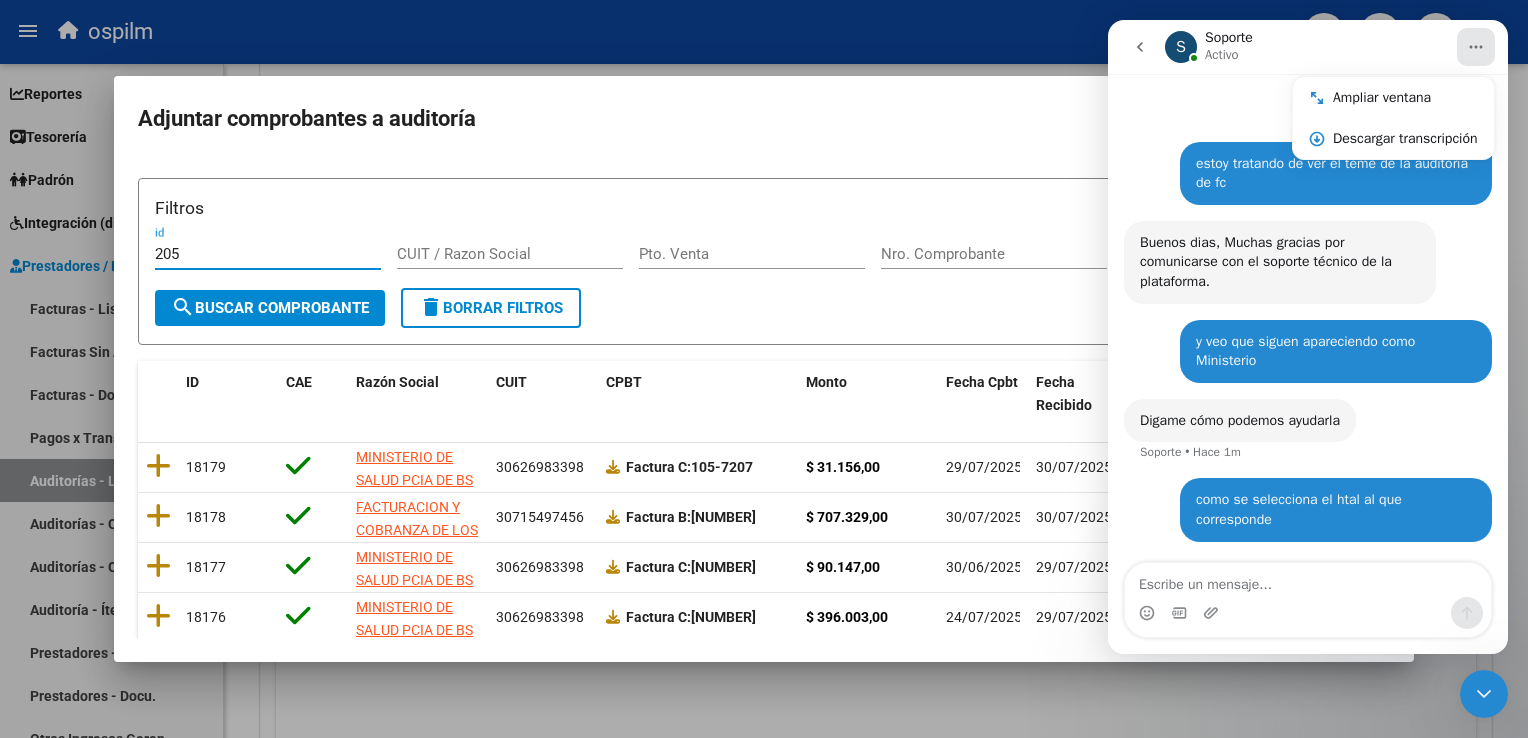 type on "205" 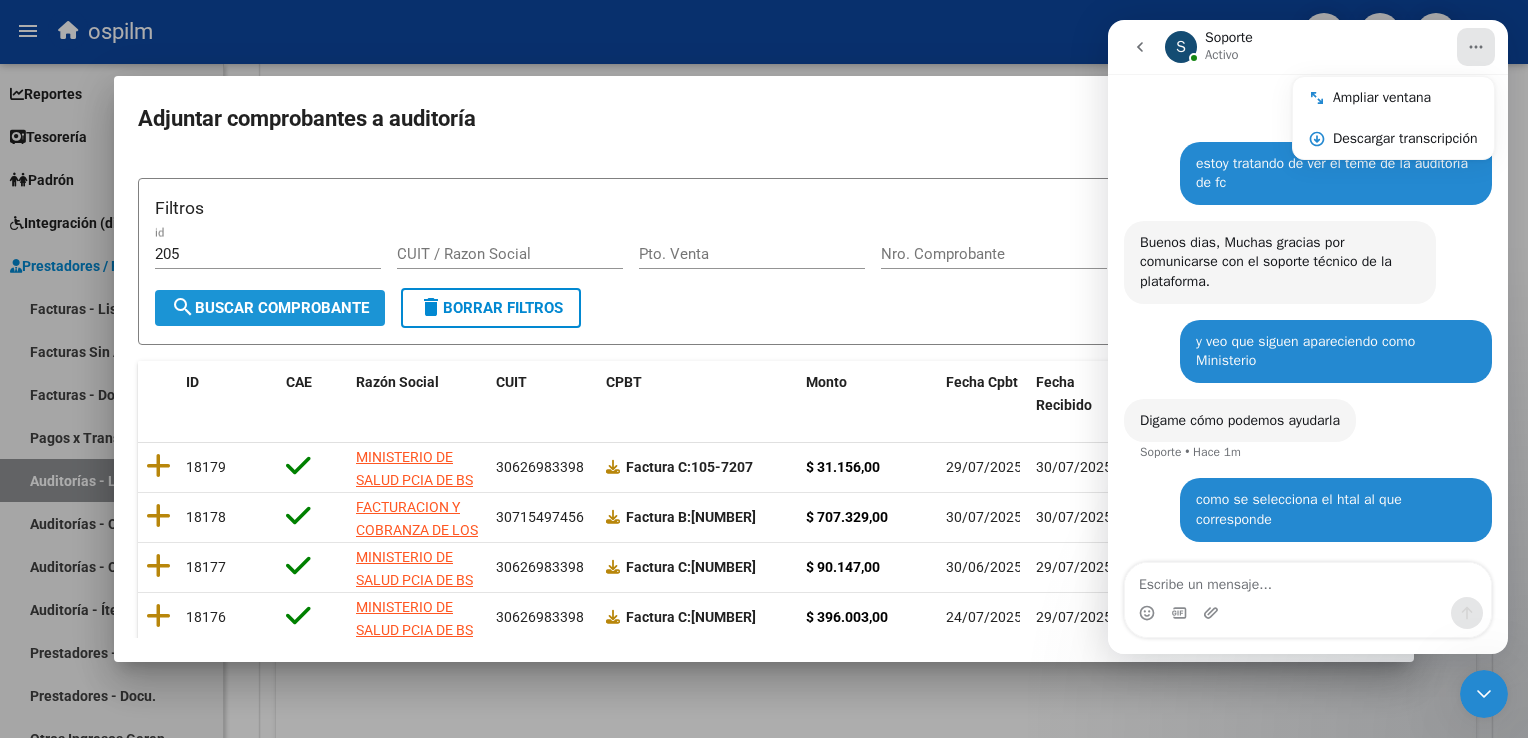 click on "search  Buscar Comprobante" at bounding box center [270, 308] 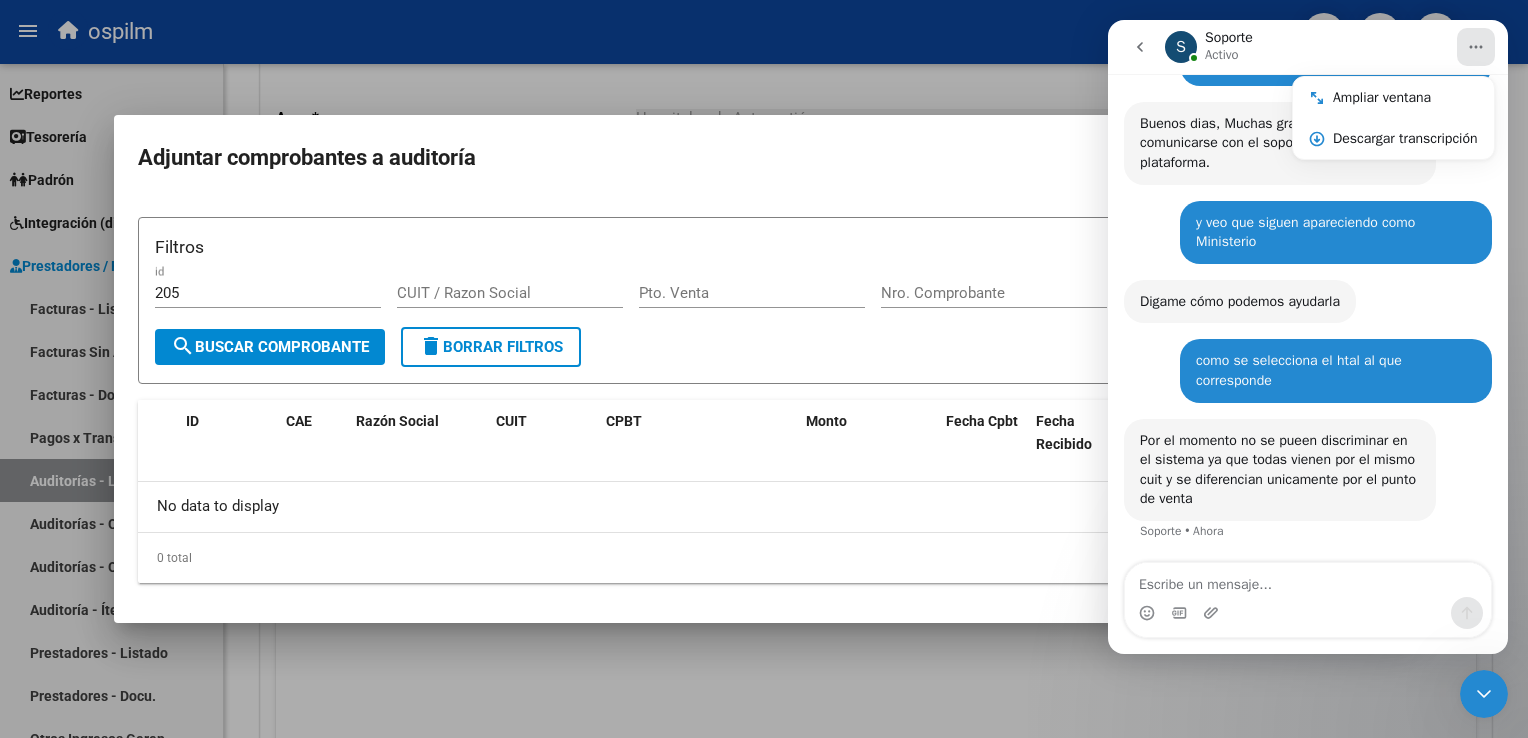 scroll, scrollTop: 178, scrollLeft: 0, axis: vertical 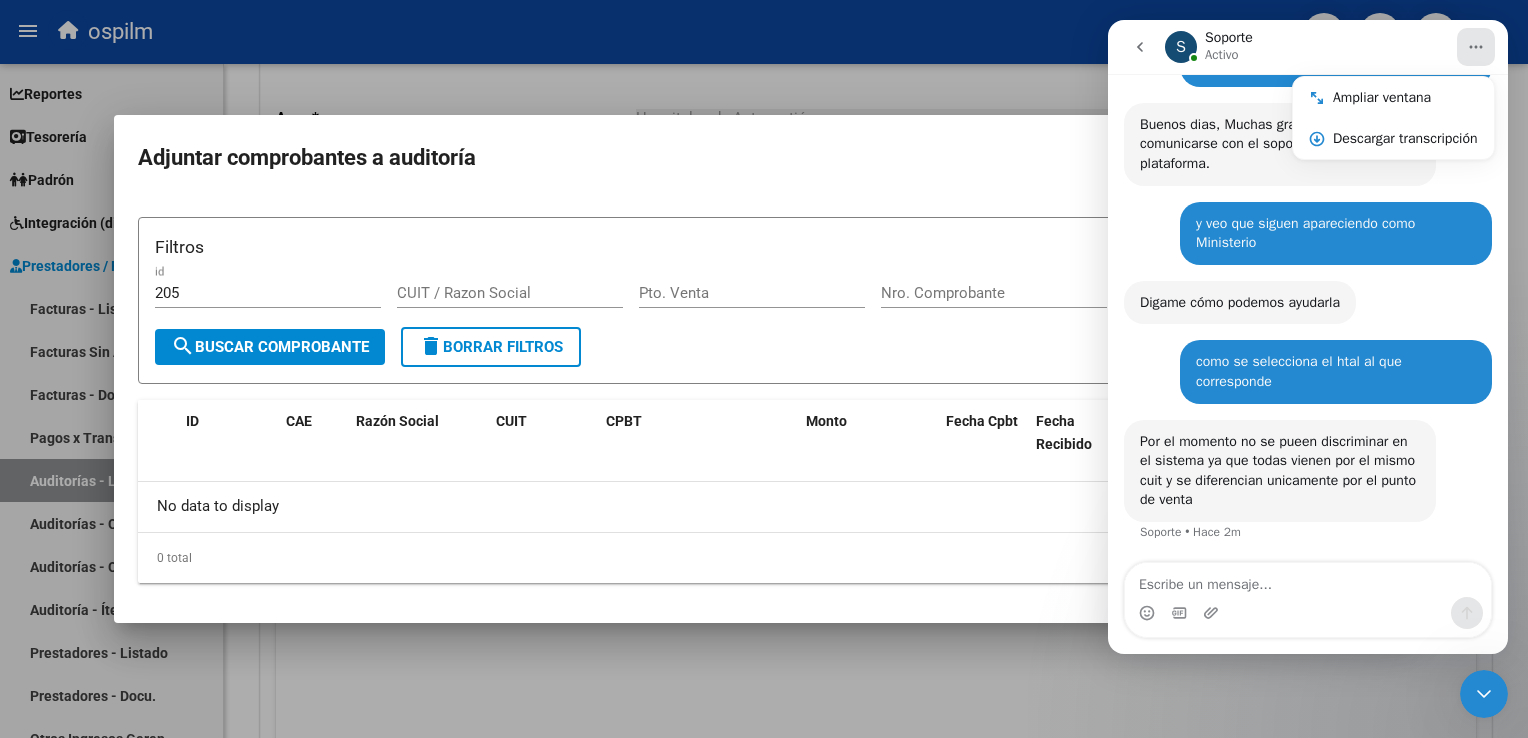 drag, startPoint x: 1271, startPoint y: 622, endPoint x: 1262, endPoint y: 611, distance: 14.21267 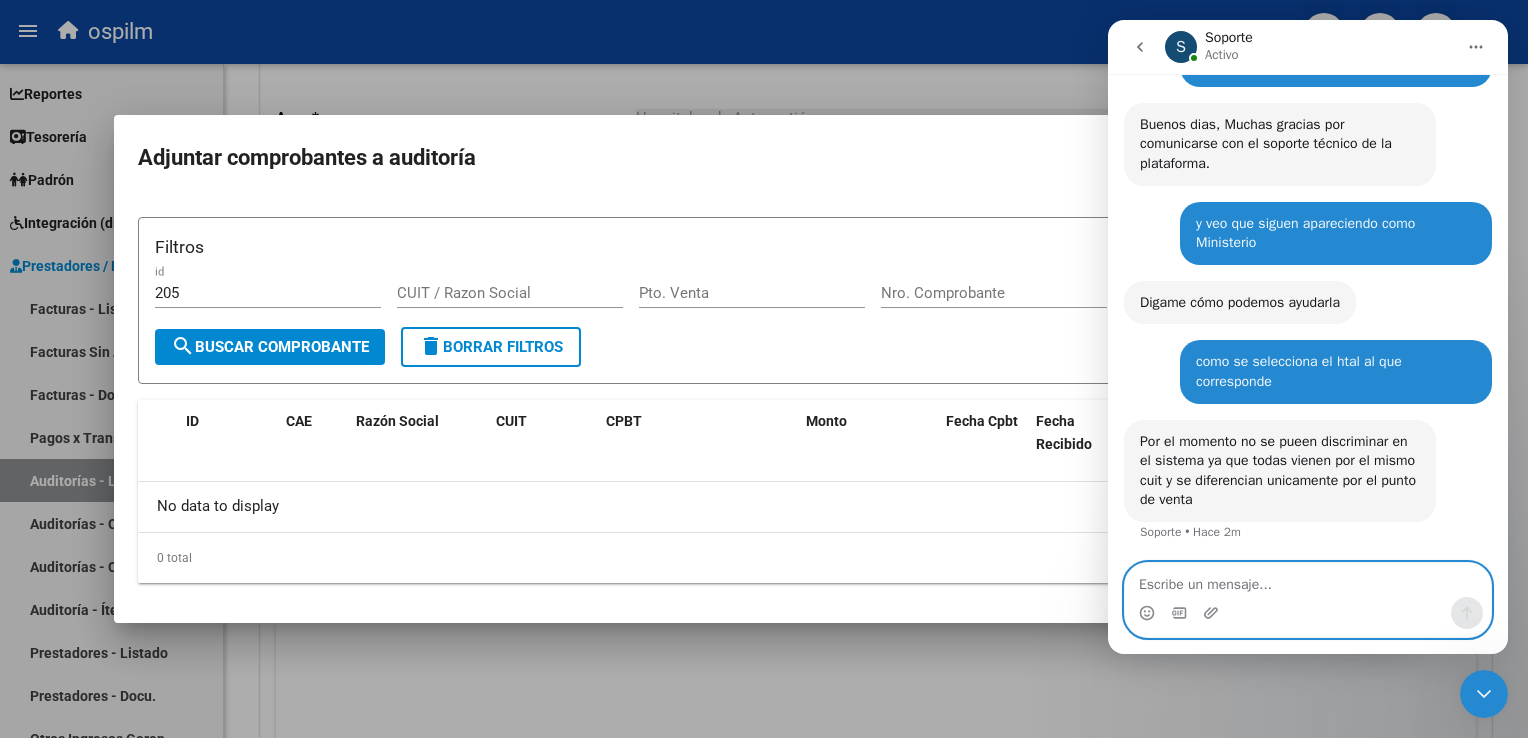 click at bounding box center [1308, 580] 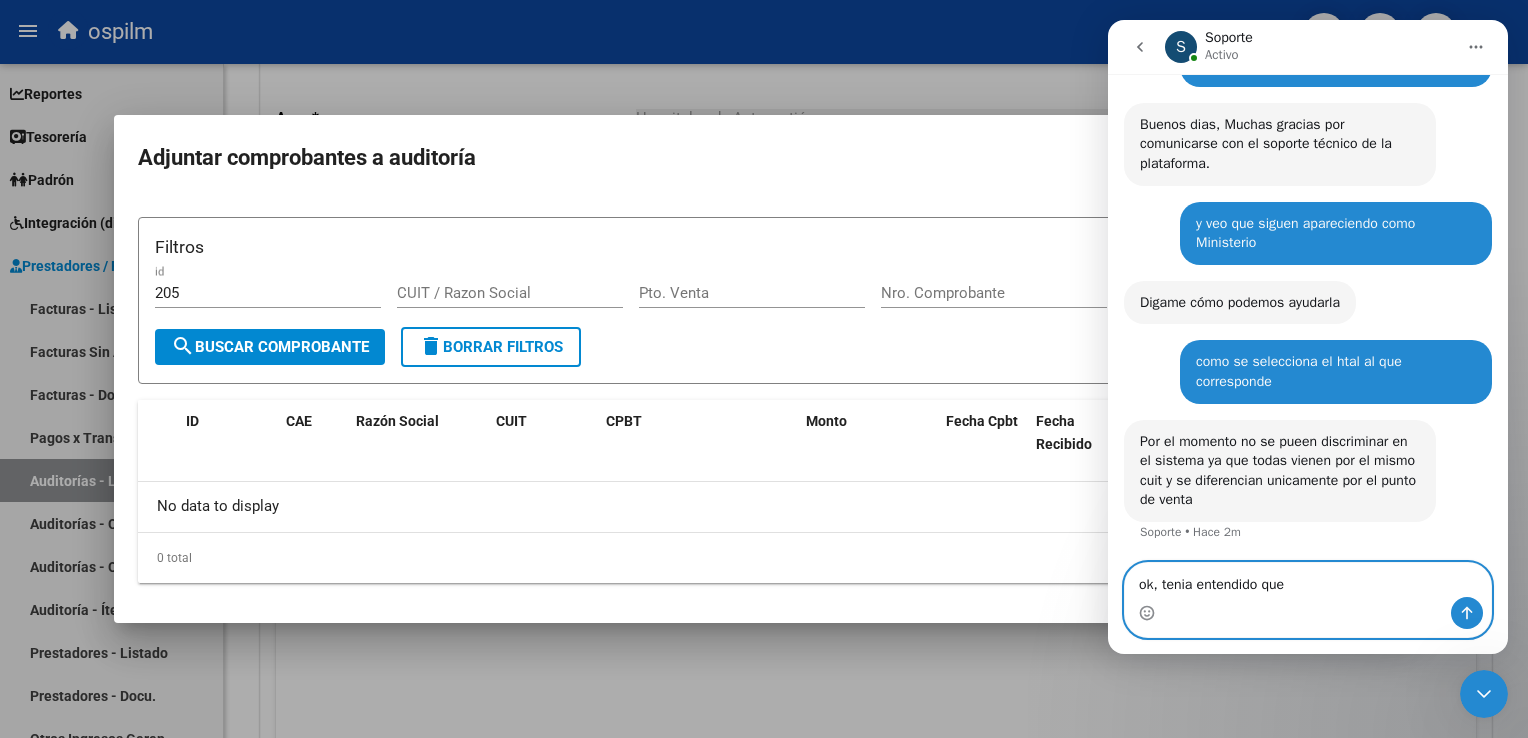 type on "ok, tenia entendido que" 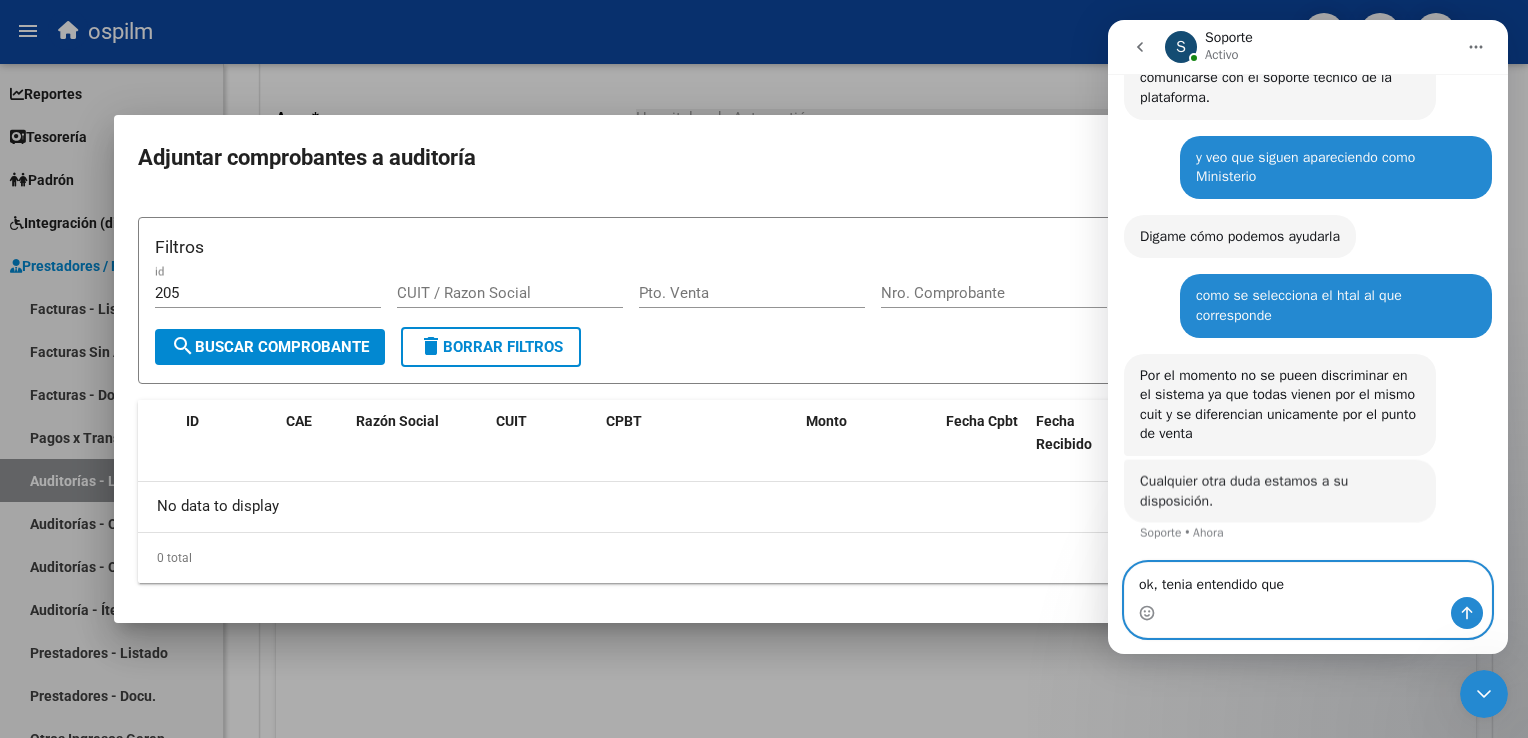 scroll, scrollTop: 243, scrollLeft: 0, axis: vertical 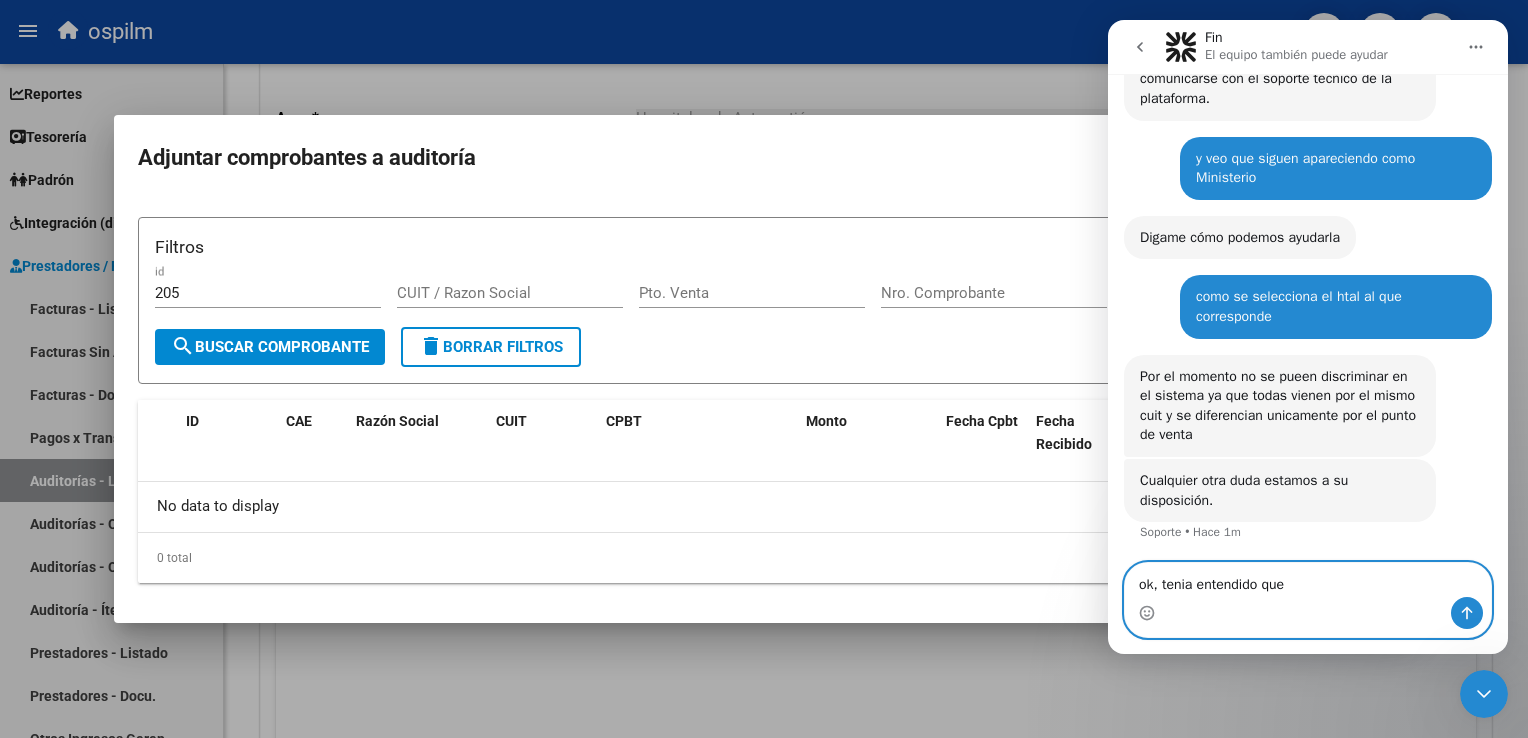 drag, startPoint x: 1303, startPoint y: 590, endPoint x: 670, endPoint y: 466, distance: 645.031 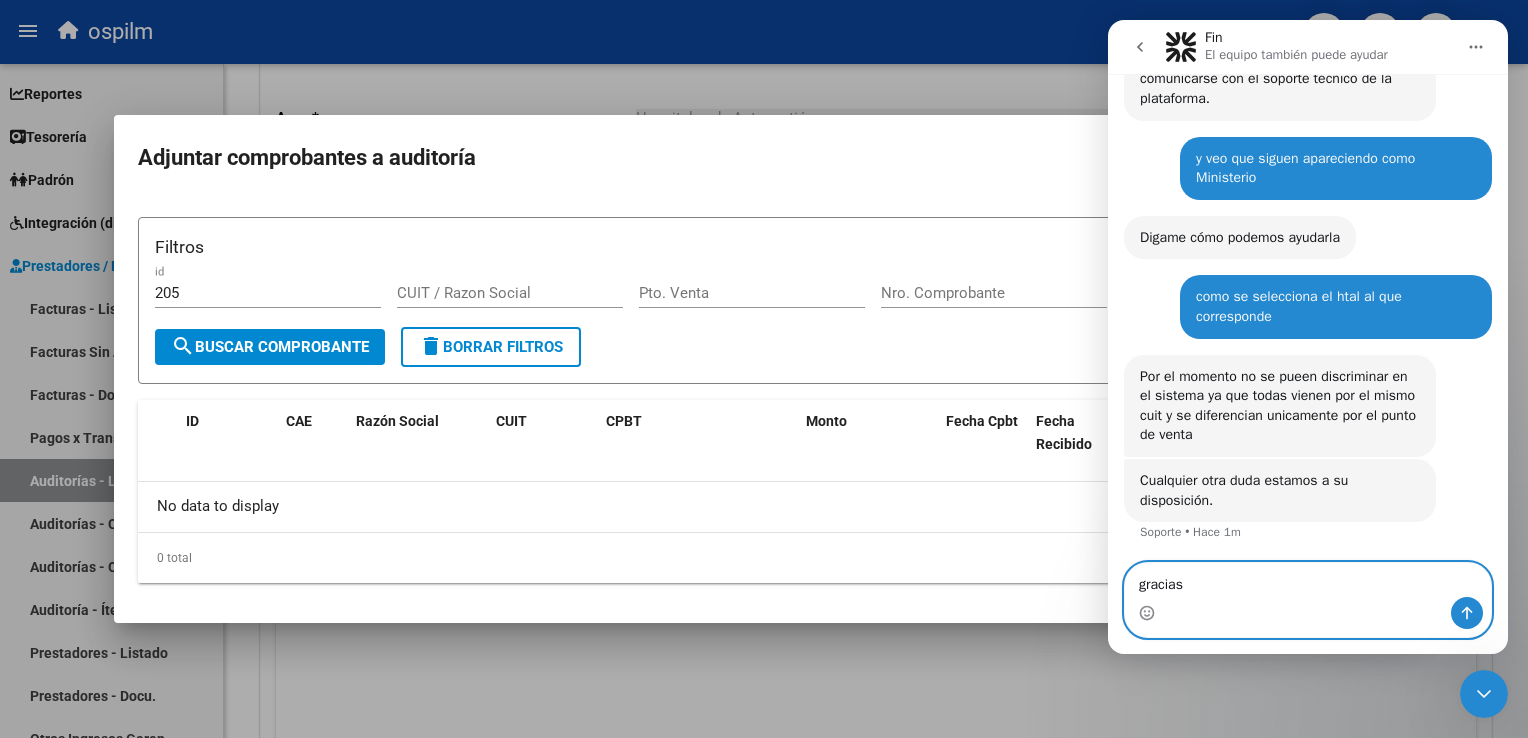 type on "gracias" 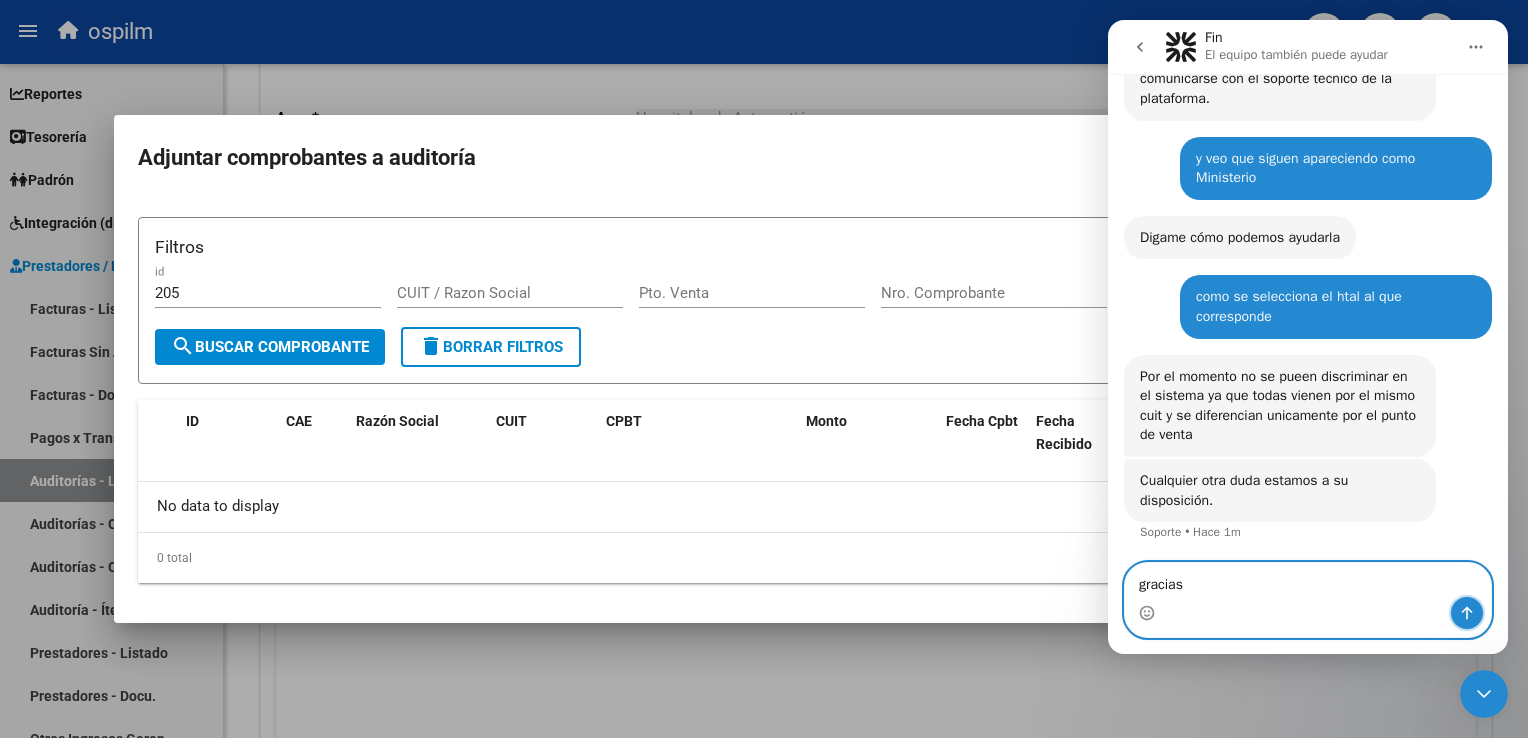 click 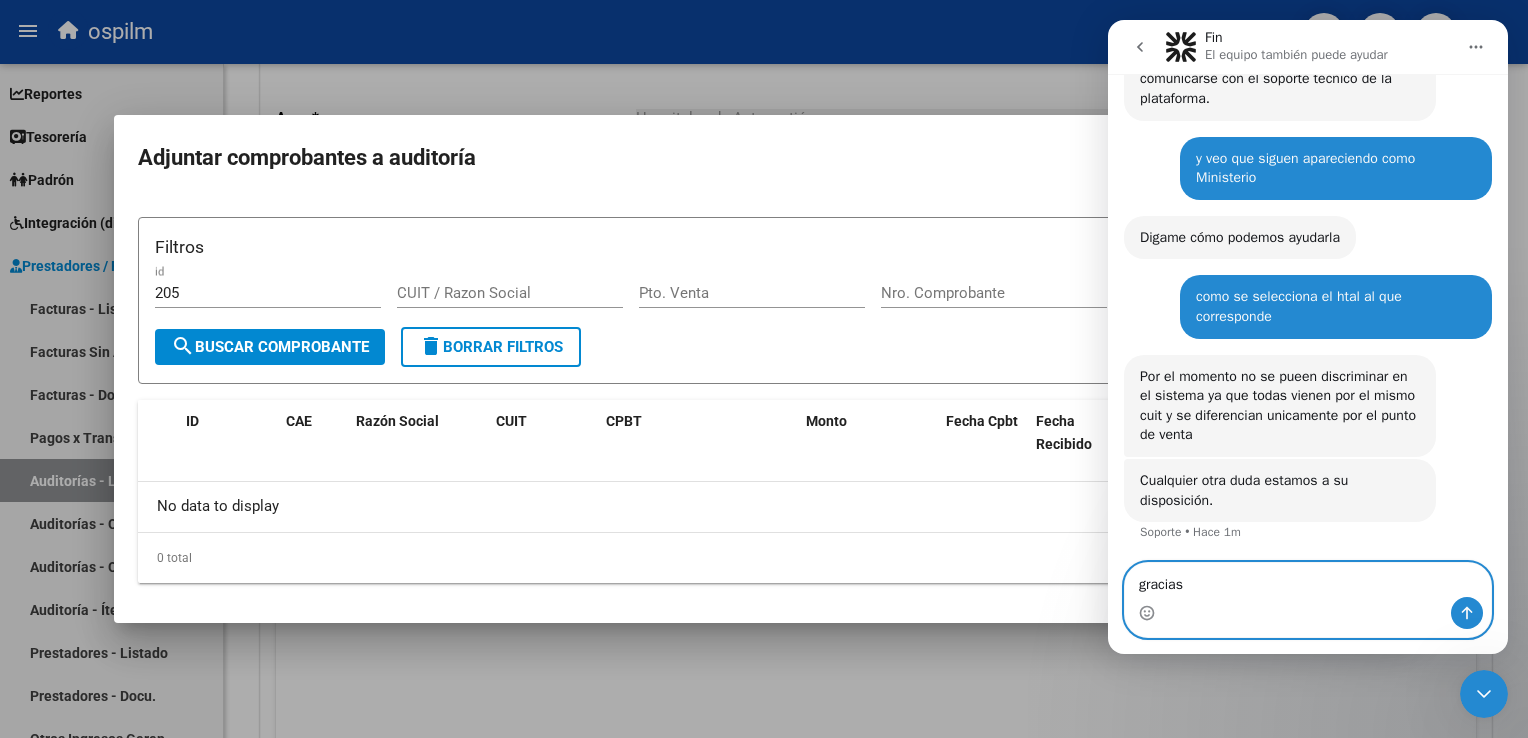 type 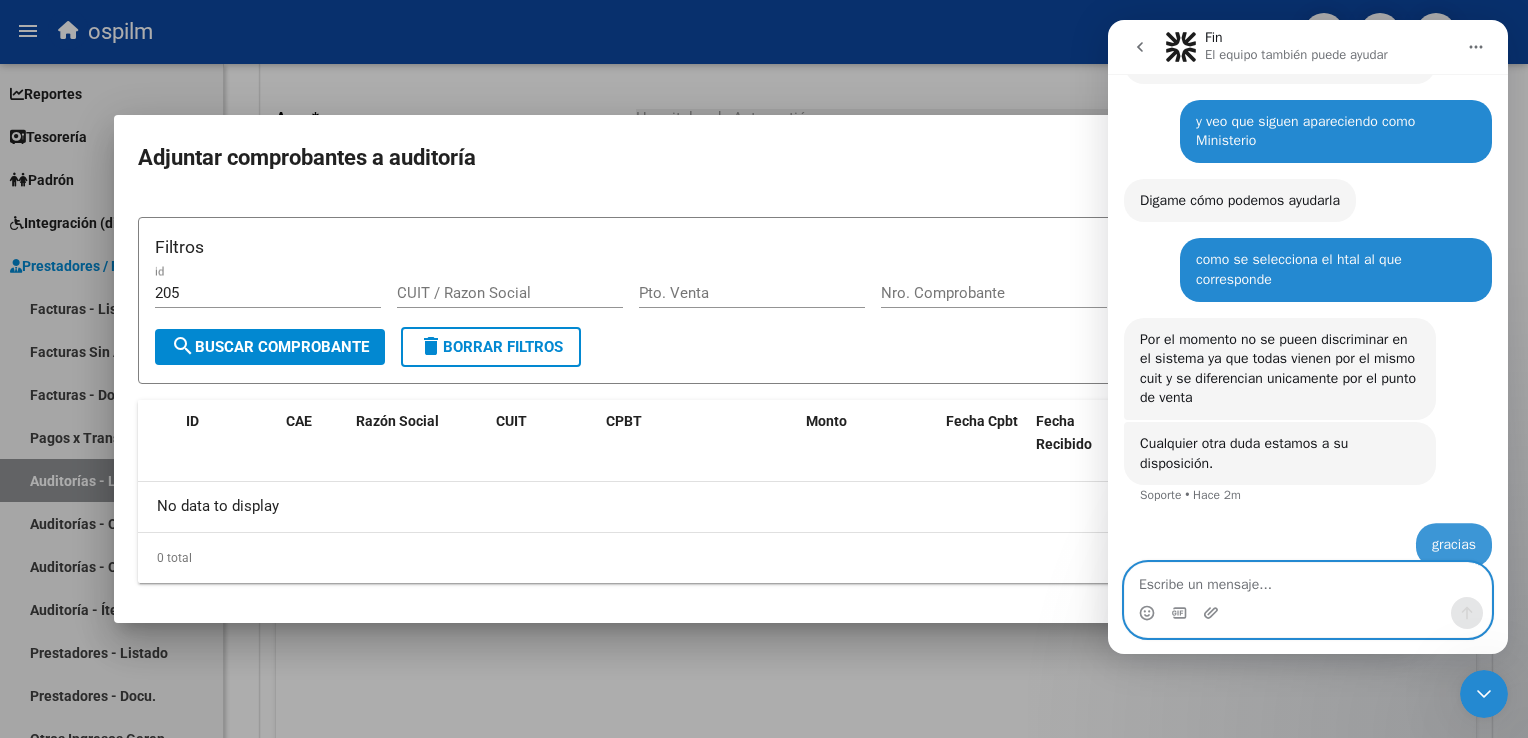 scroll, scrollTop: 303, scrollLeft: 0, axis: vertical 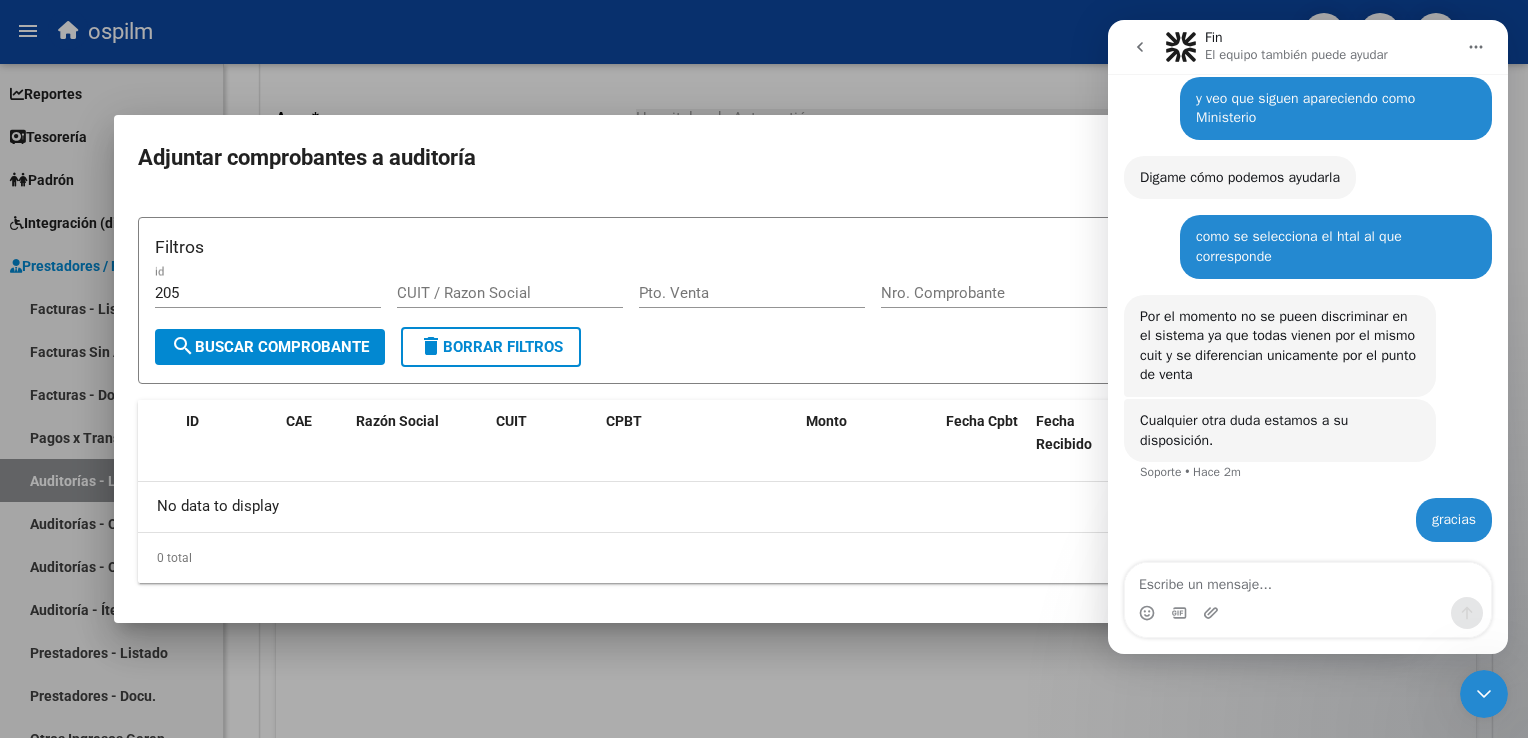 click 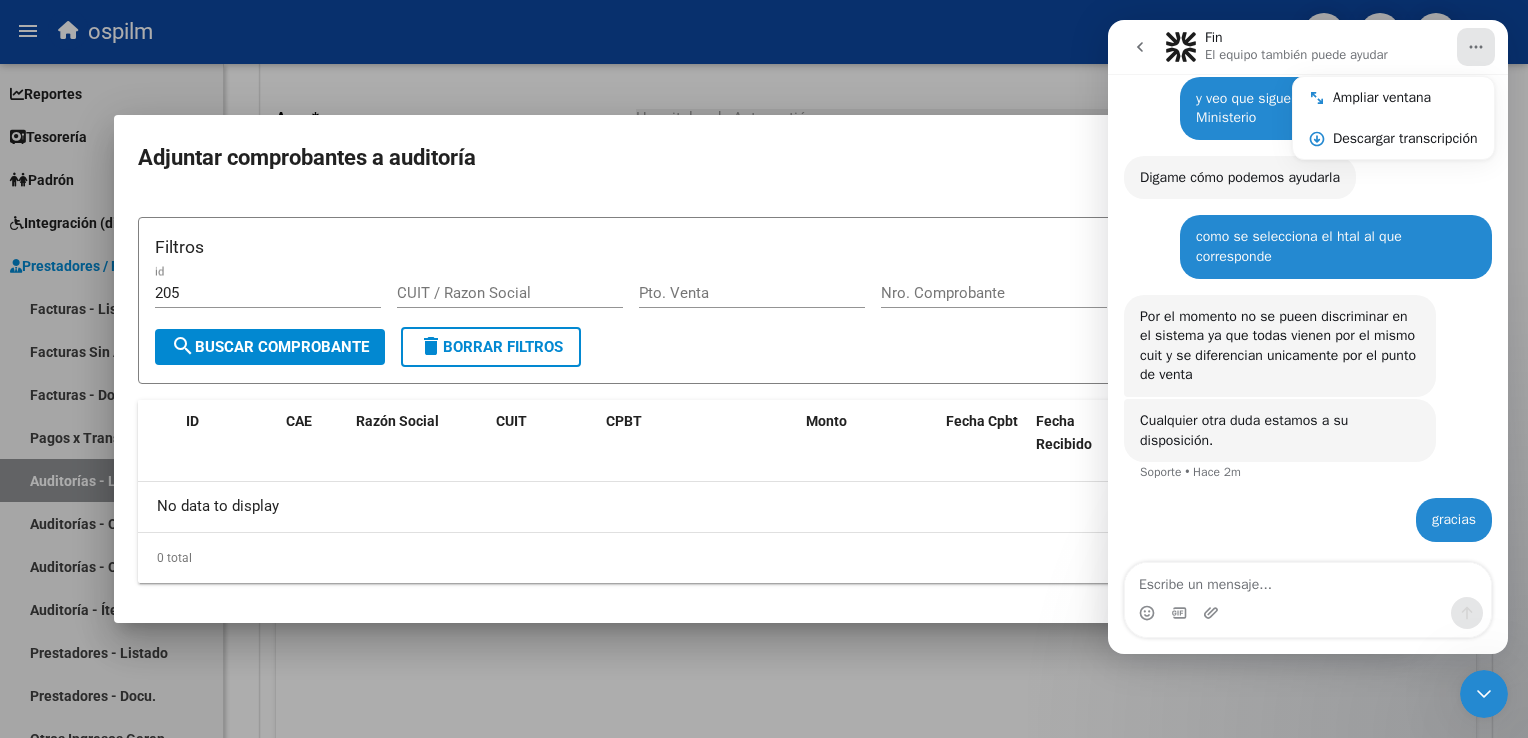 click at bounding box center [764, 369] 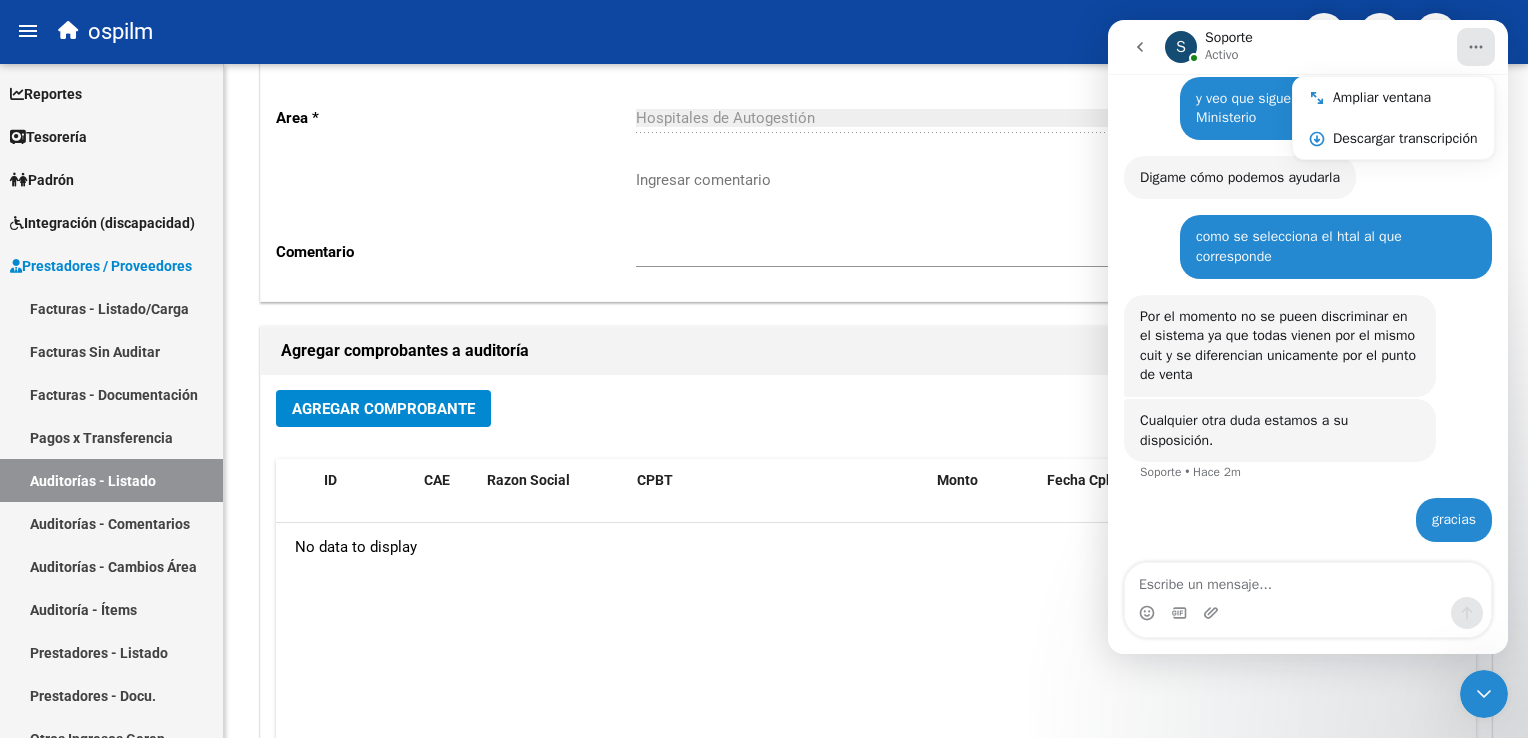 click on "S Soporte Activo" at bounding box center (1310, 47) 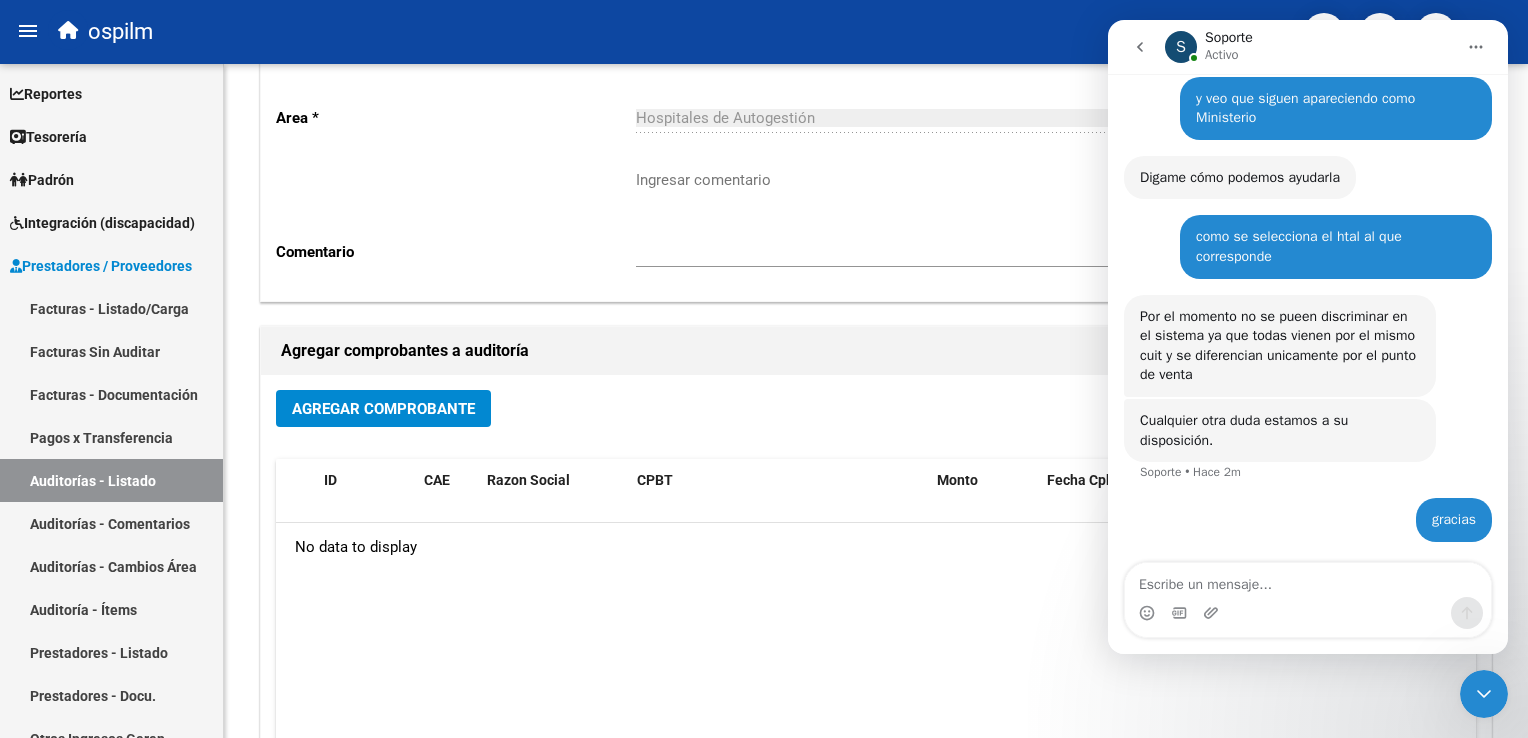 click 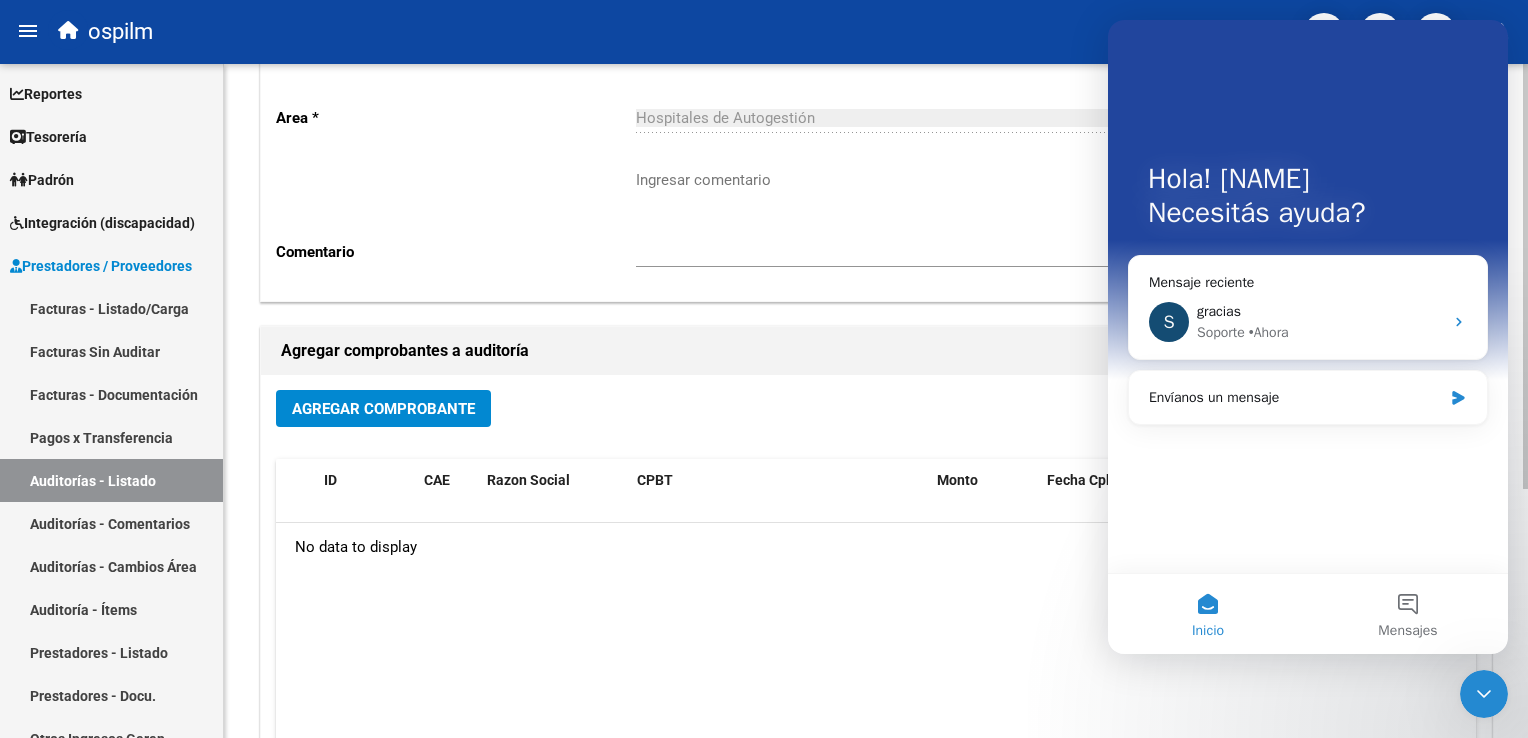 click on "No data to display" 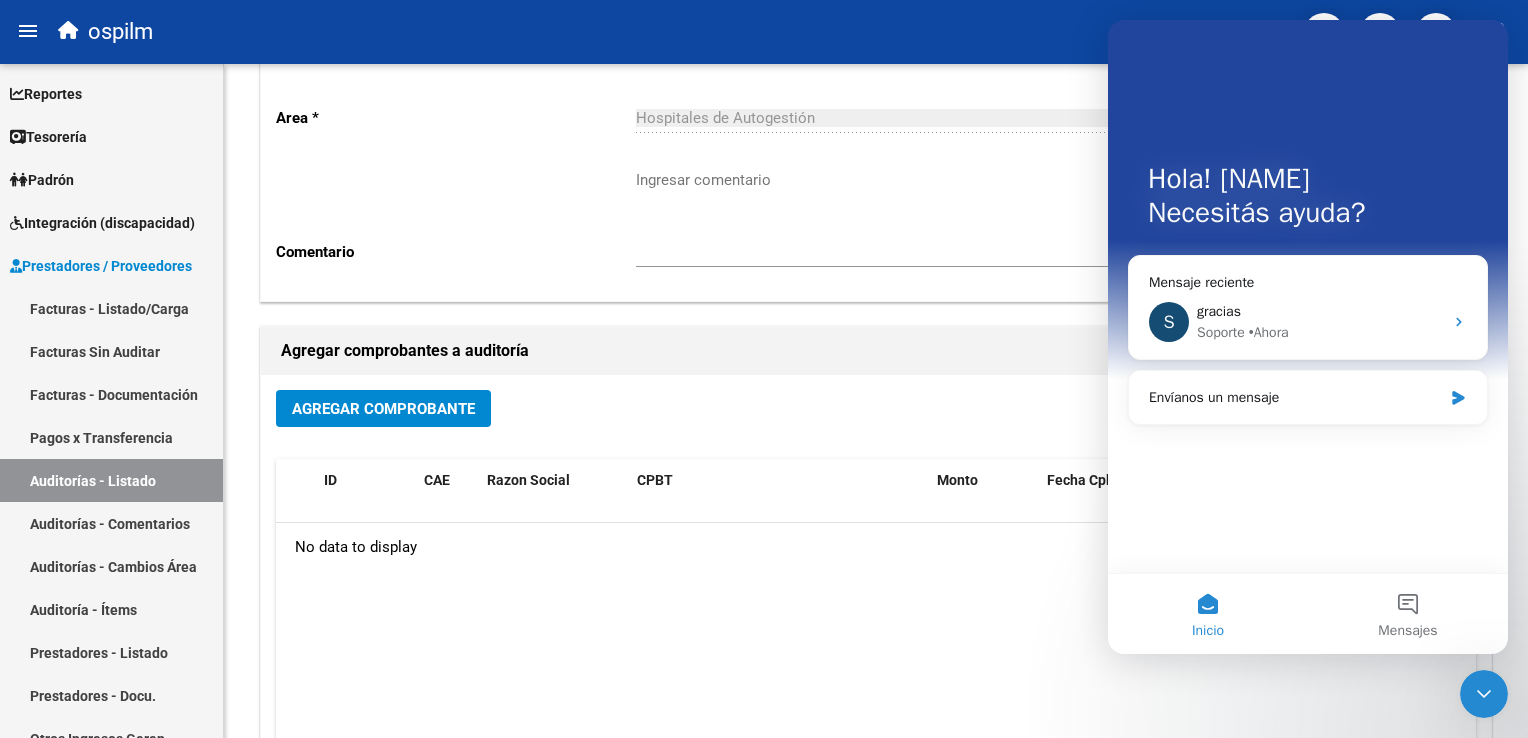 click on "Inicio" at bounding box center [1208, 614] 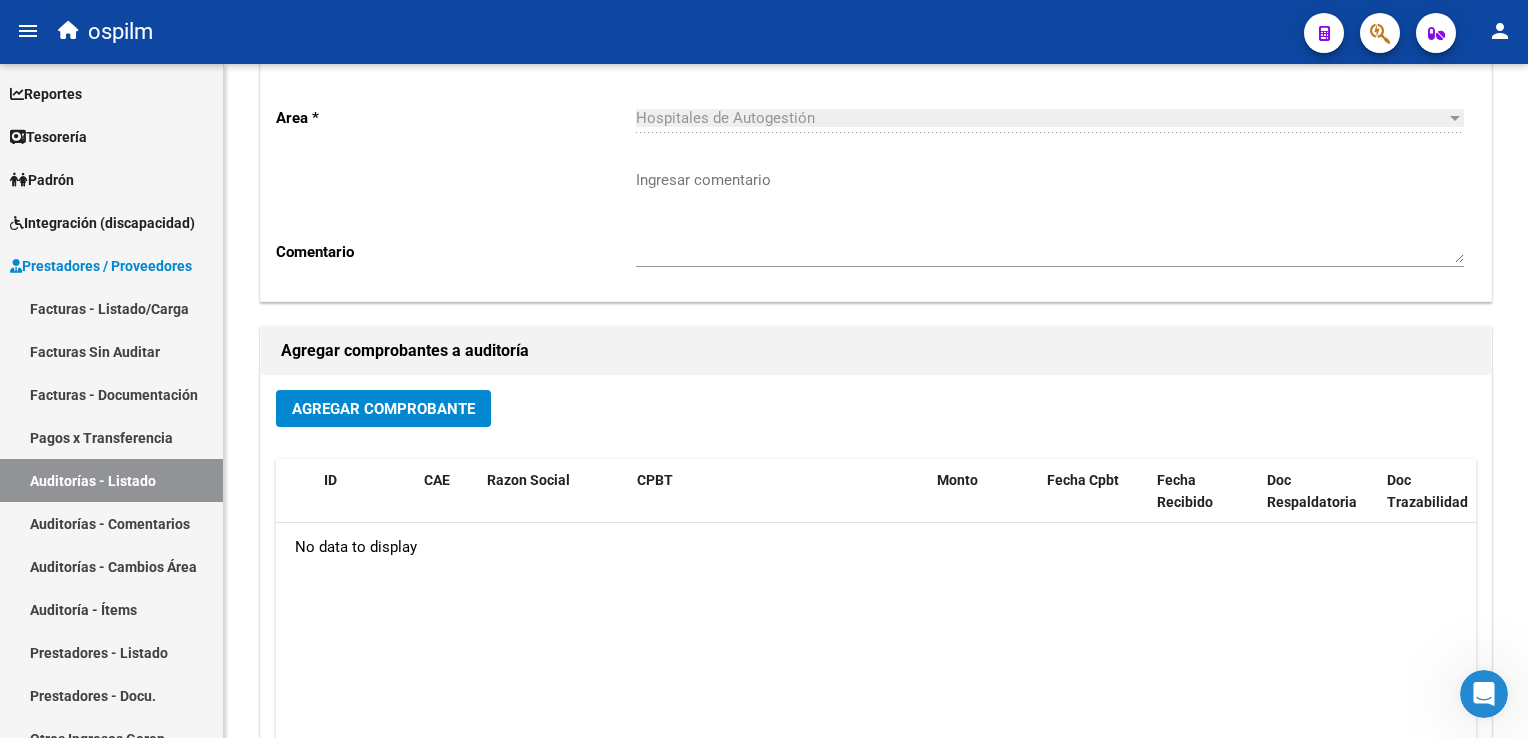 scroll, scrollTop: 0, scrollLeft: 0, axis: both 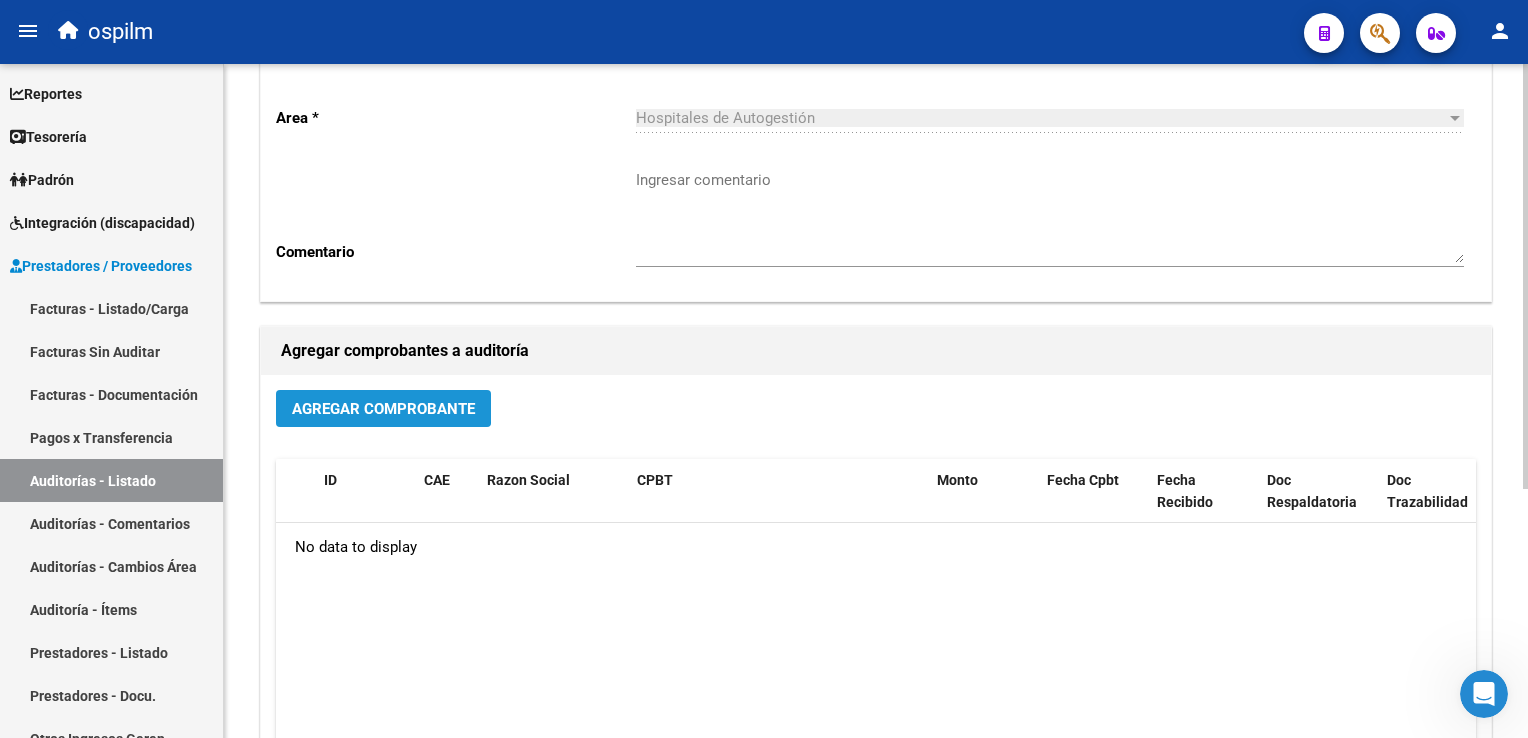 click on "Agregar Comprobante" 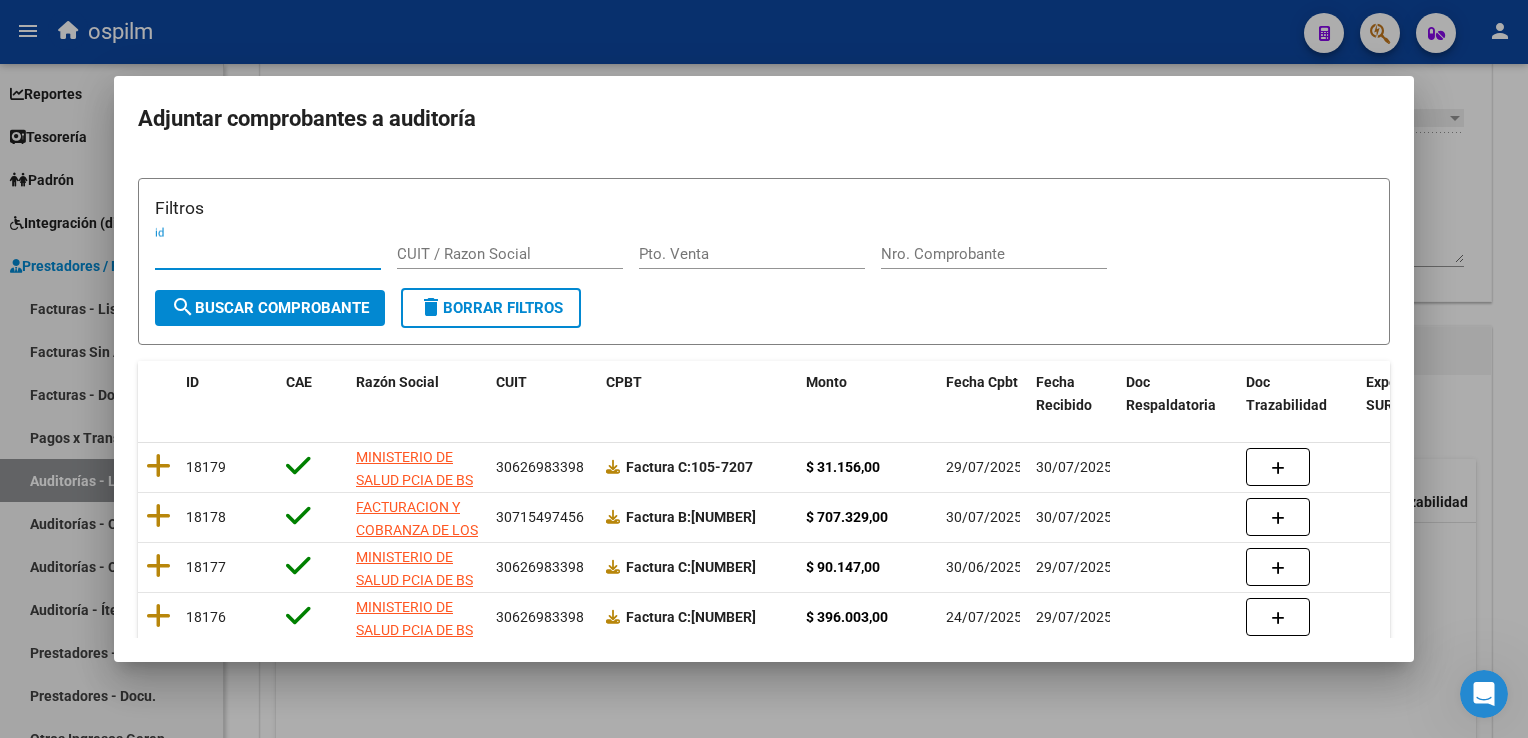 click on "Pto. Venta" at bounding box center (752, 254) 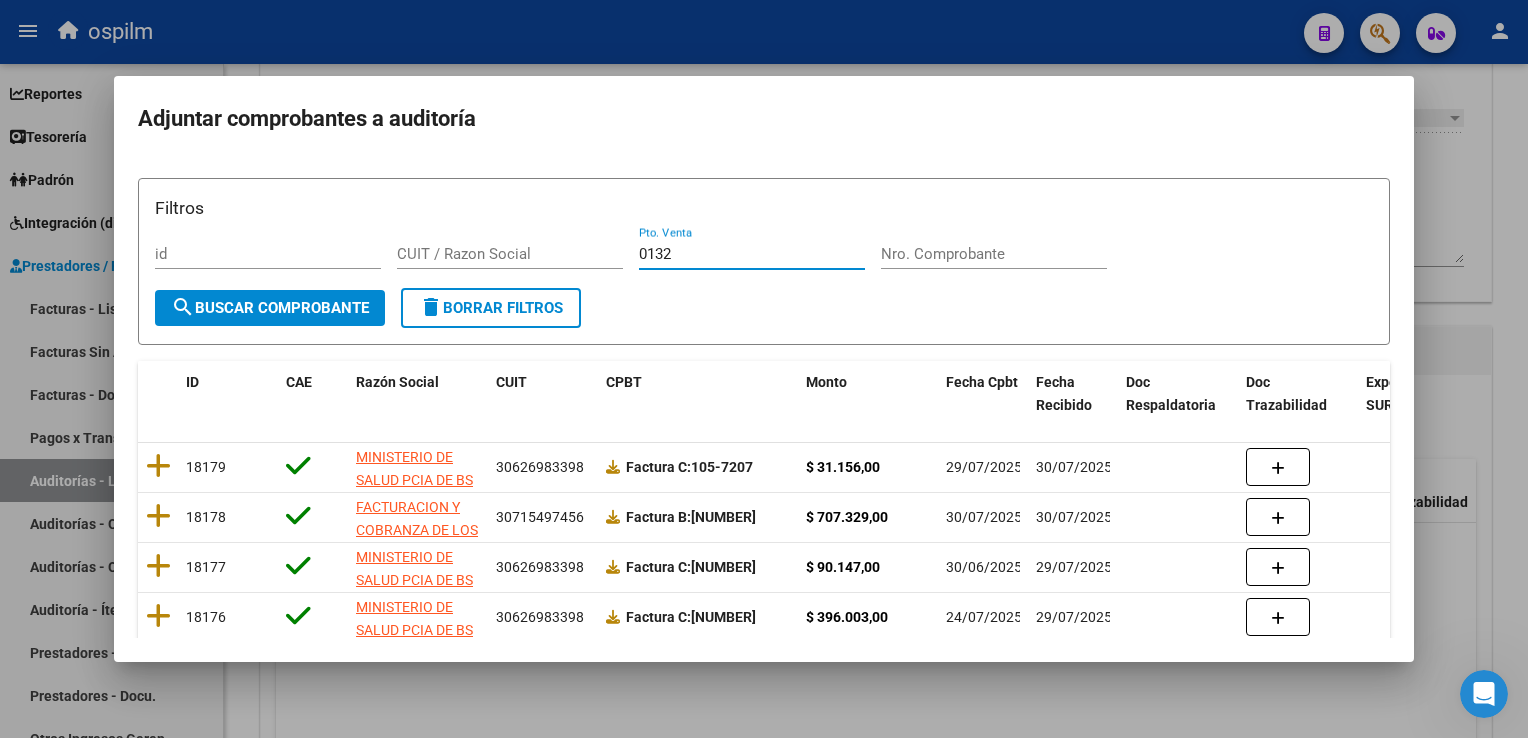 type on "0132" 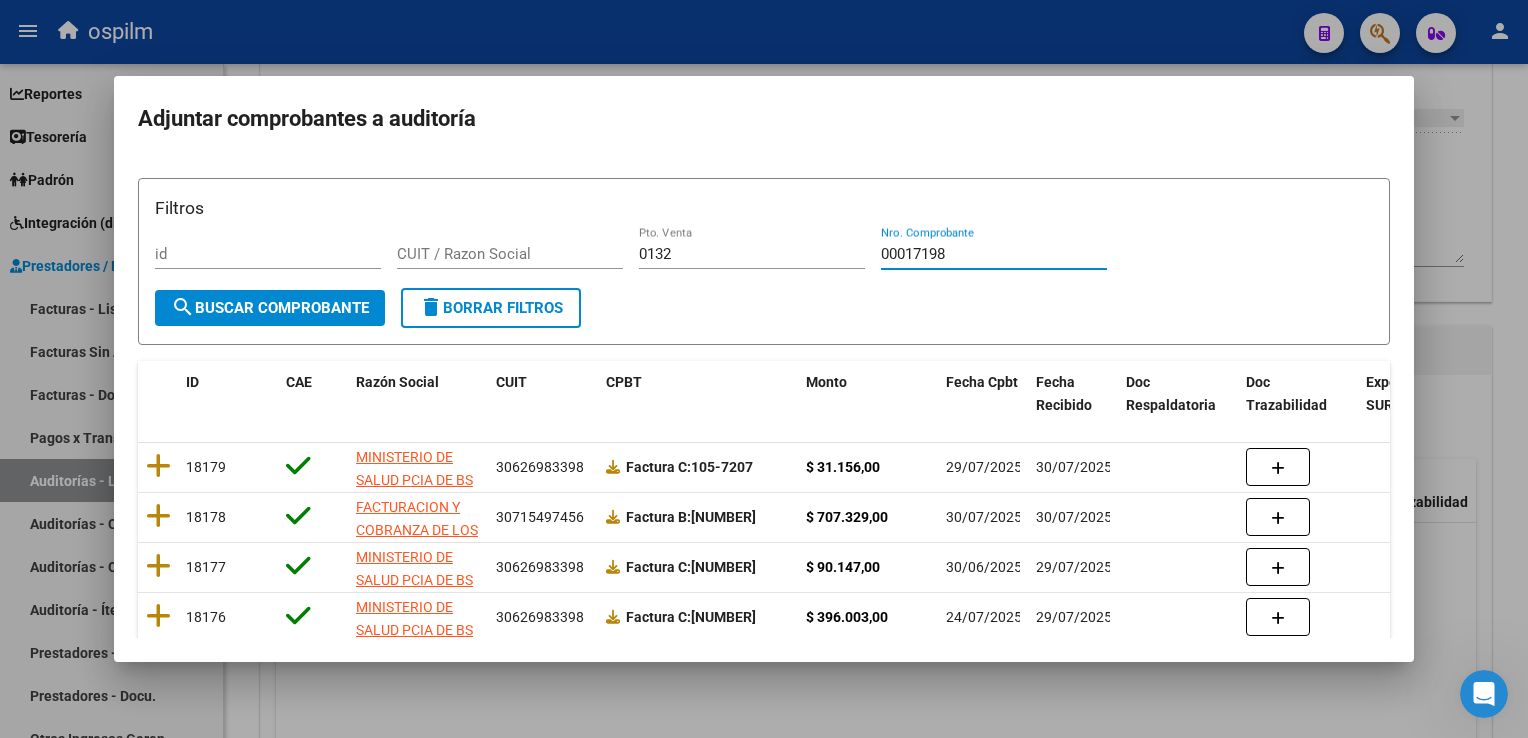 type on "00017198" 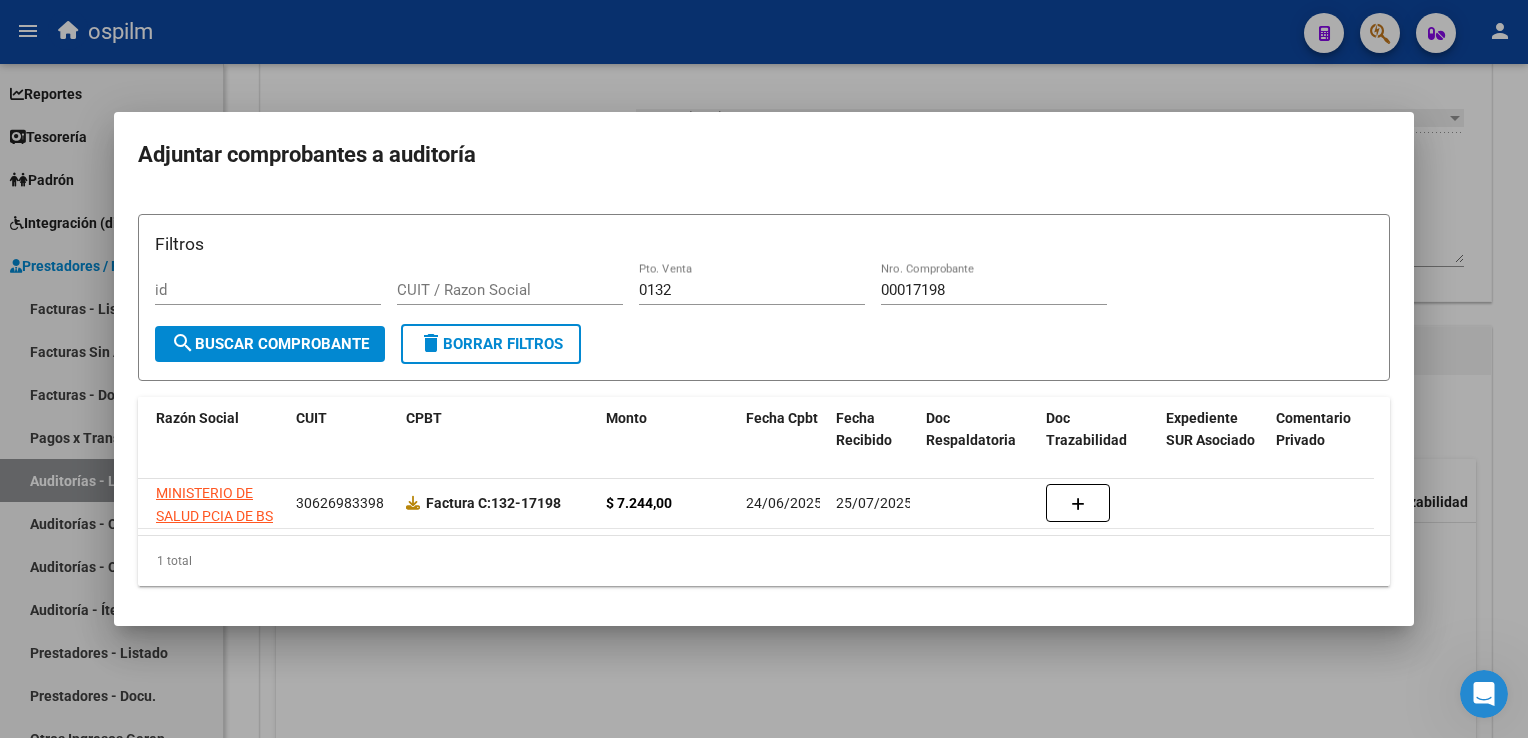 scroll, scrollTop: 0, scrollLeft: 0, axis: both 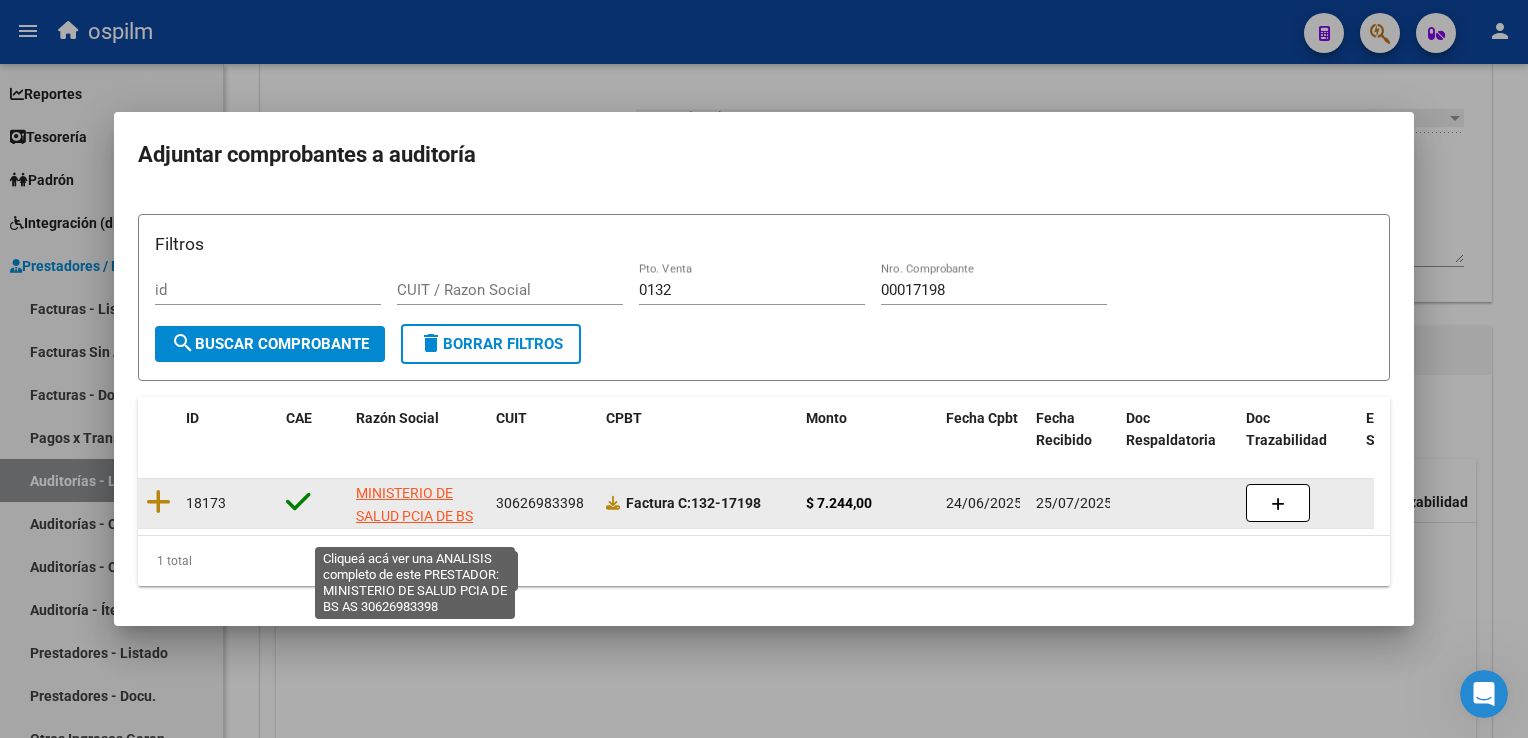 click on "MINISTERIO DE SALUD PCIA DE BS AS" 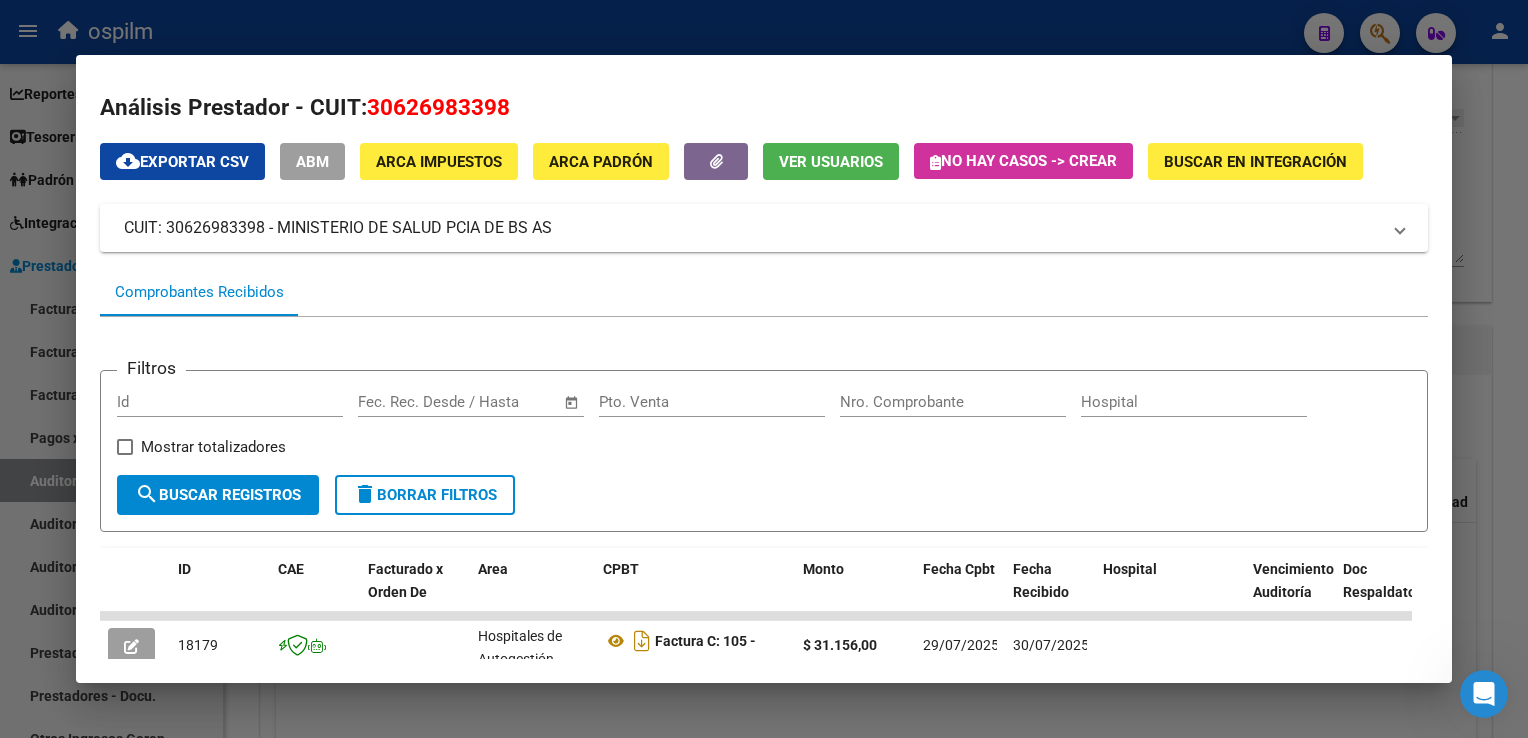 scroll, scrollTop: 0, scrollLeft: 0, axis: both 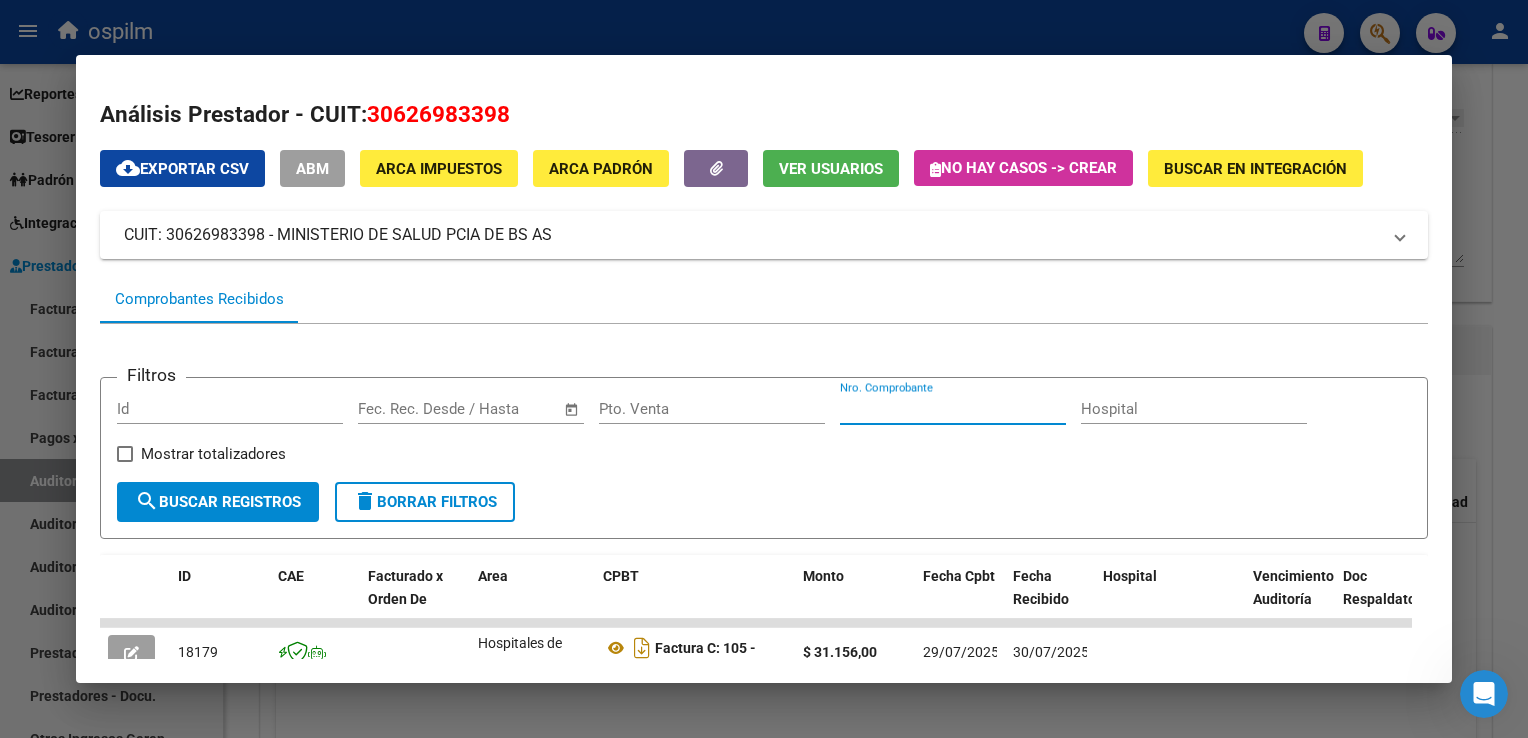 click on "Nro. Comprobante" at bounding box center (953, 409) 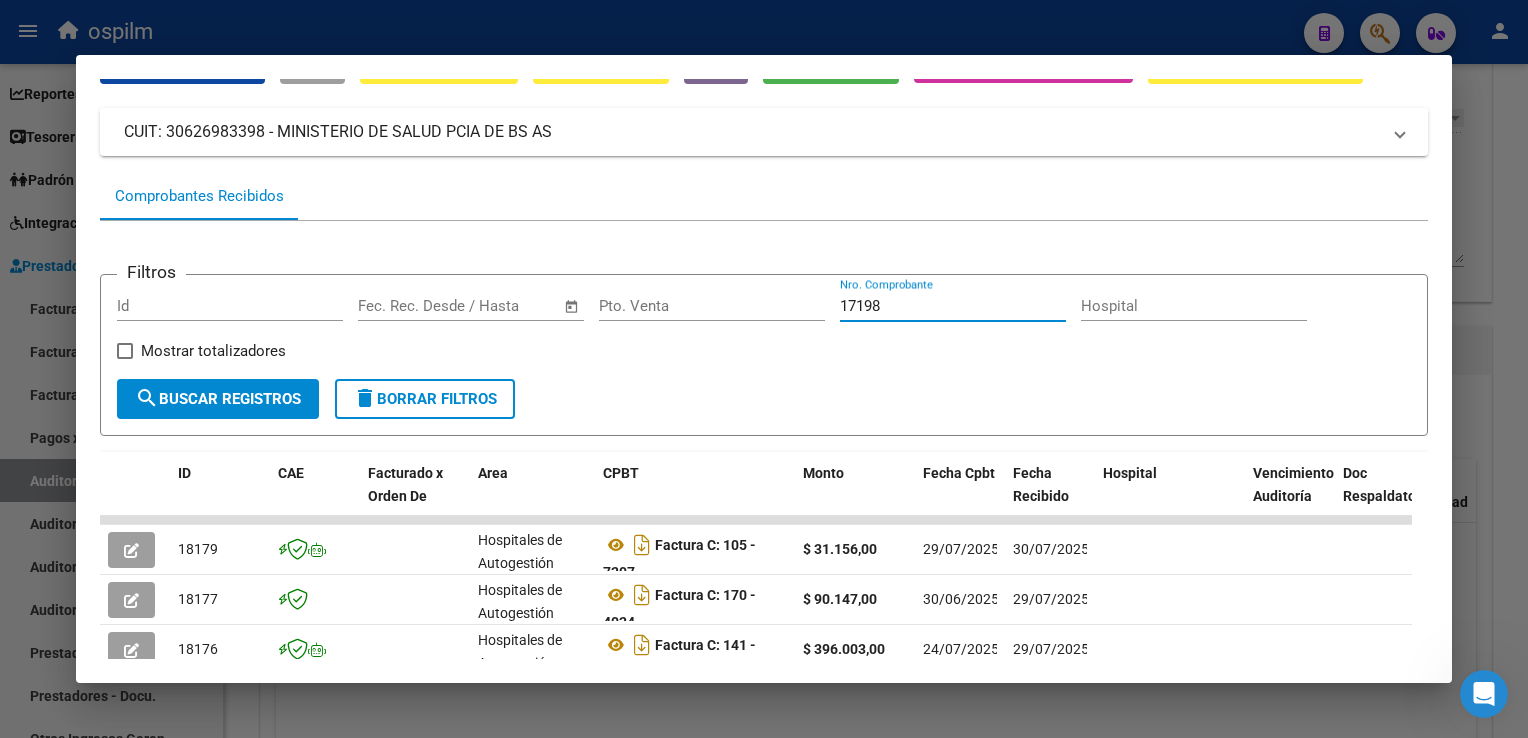 scroll, scrollTop: 100, scrollLeft: 0, axis: vertical 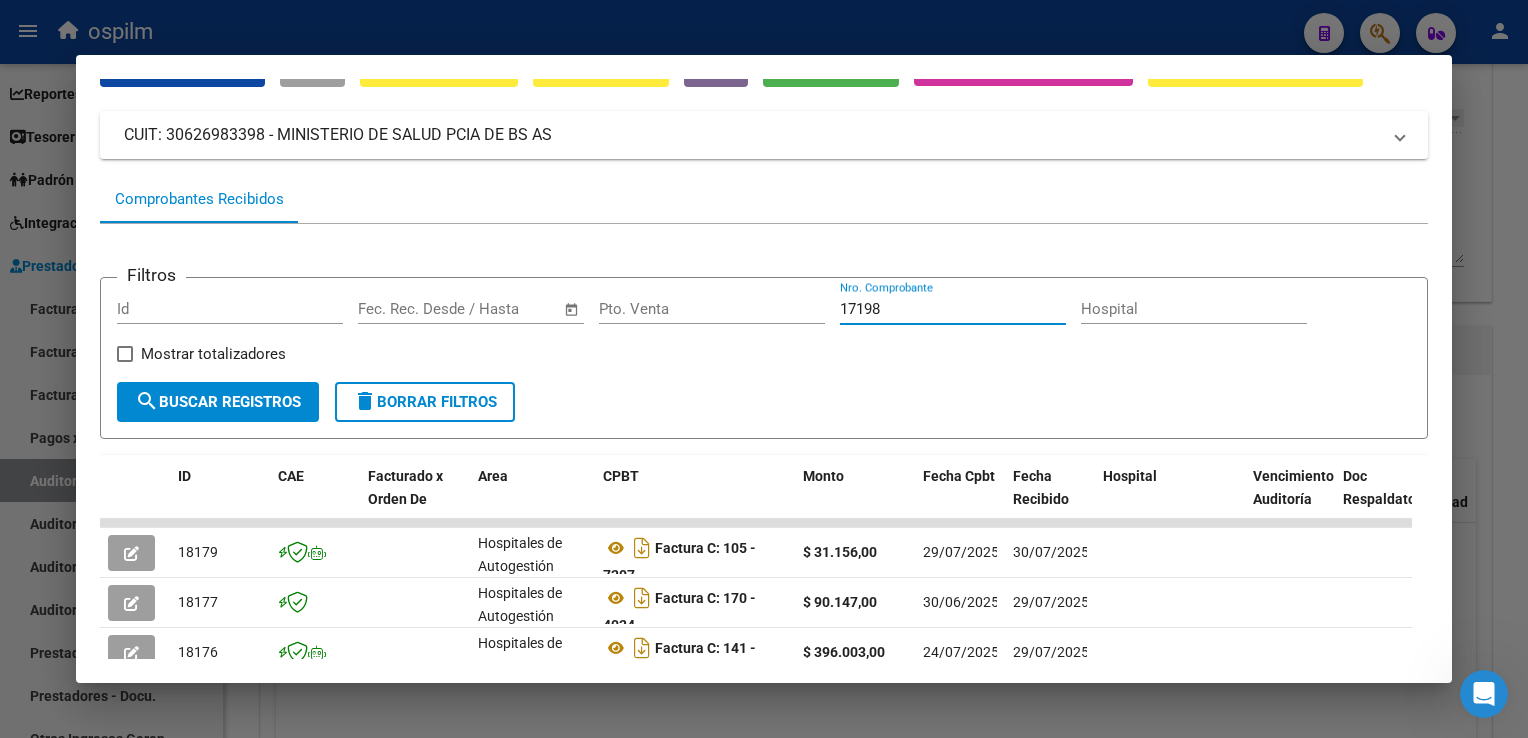 type on "17198" 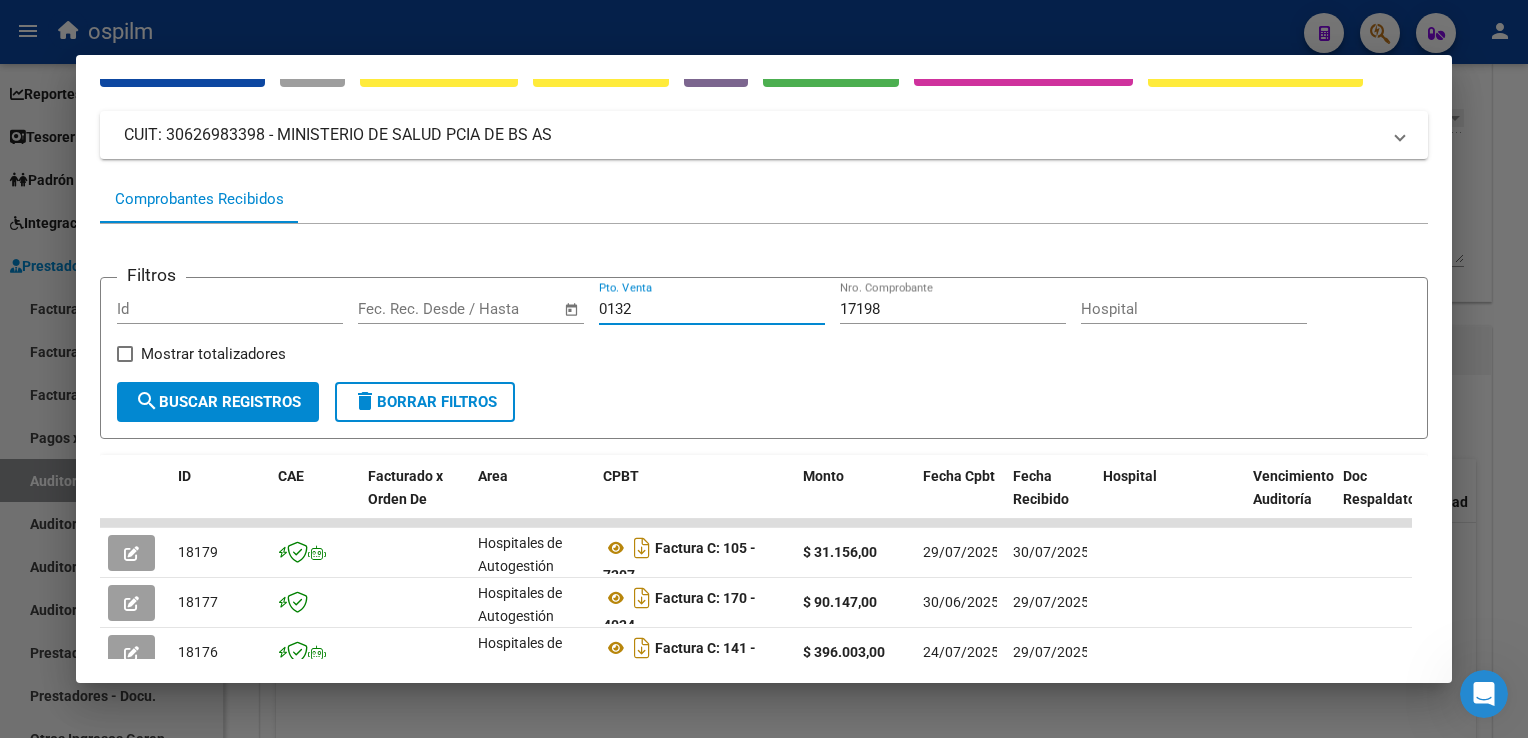 type on "0132" 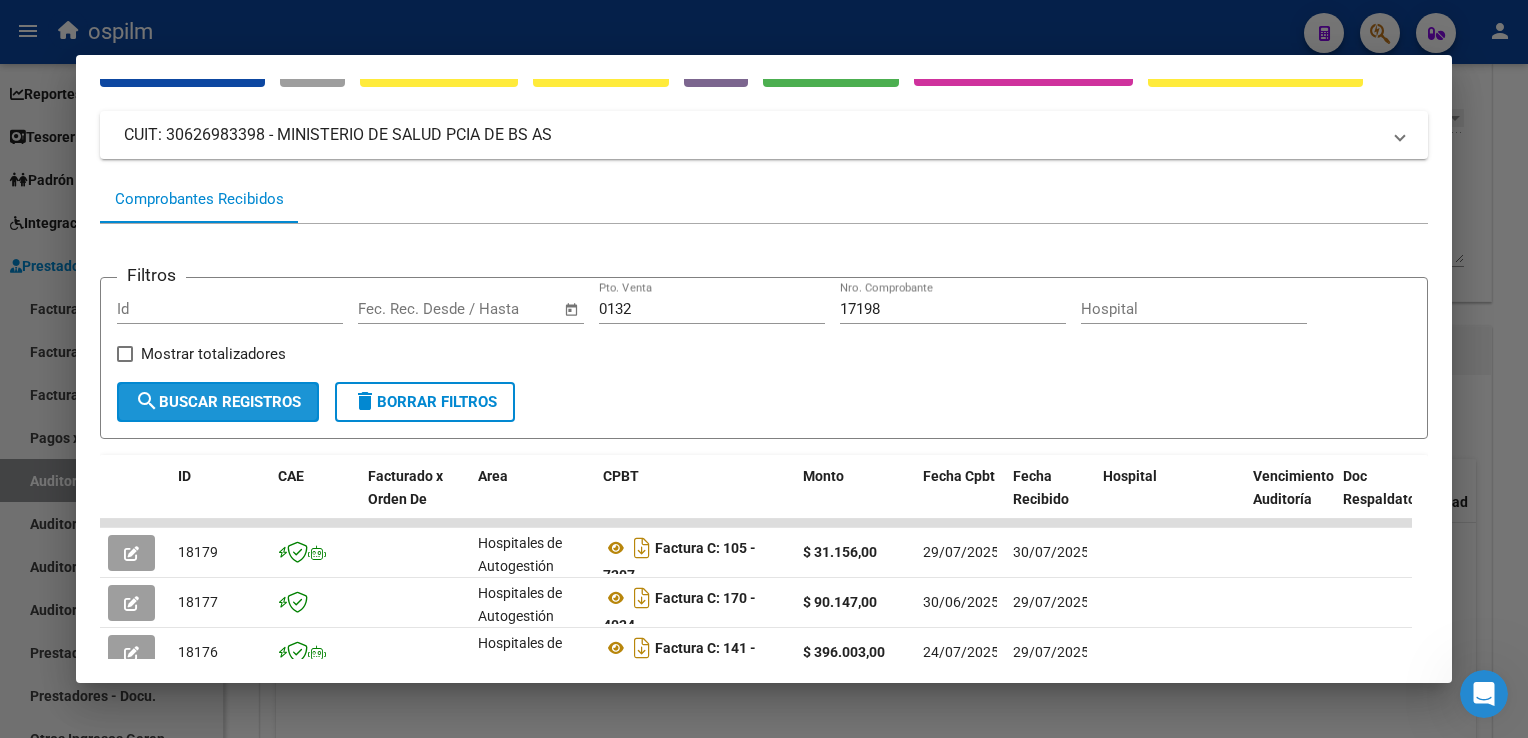click on "search  Buscar Registros" at bounding box center (218, 402) 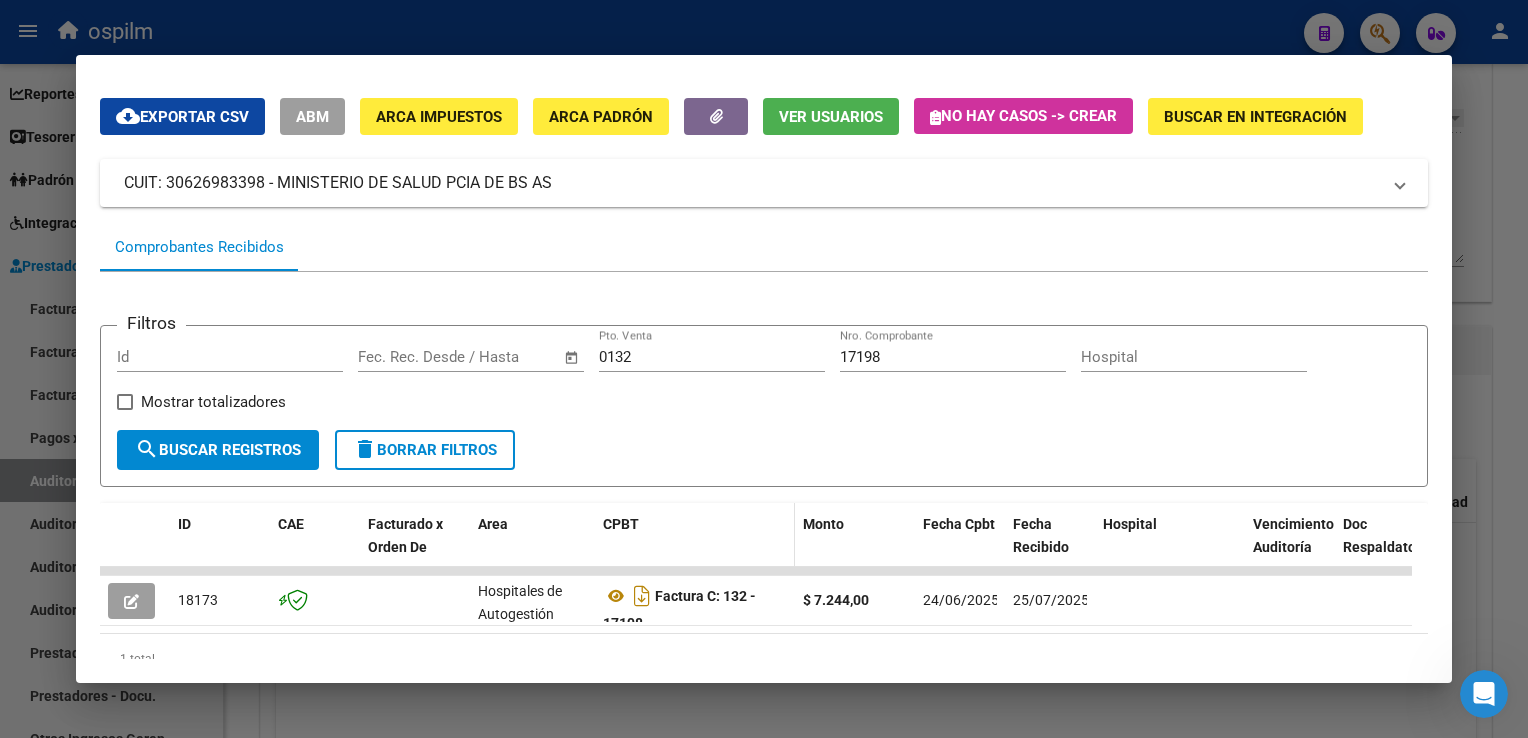 scroll, scrollTop: 128, scrollLeft: 0, axis: vertical 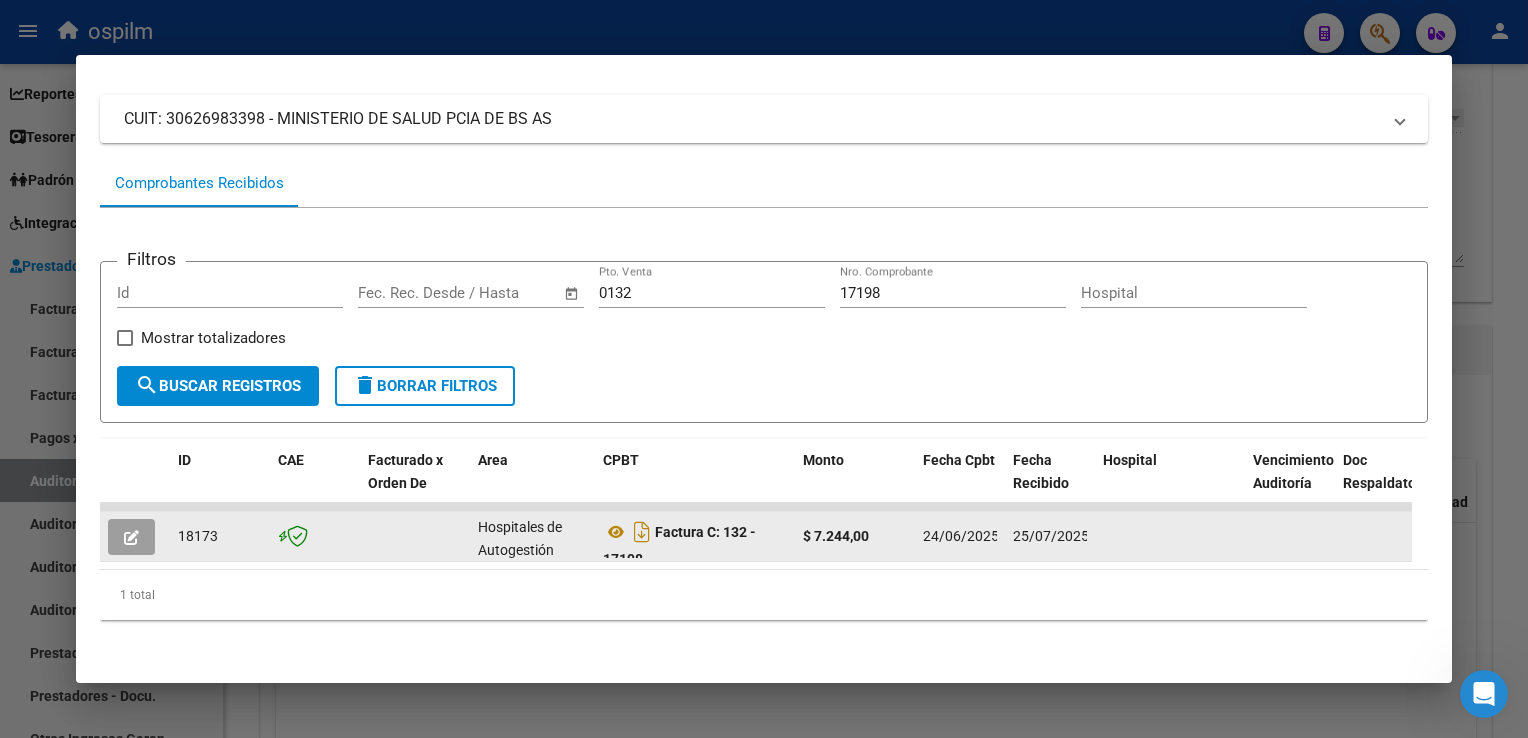 click 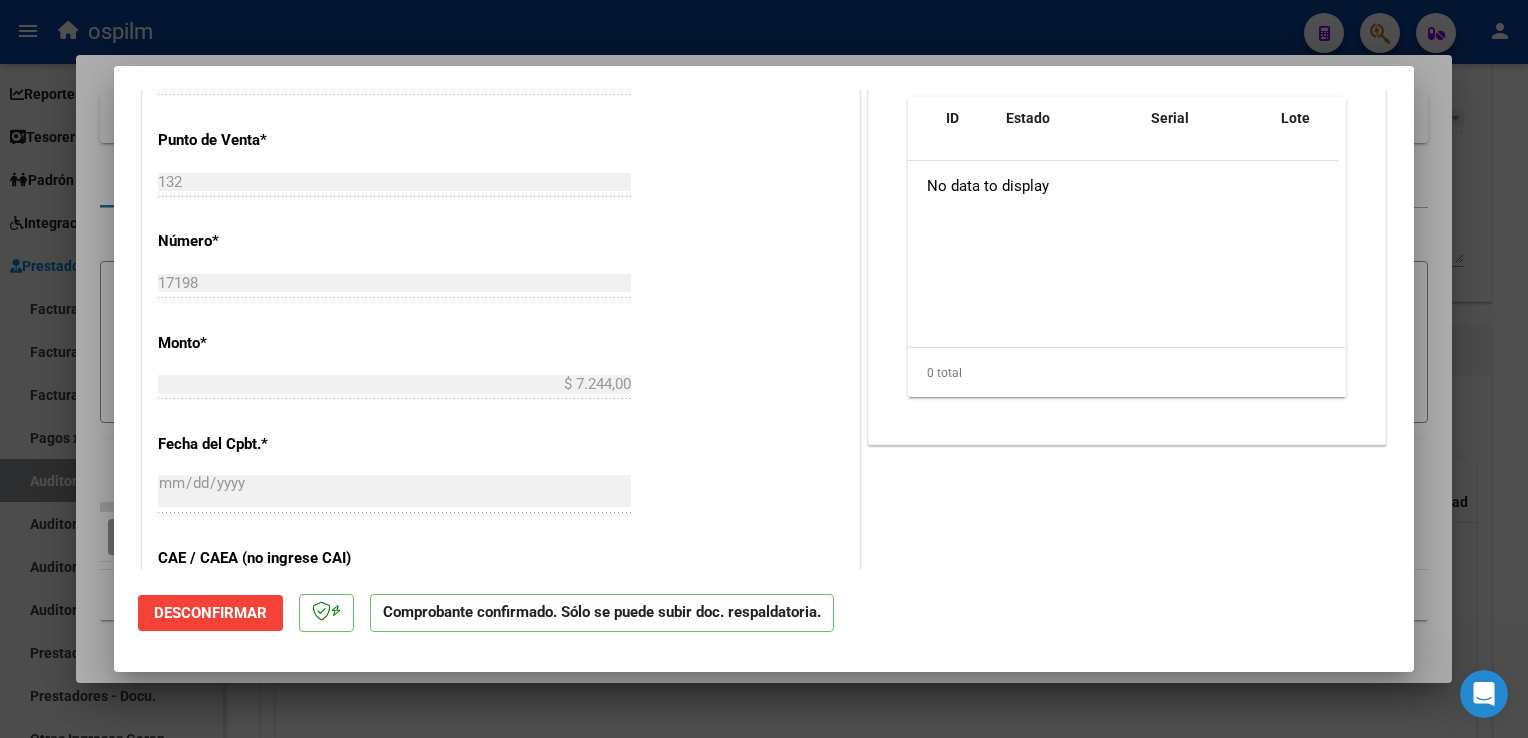 scroll, scrollTop: 1156, scrollLeft: 0, axis: vertical 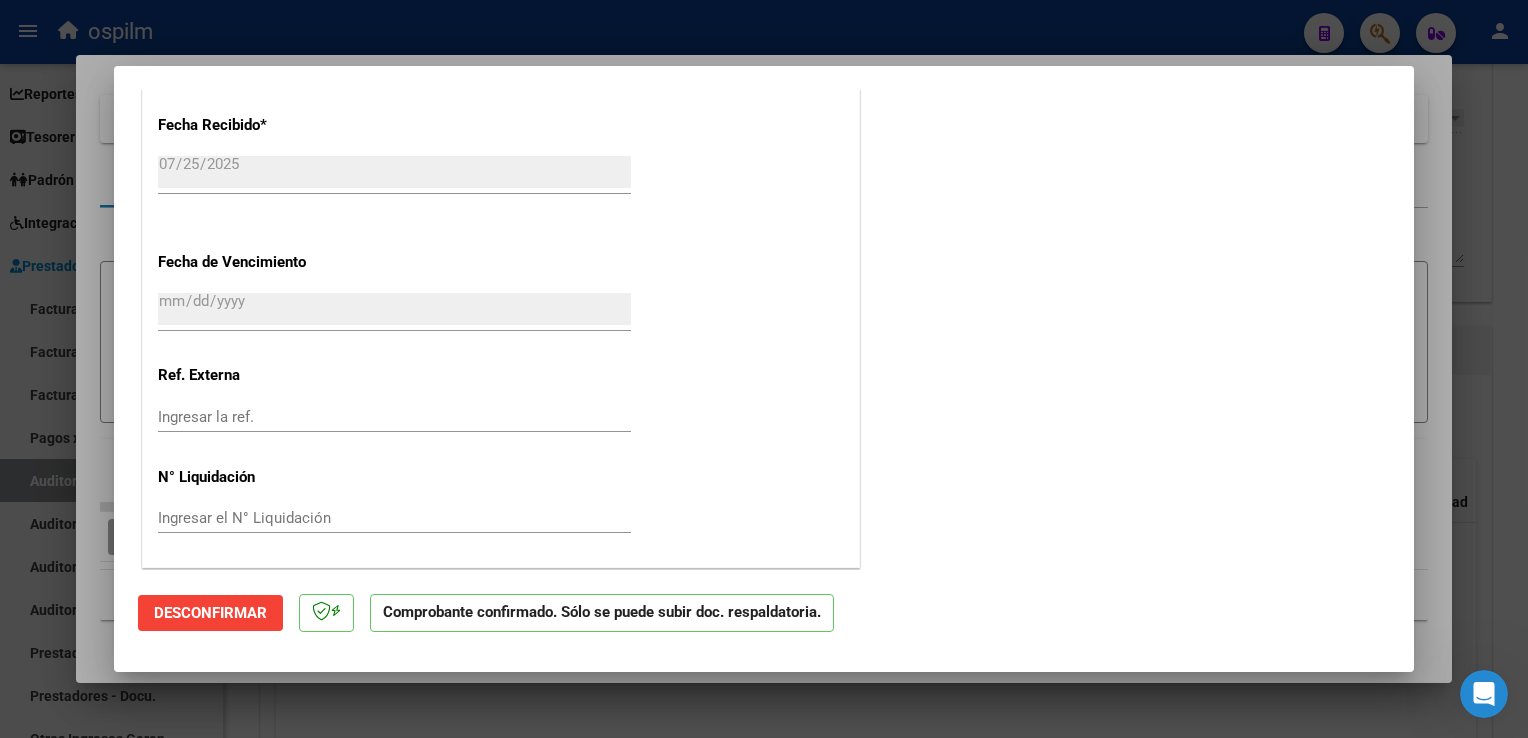 click at bounding box center [764, 369] 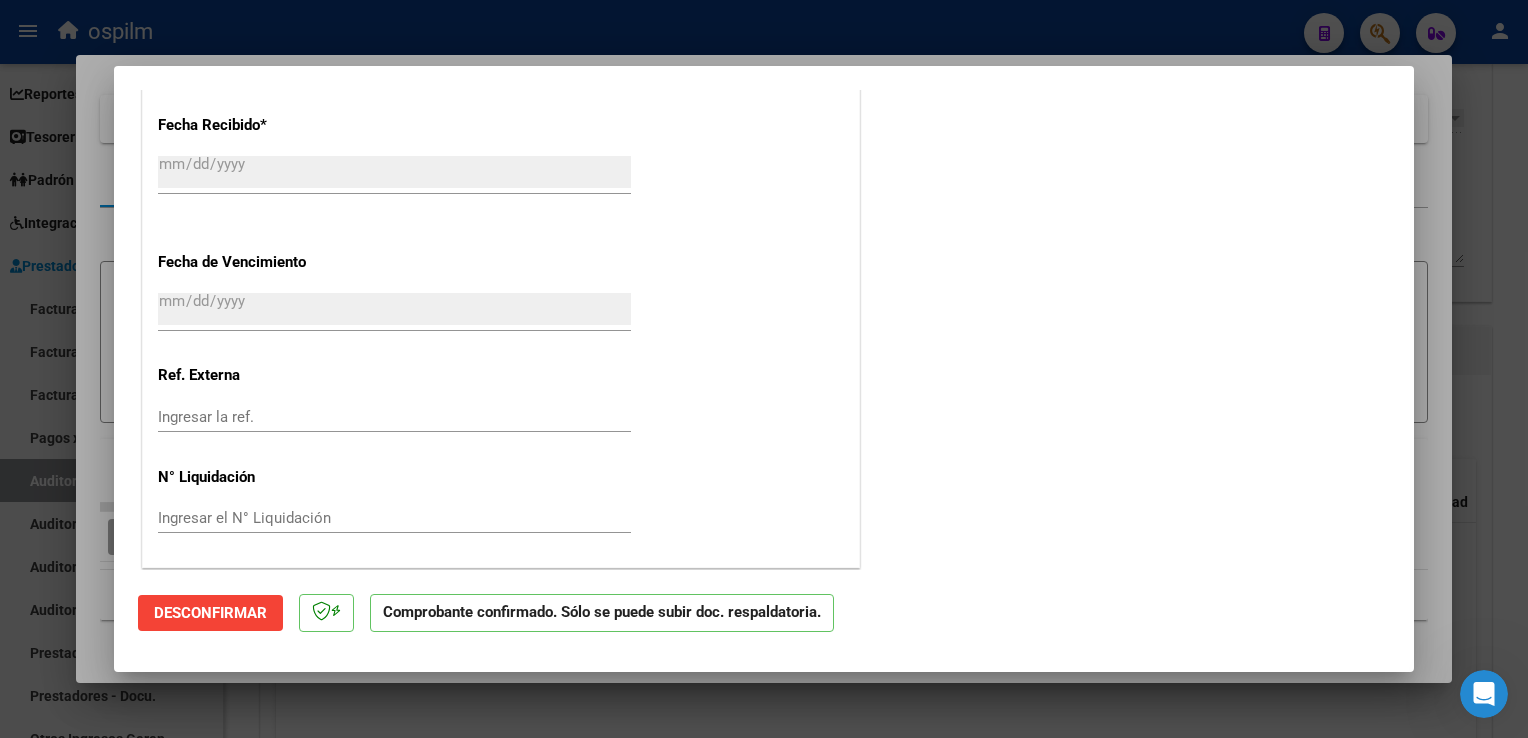 scroll, scrollTop: 0, scrollLeft: 0, axis: both 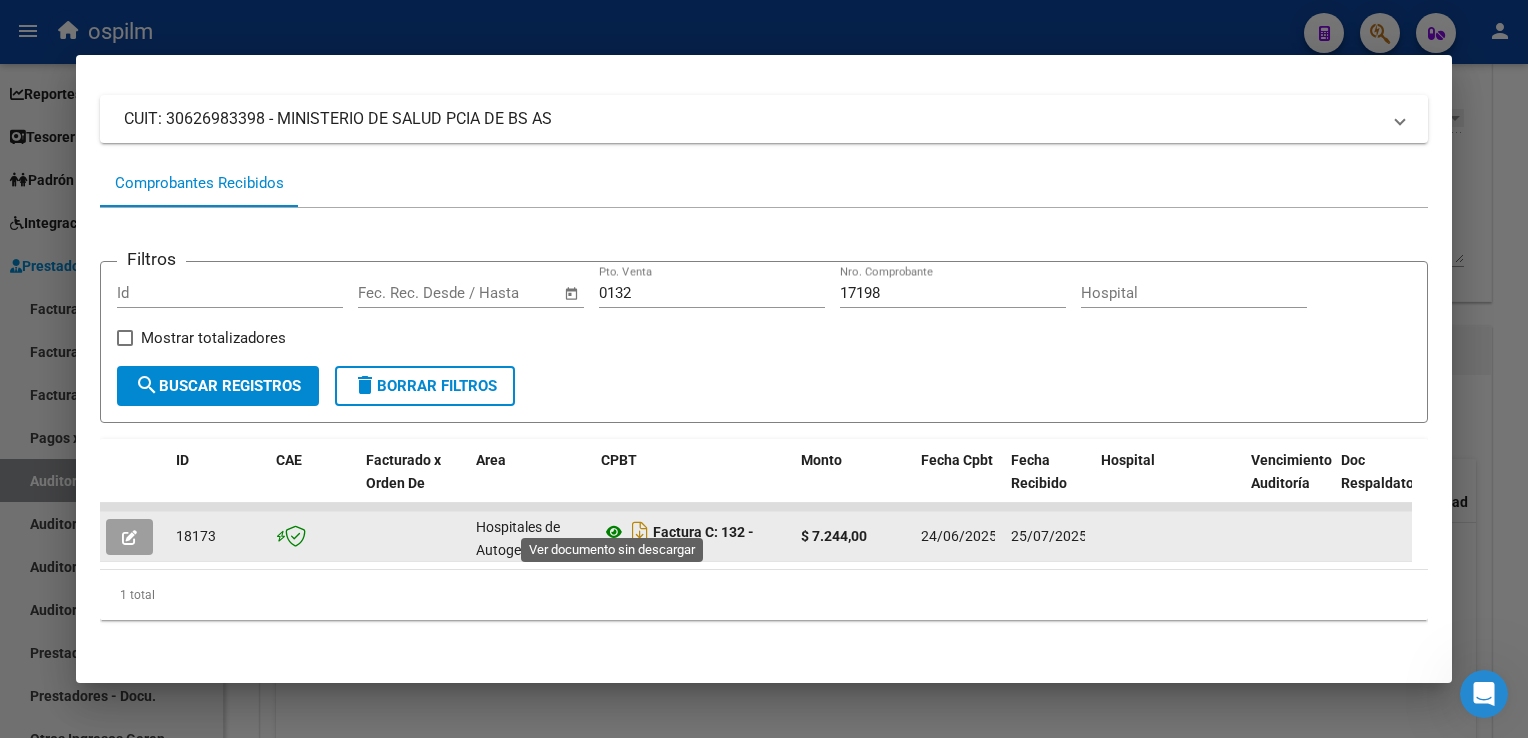 click 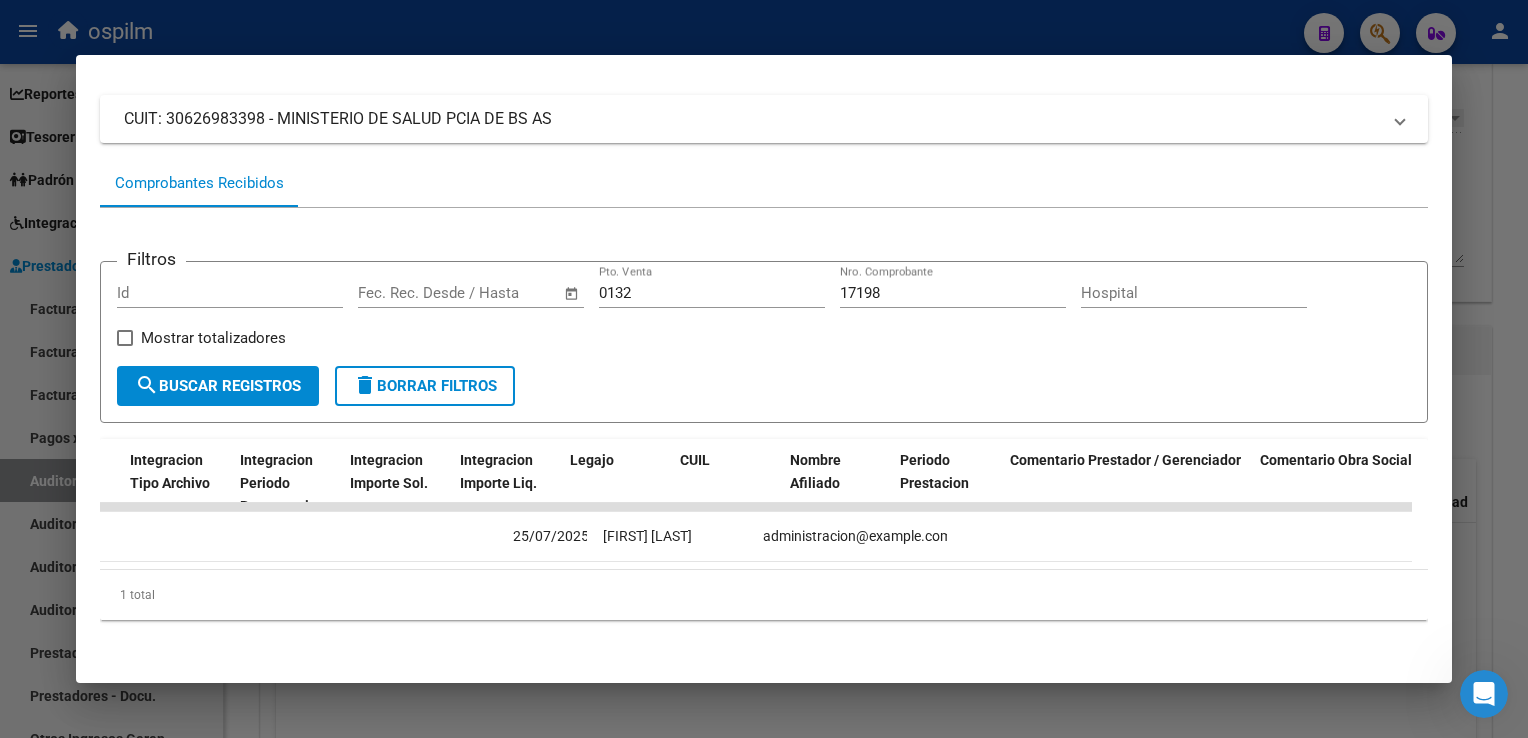 scroll, scrollTop: 0, scrollLeft: 3008, axis: horizontal 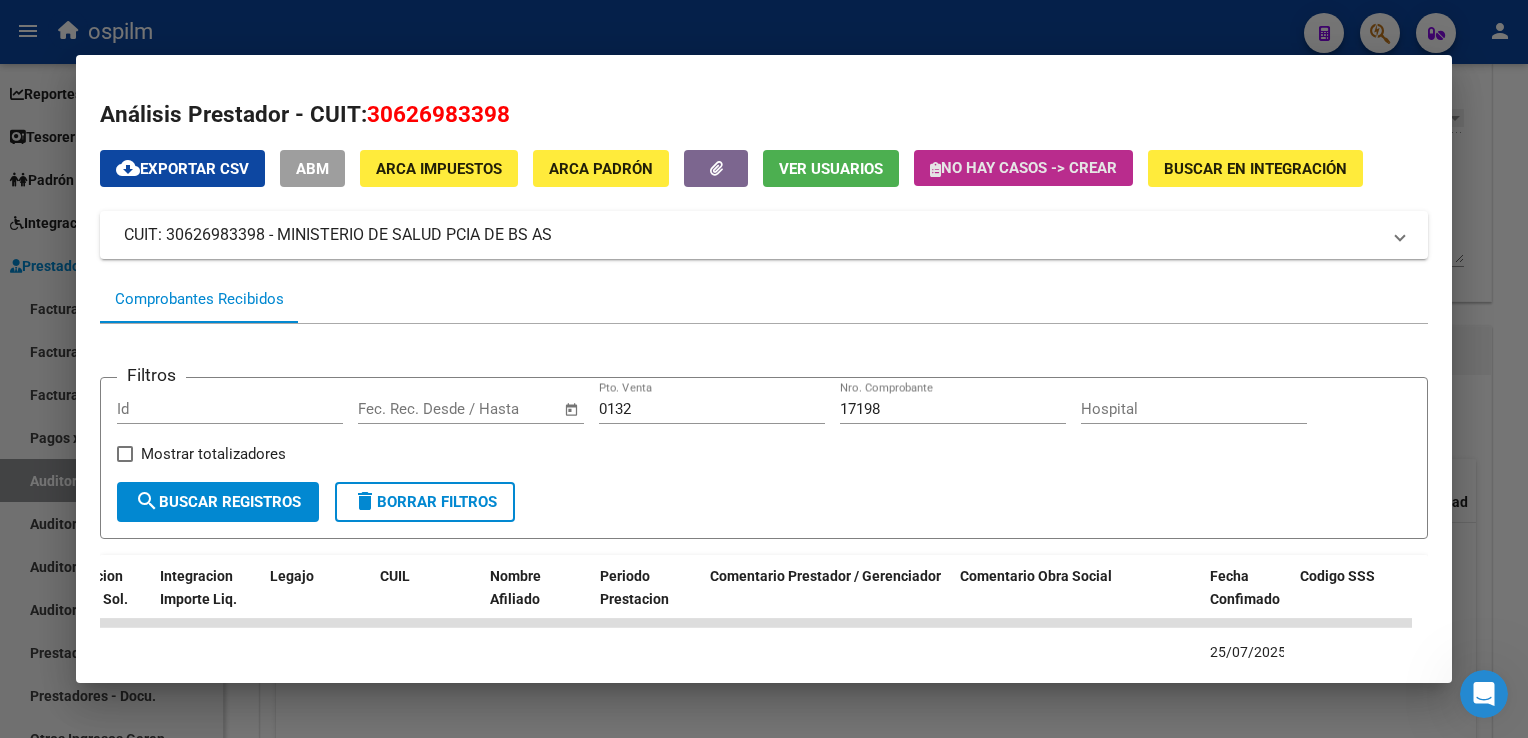 click on "No hay casos -> Crear" 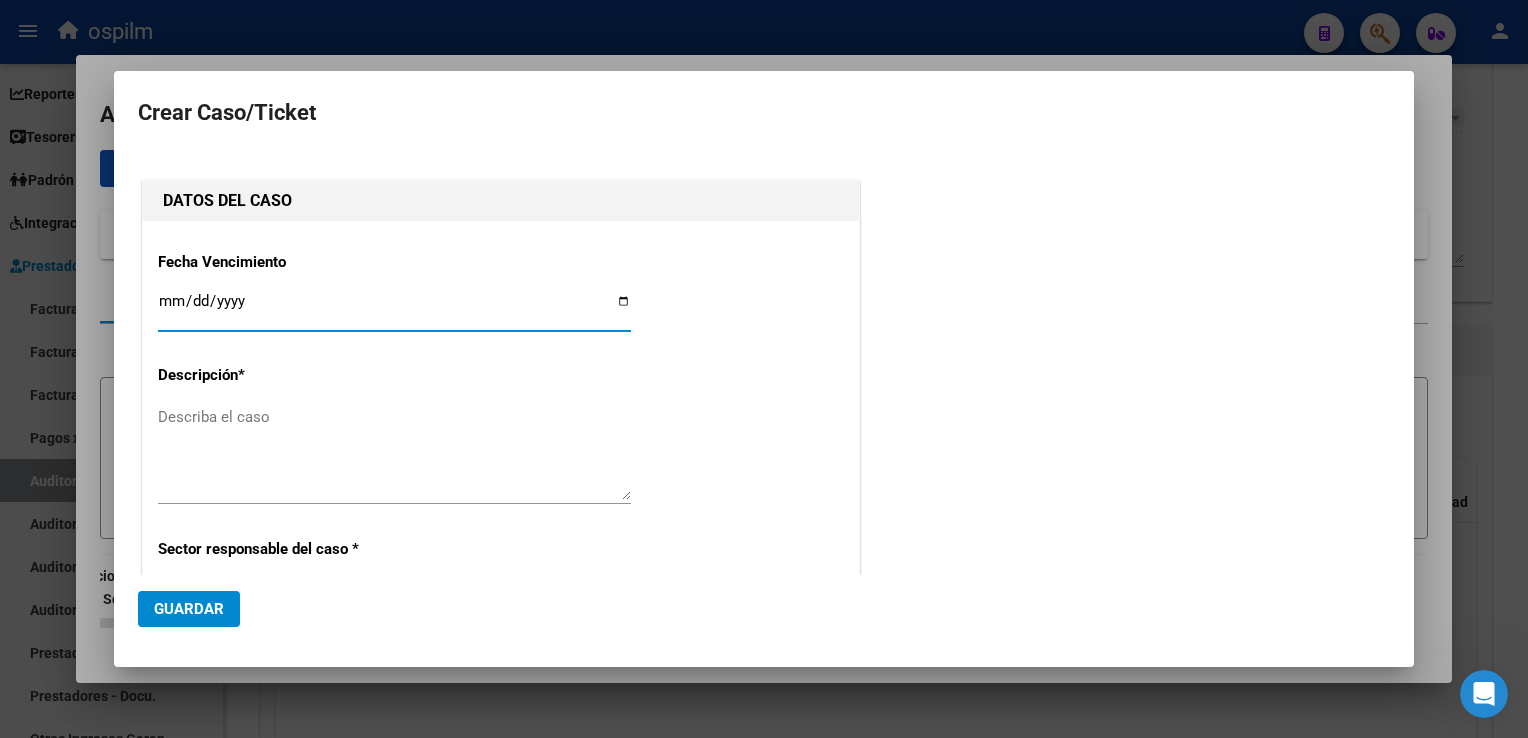 type on "30626983398" 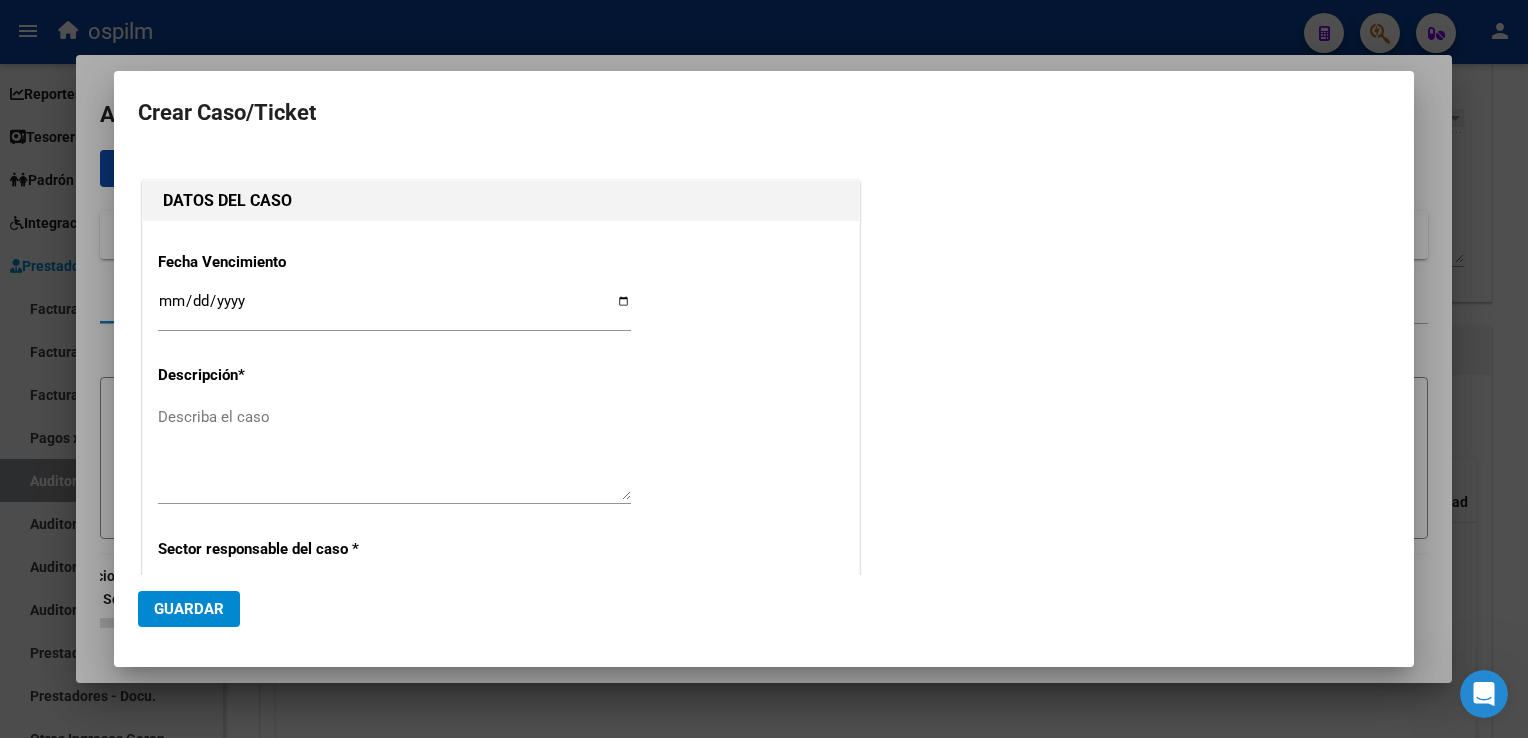 click on "Ingresar fecha" at bounding box center (394, 309) 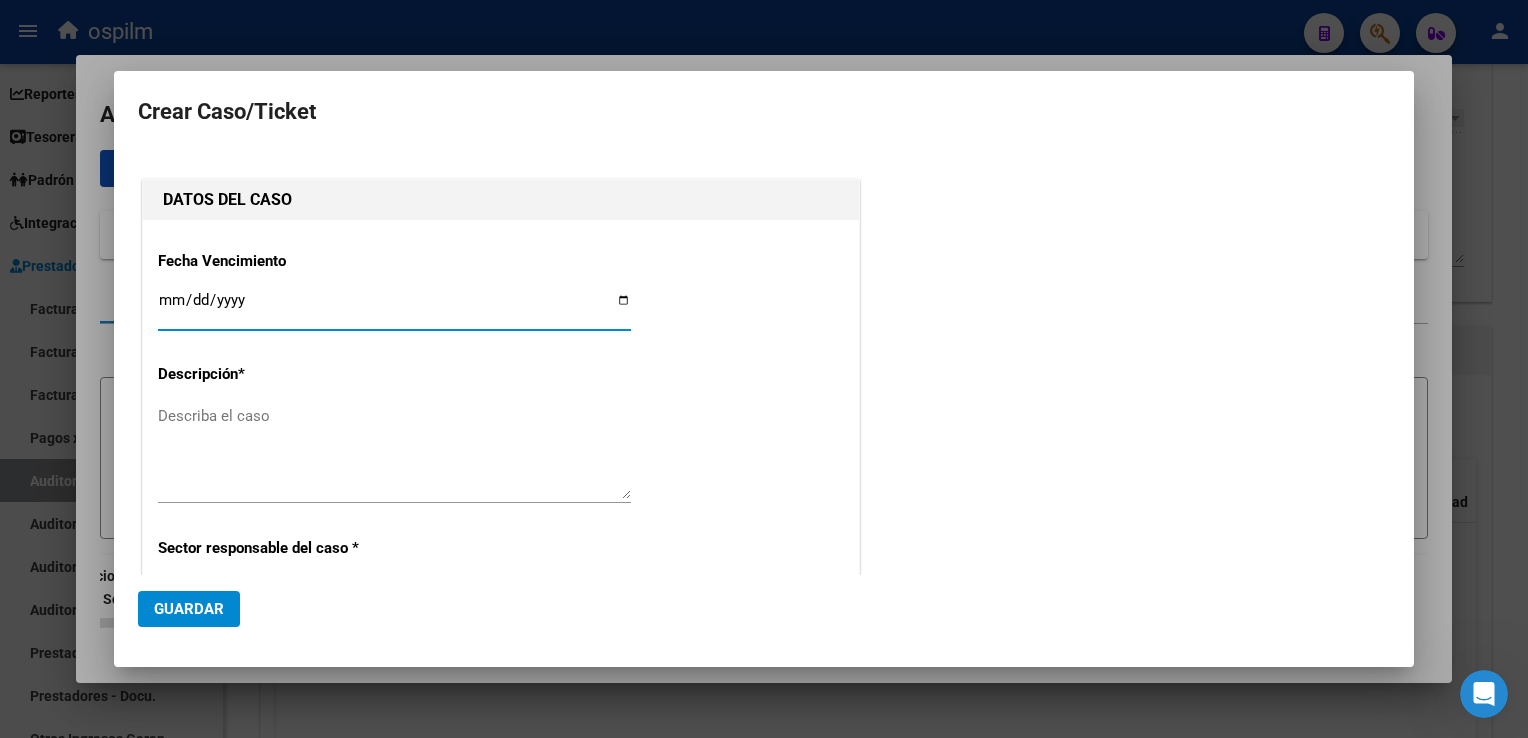 scroll, scrollTop: 0, scrollLeft: 0, axis: both 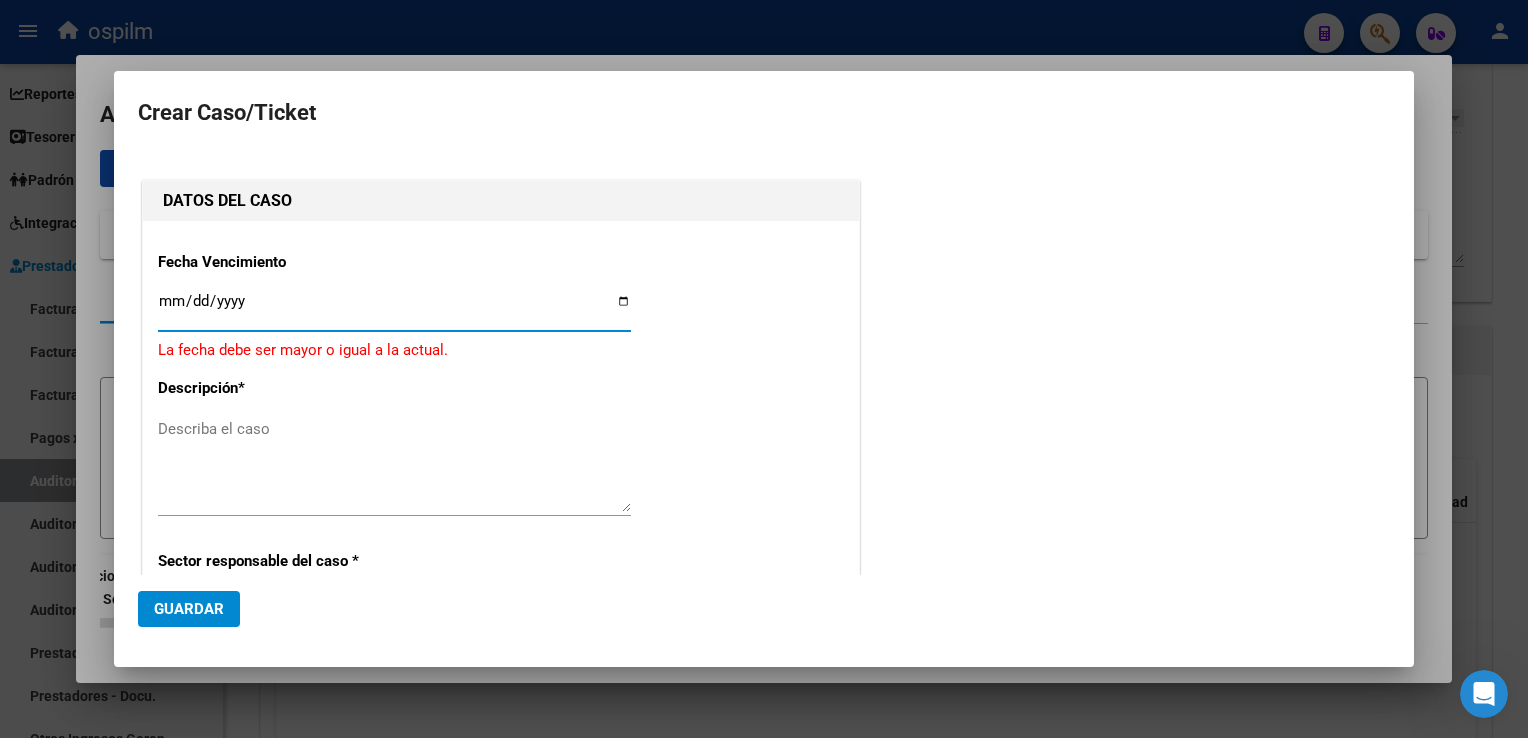 type on "[DATE]" 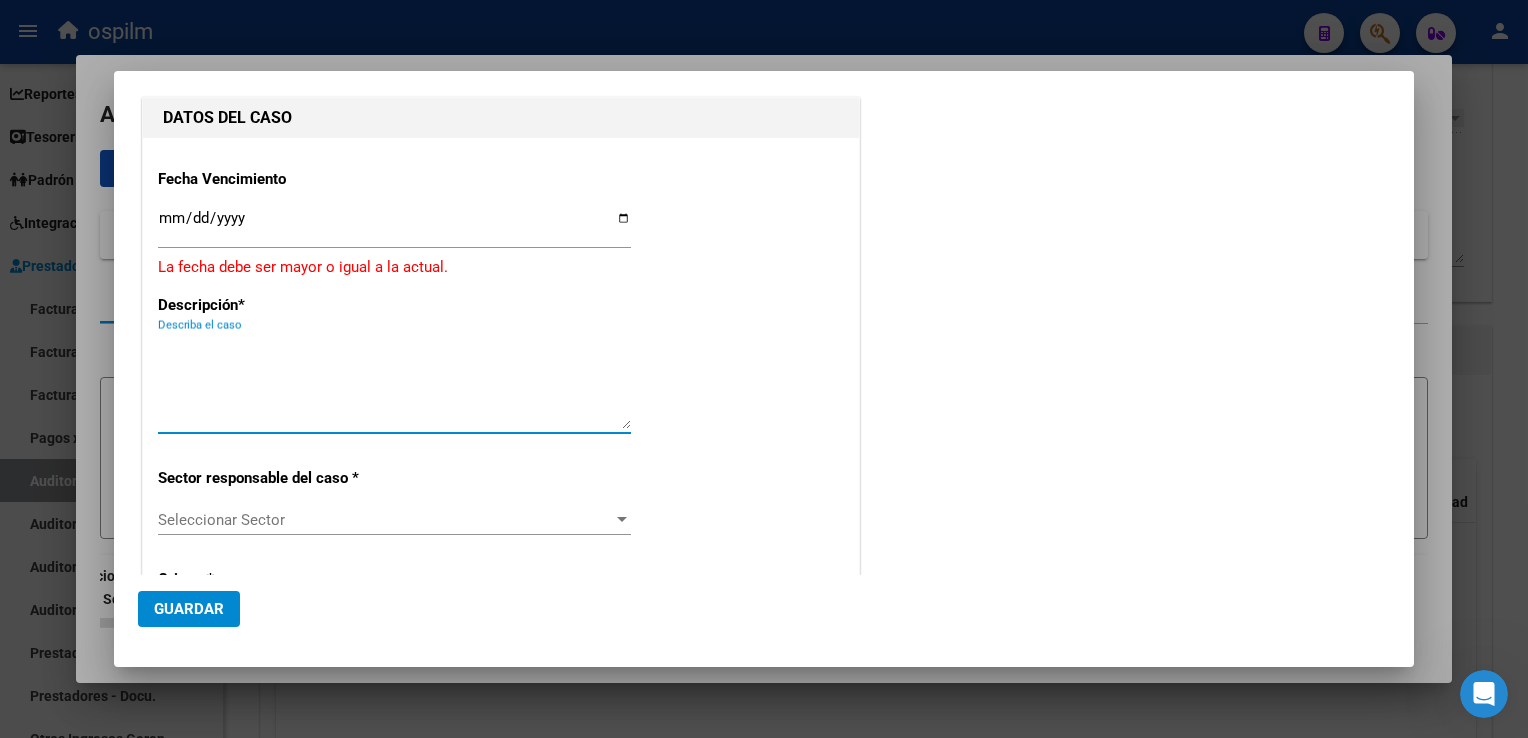 scroll, scrollTop: 200, scrollLeft: 0, axis: vertical 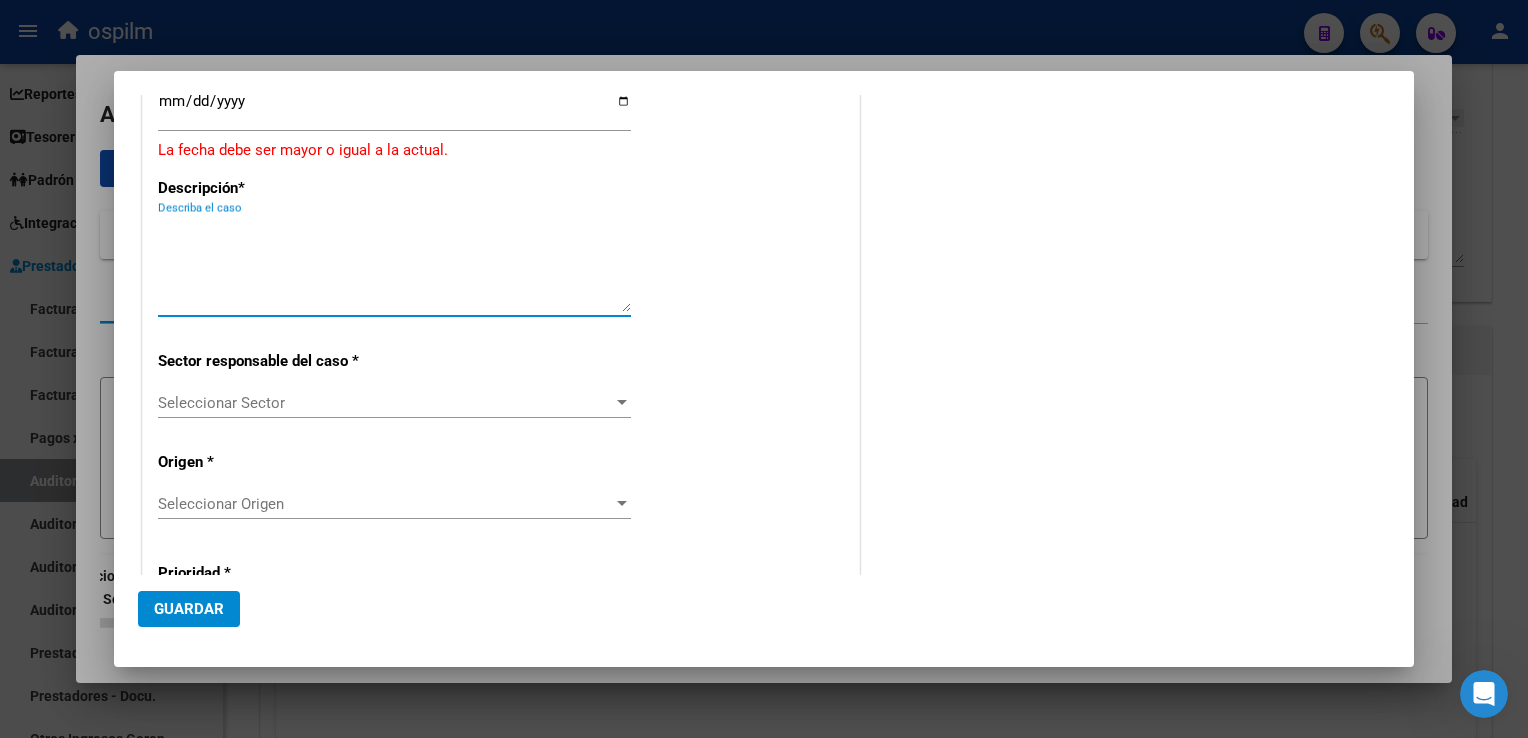 click on "Seleccionar Sector" at bounding box center [385, 403] 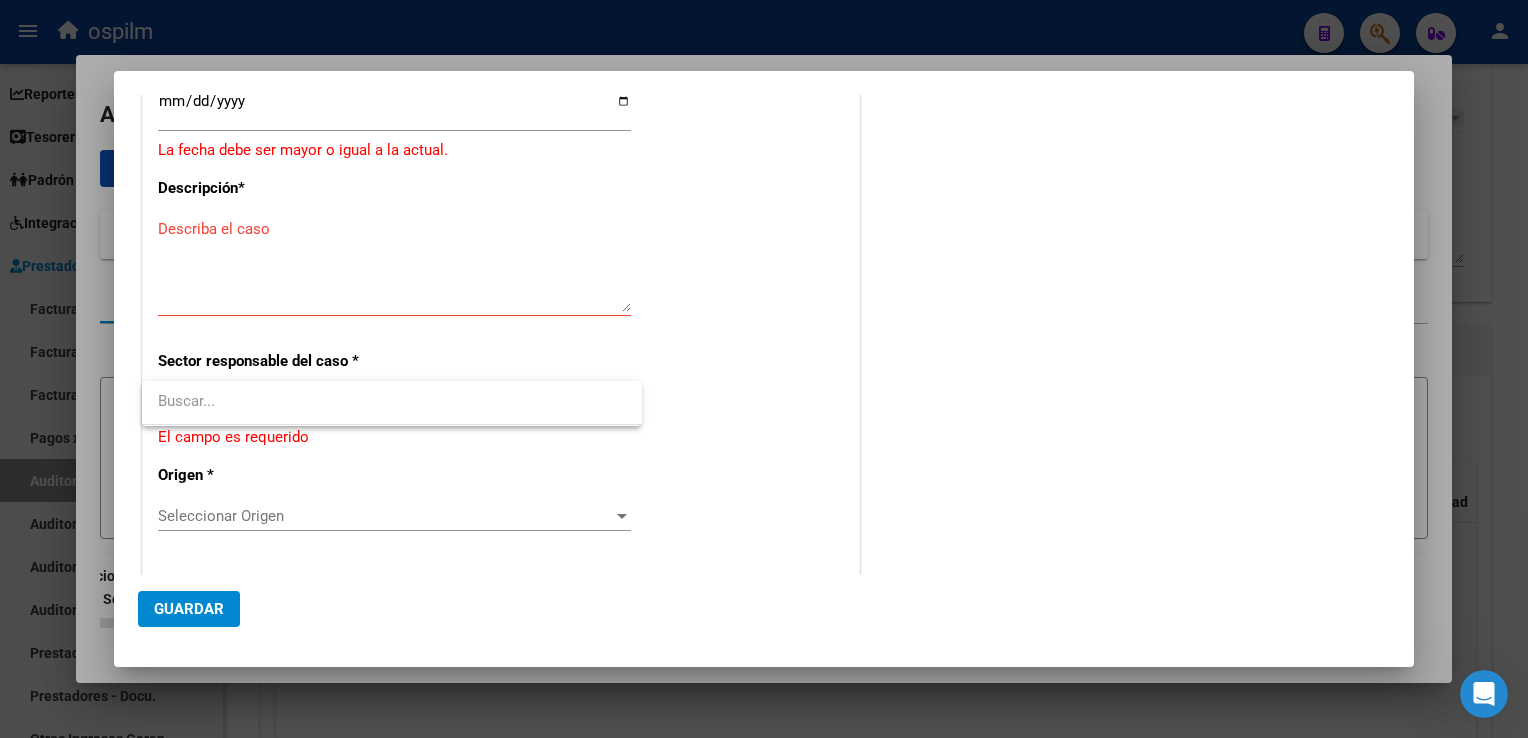 click at bounding box center [392, 401] 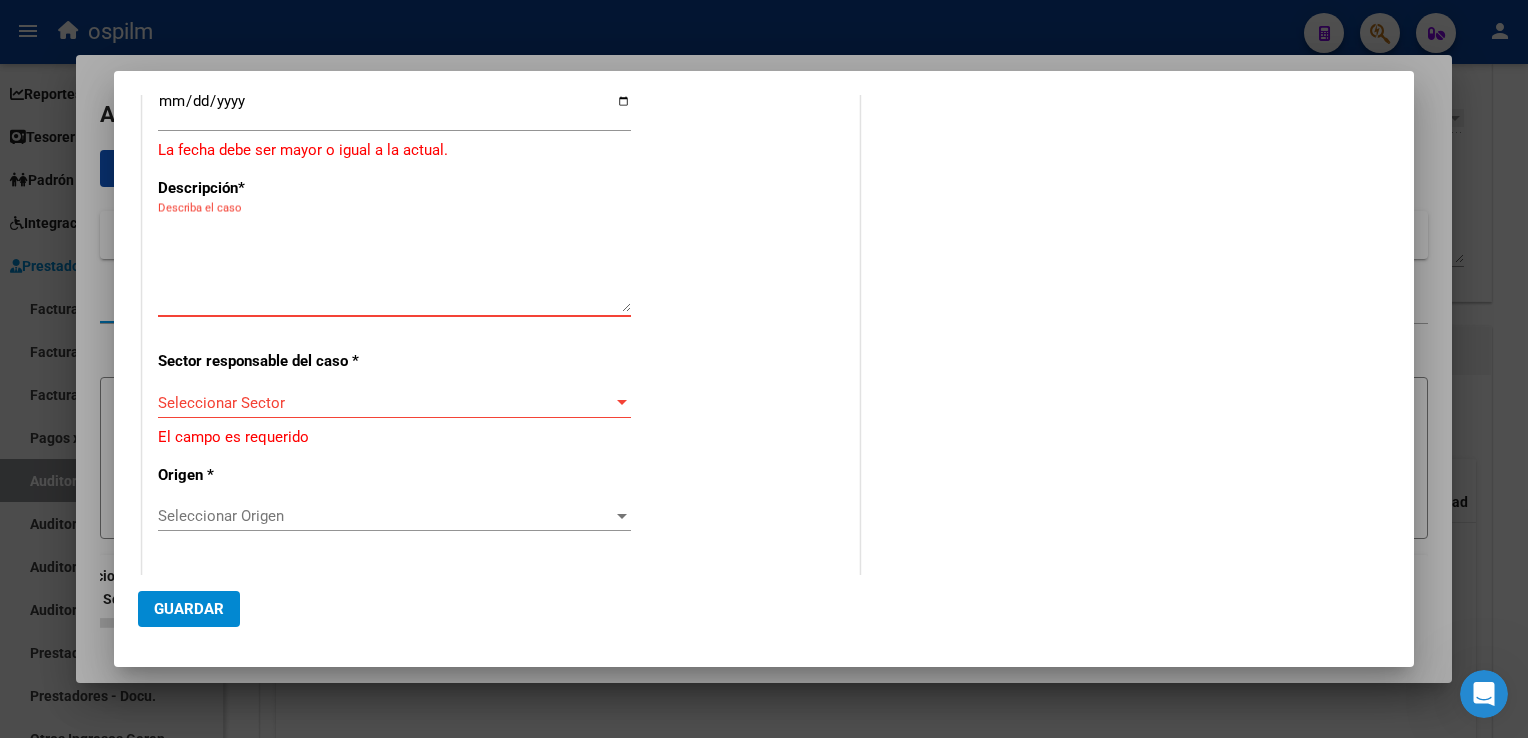 click on "Describa el caso" at bounding box center [394, 265] 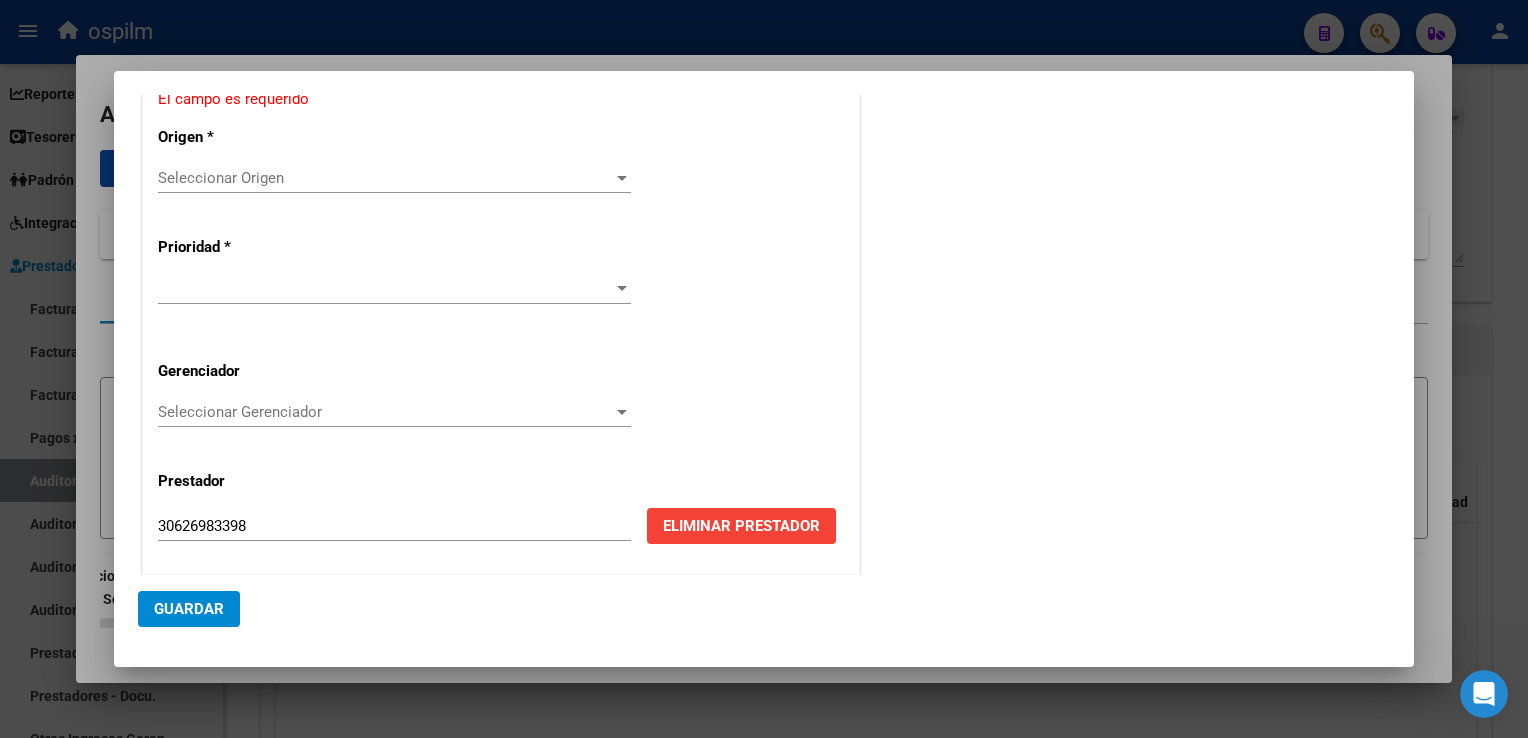 scroll, scrollTop: 542, scrollLeft: 0, axis: vertical 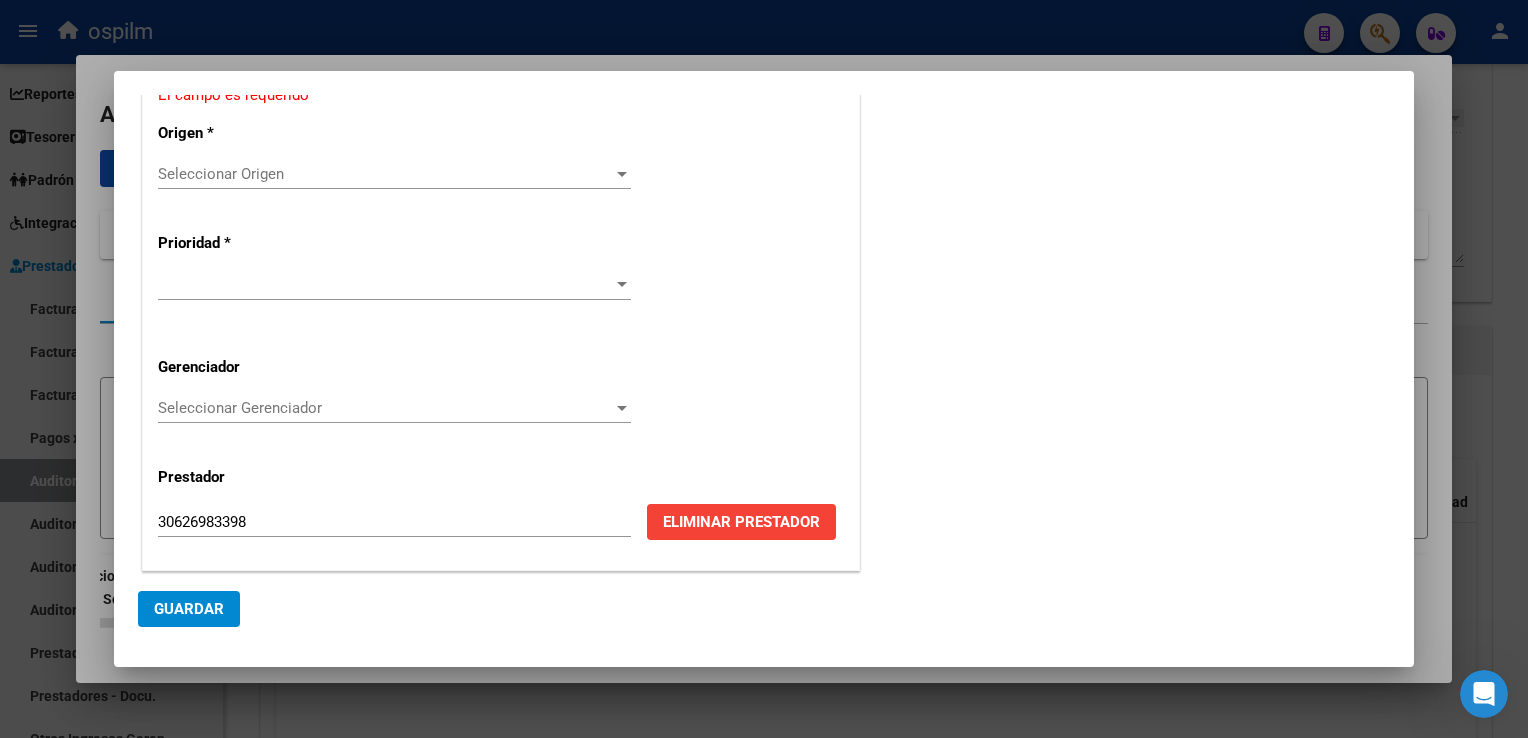 click on "Seleccionar Gerenciador" at bounding box center [385, 408] 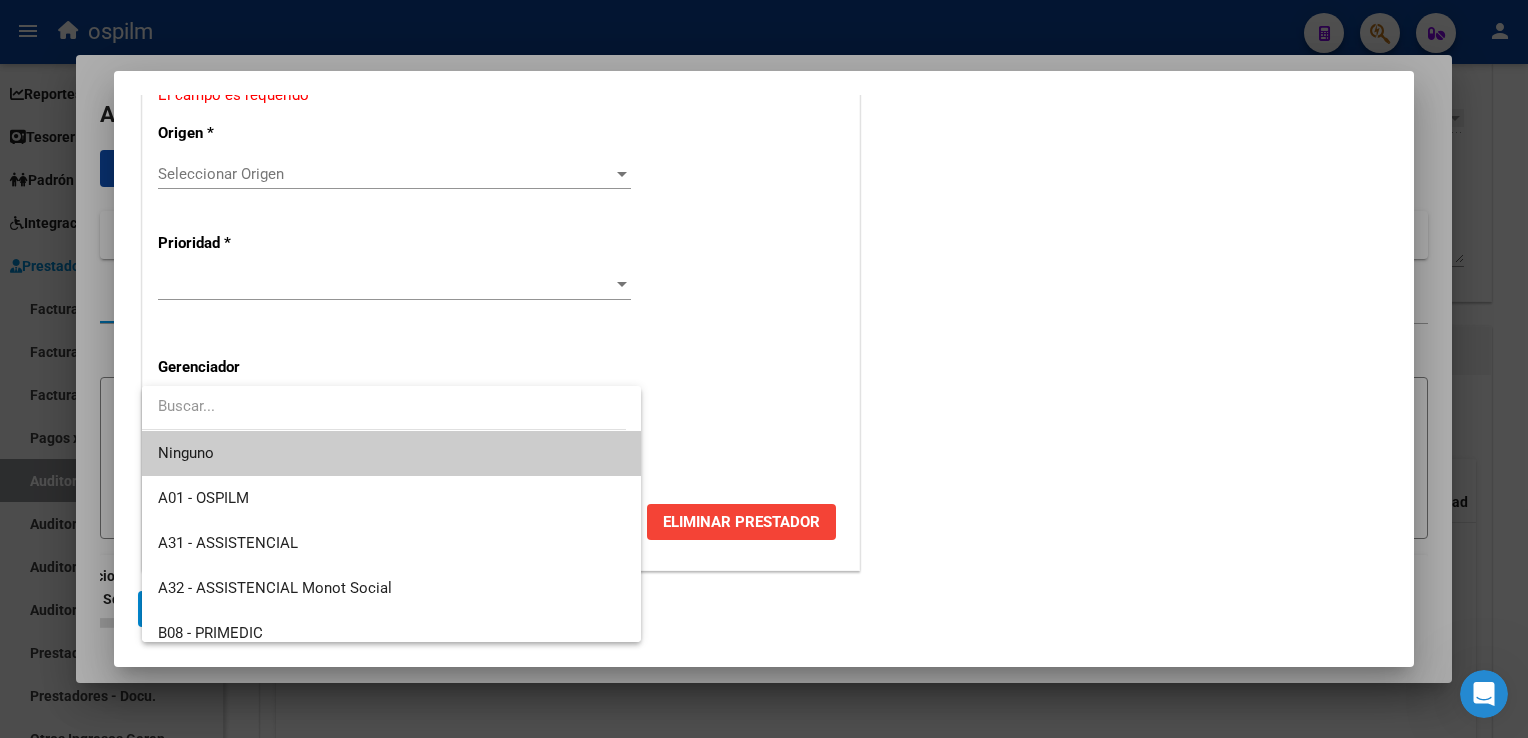 click at bounding box center (764, 369) 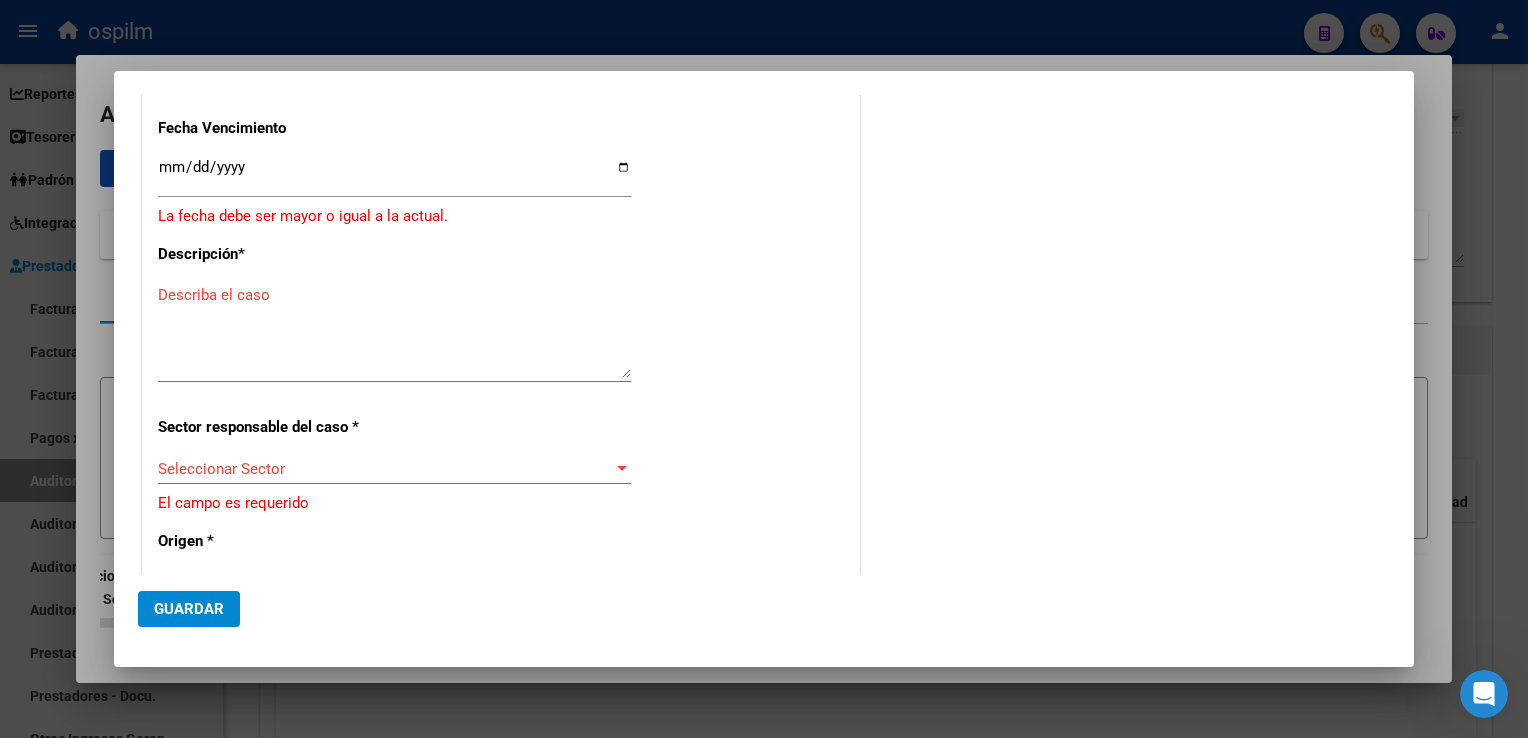 scroll, scrollTop: 0, scrollLeft: 0, axis: both 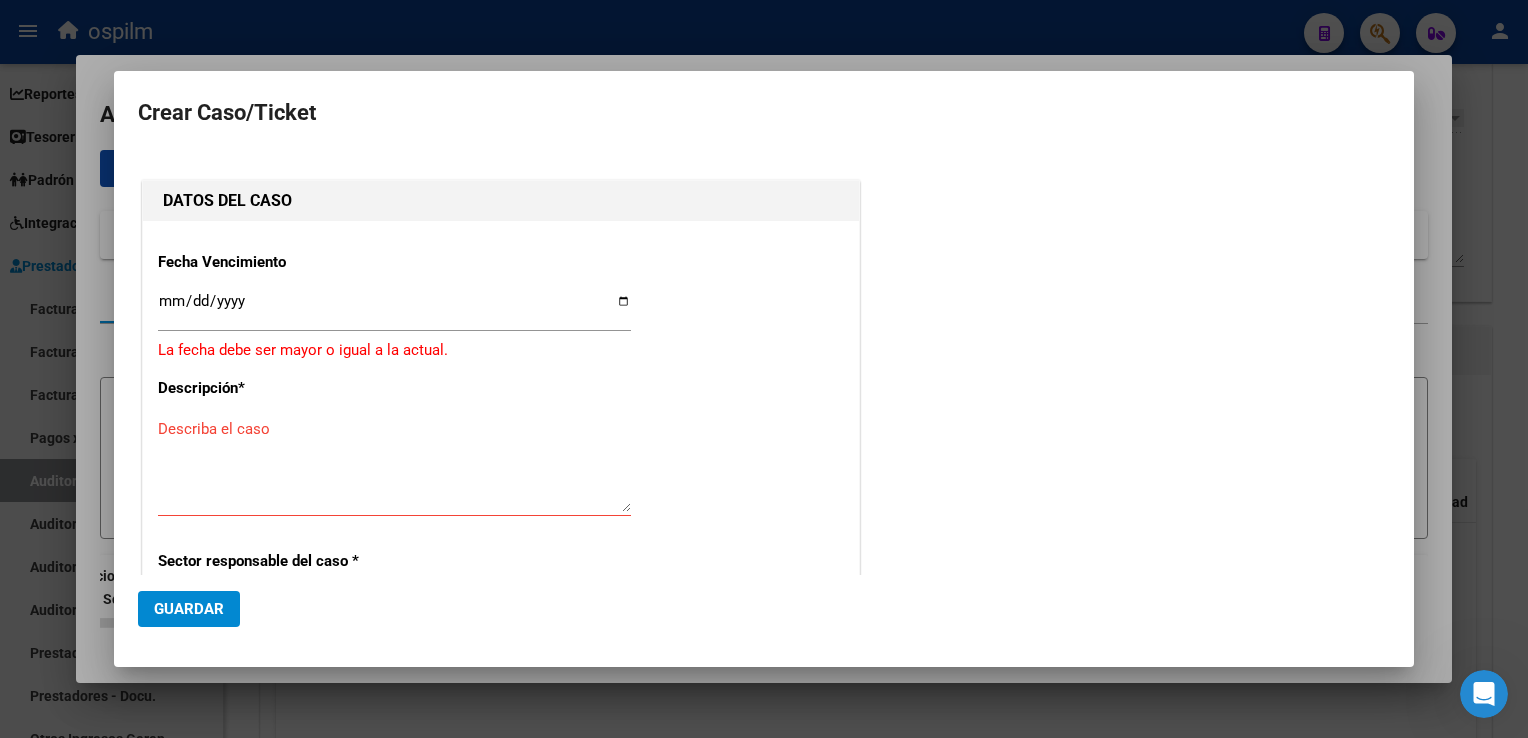 click at bounding box center [764, 369] 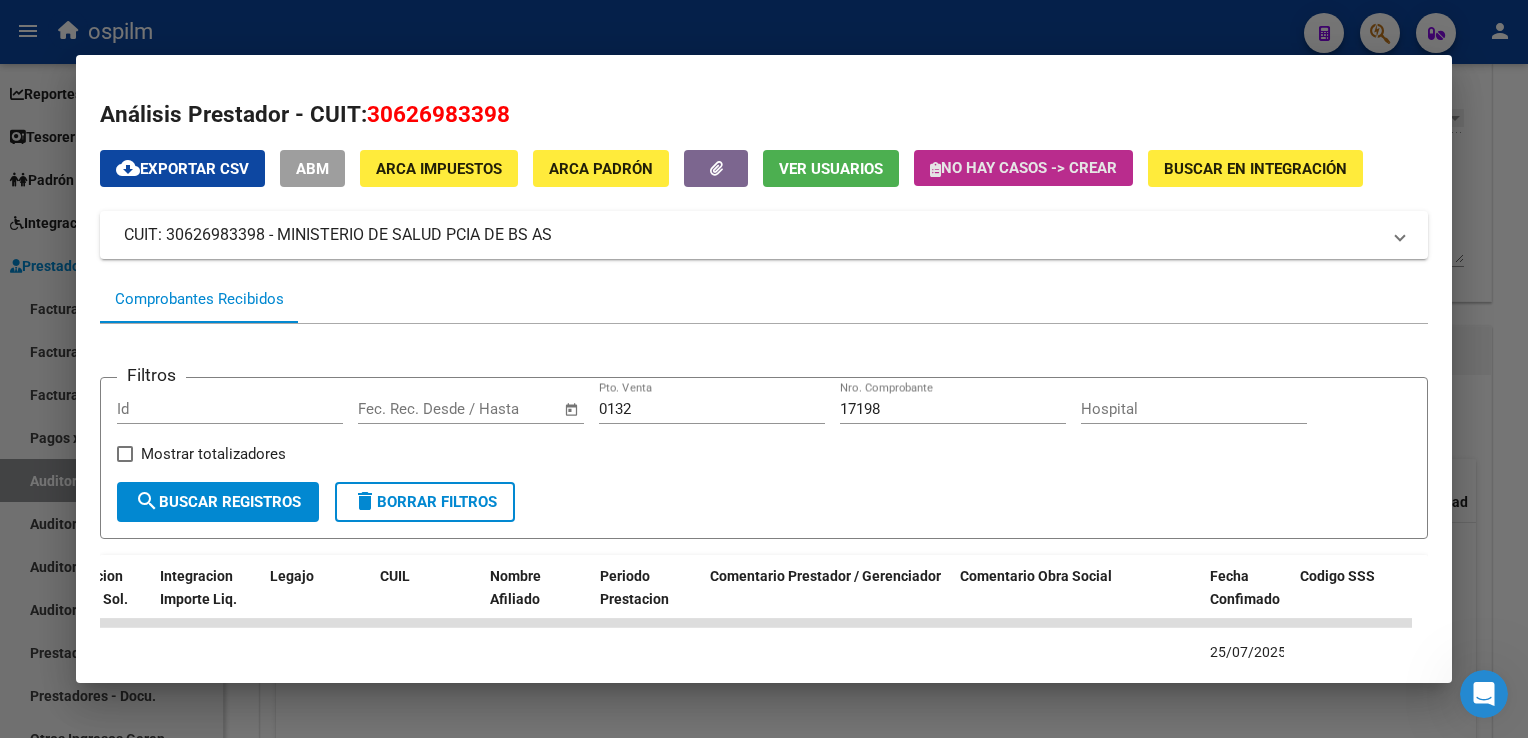 click on "No hay casos -> Crear" 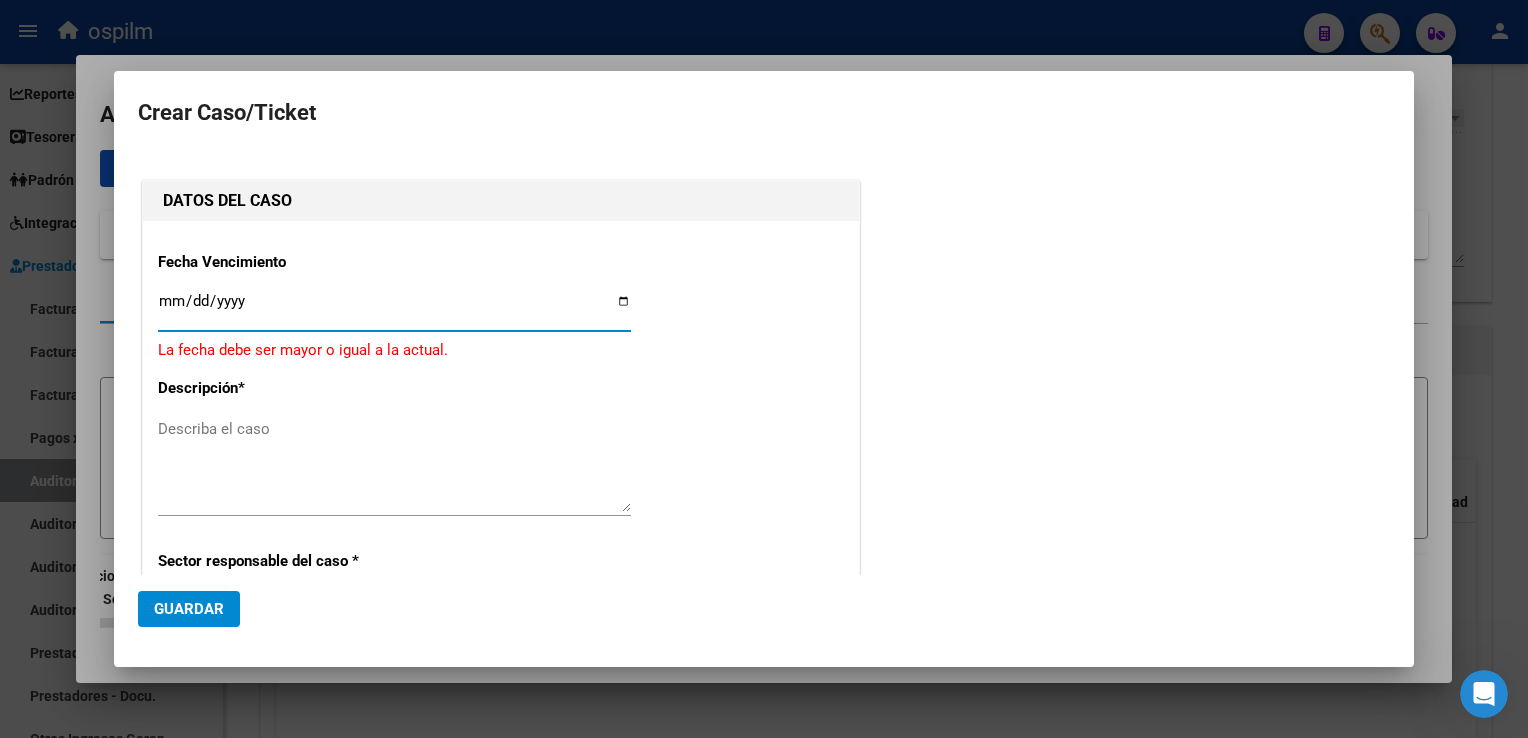 type on "30626983398" 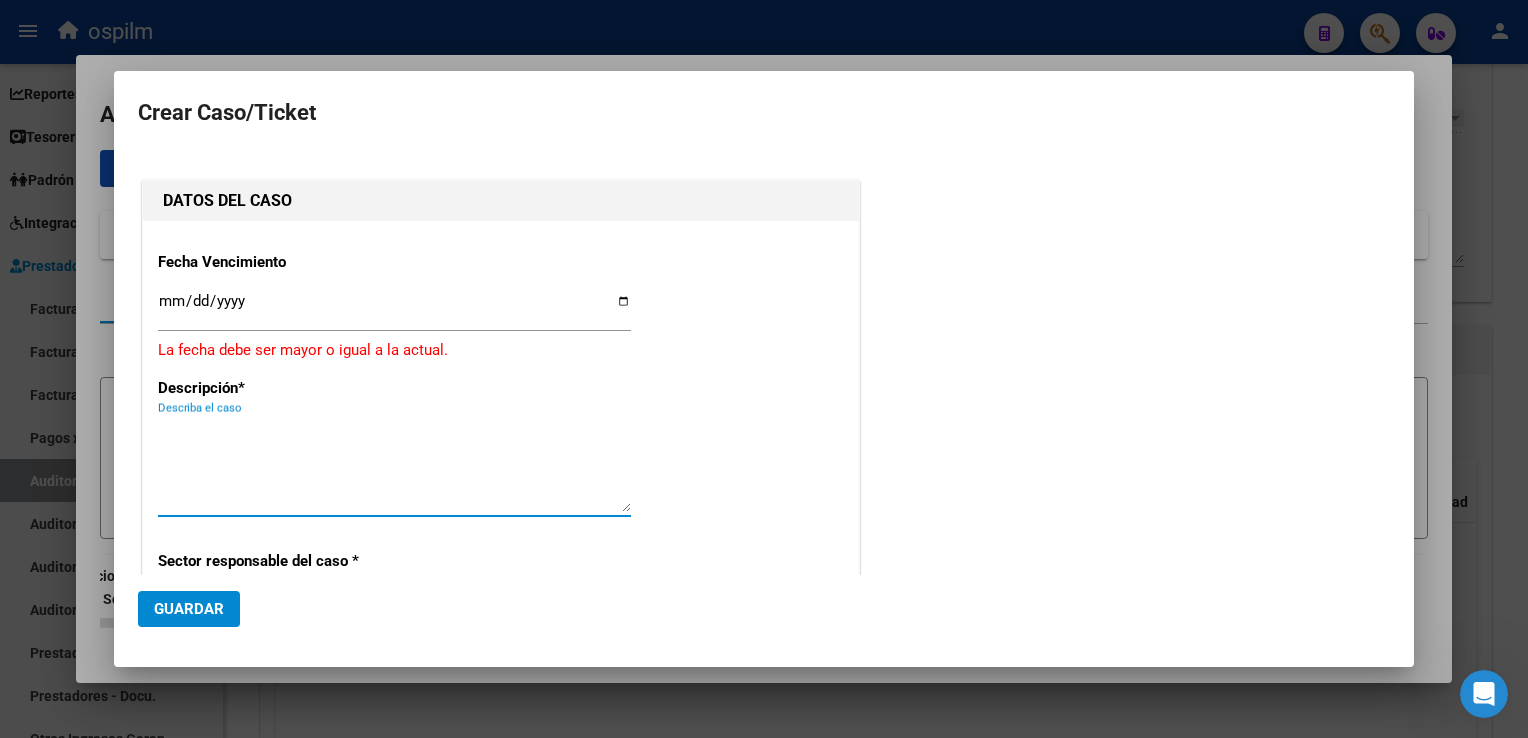 click on "Describa el caso" at bounding box center [394, 465] 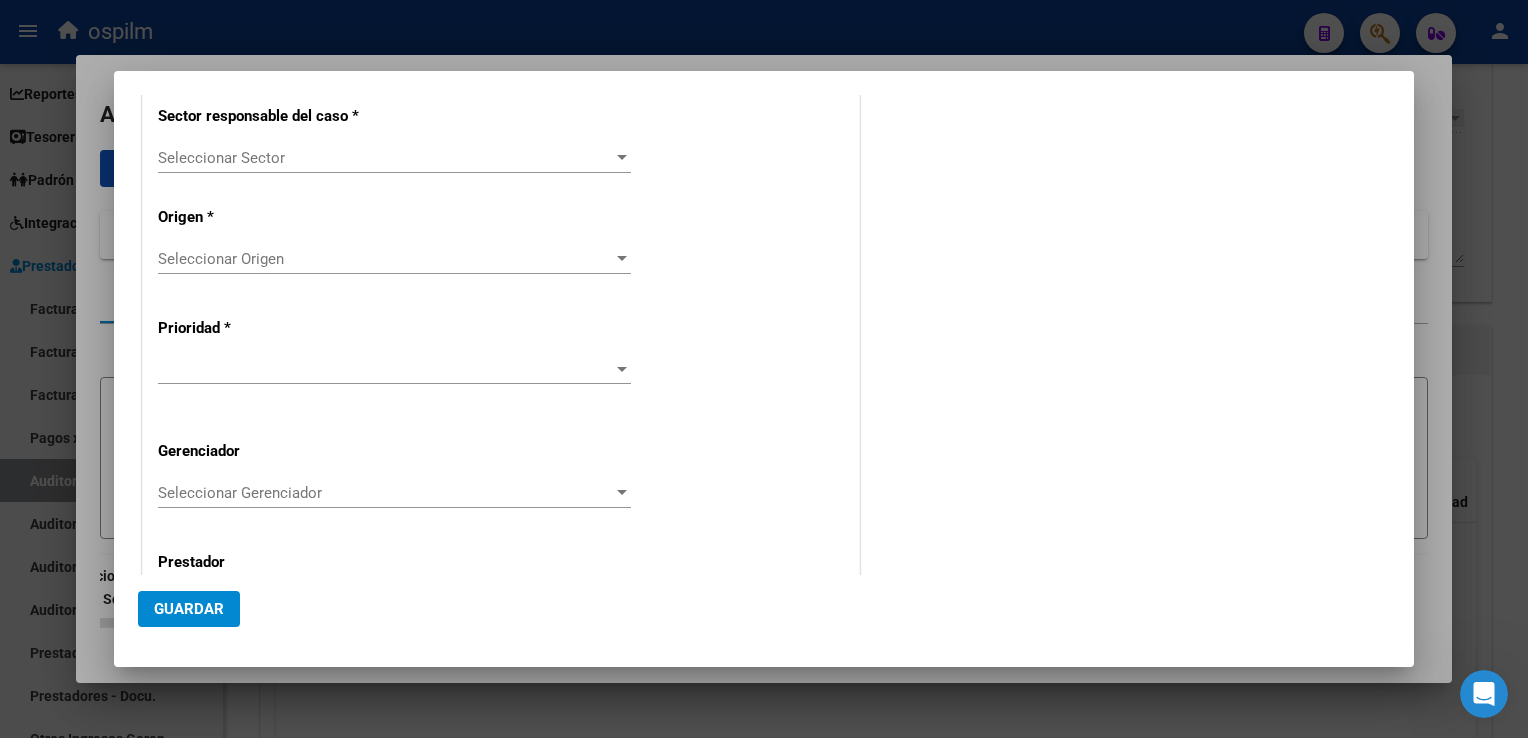 scroll, scrollTop: 329, scrollLeft: 0, axis: vertical 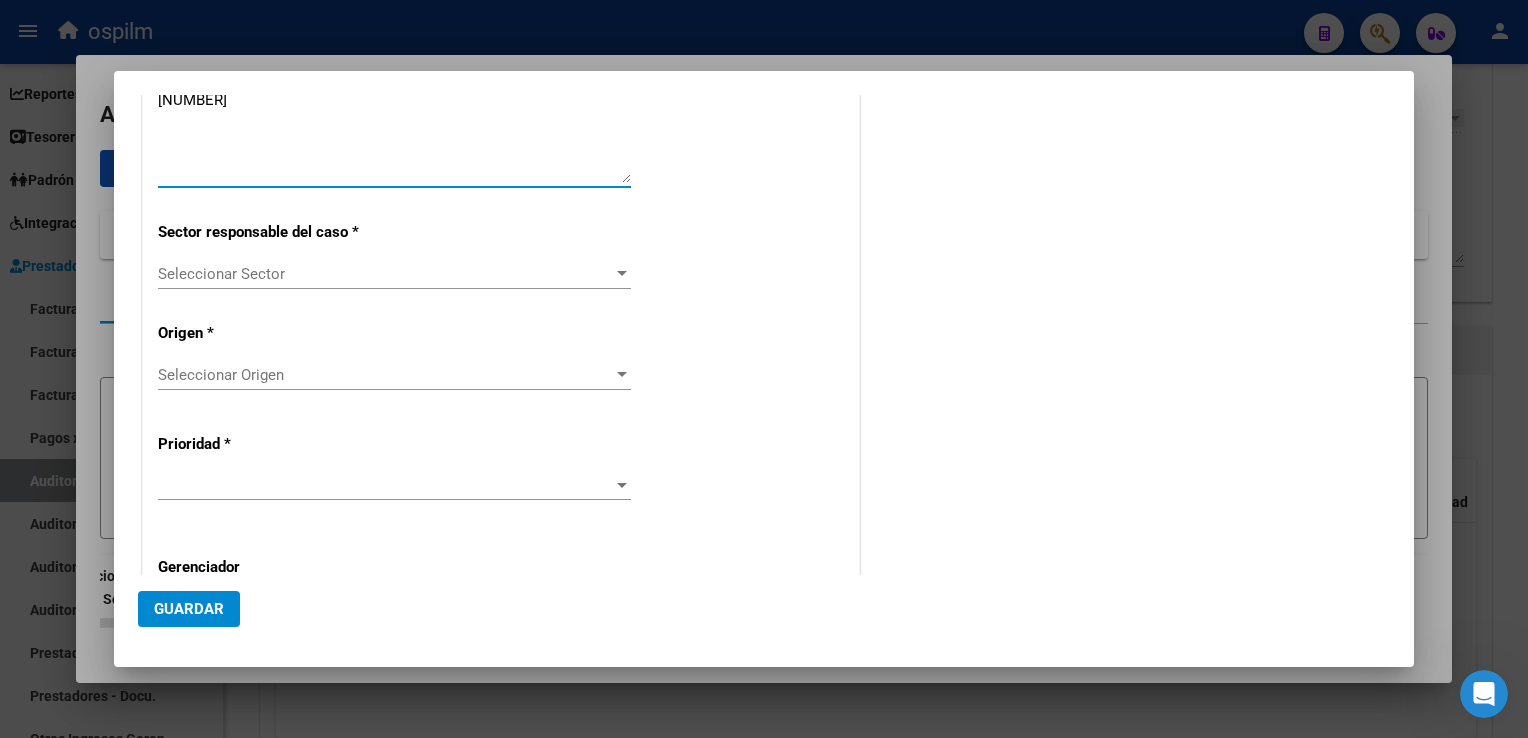 type on "[NUMBER]" 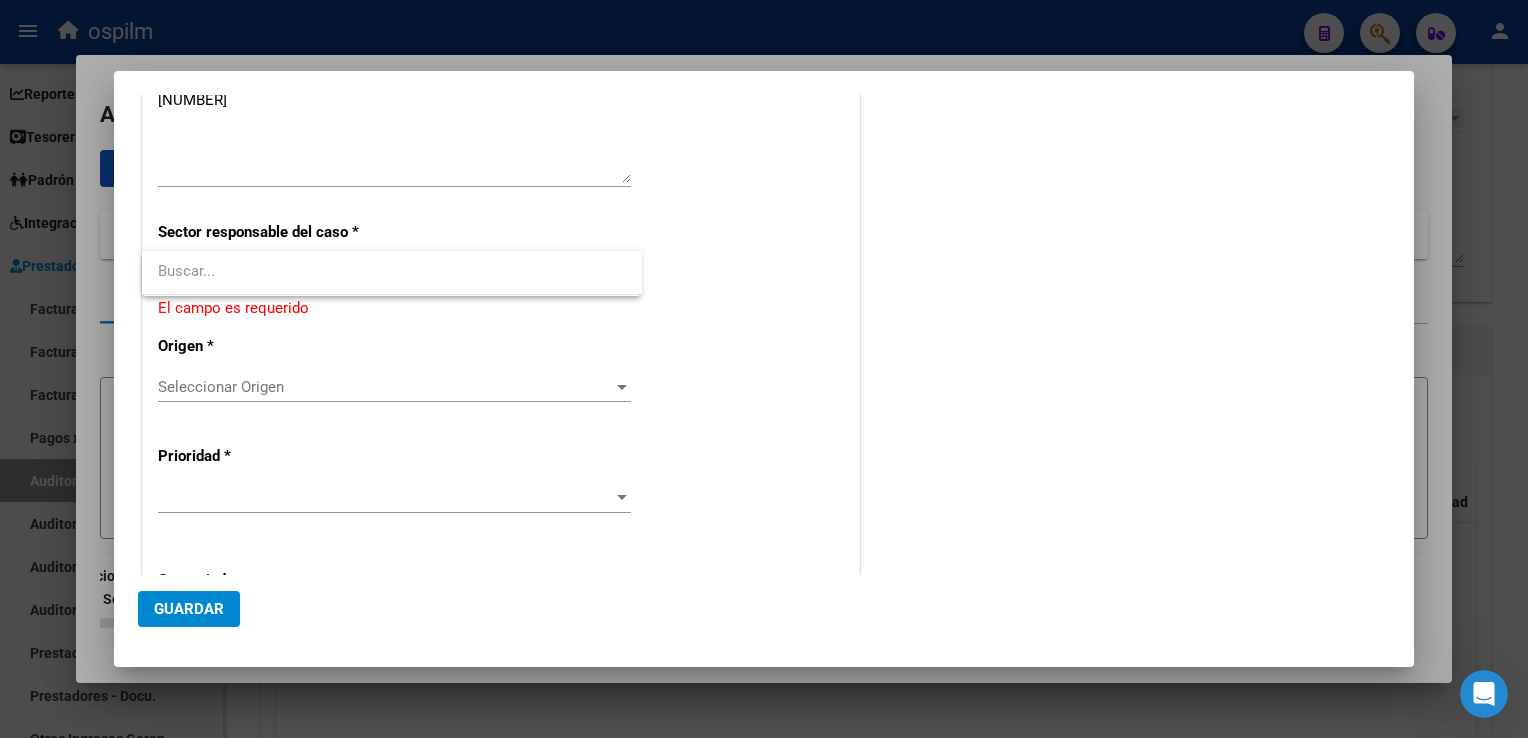 click at bounding box center [764, 369] 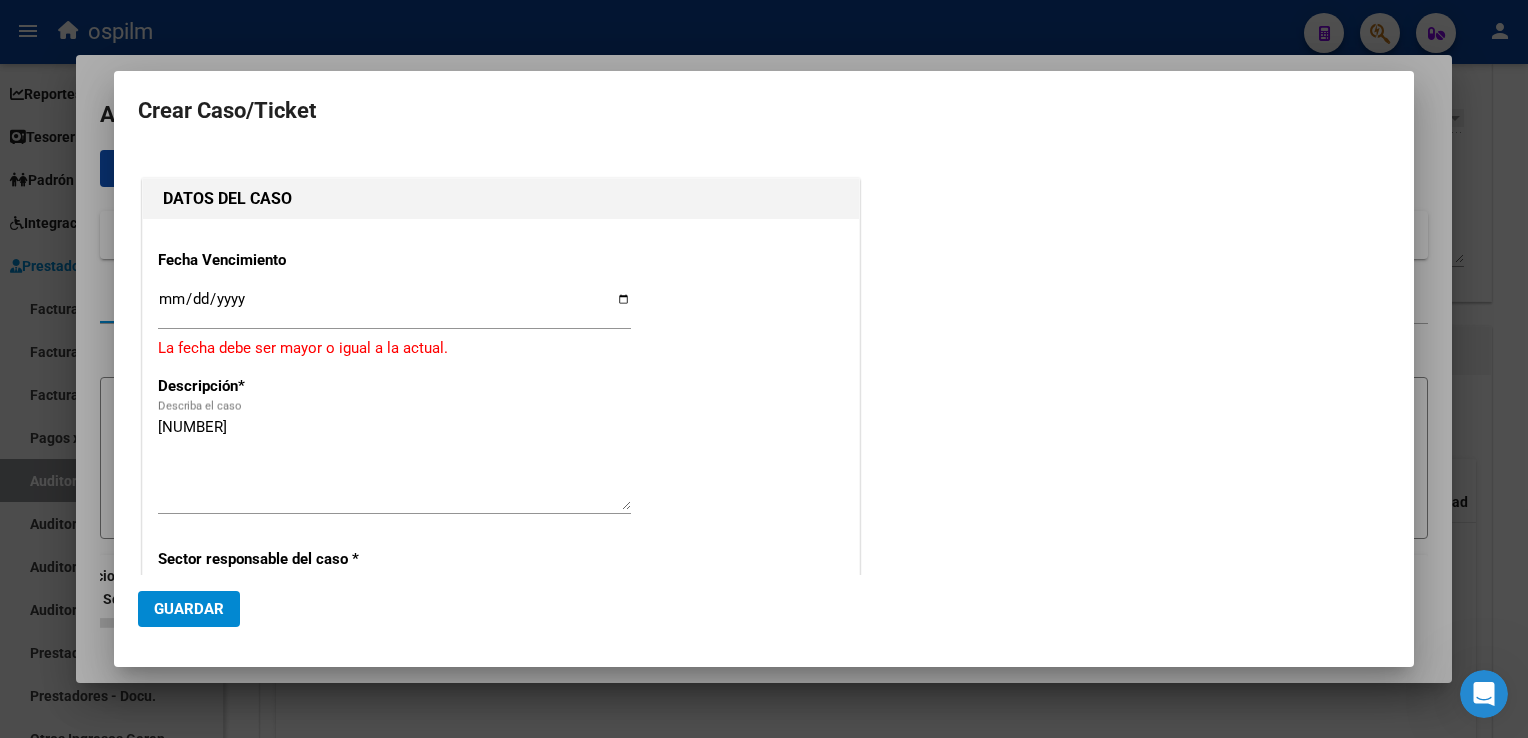 scroll, scrollTop: 0, scrollLeft: 0, axis: both 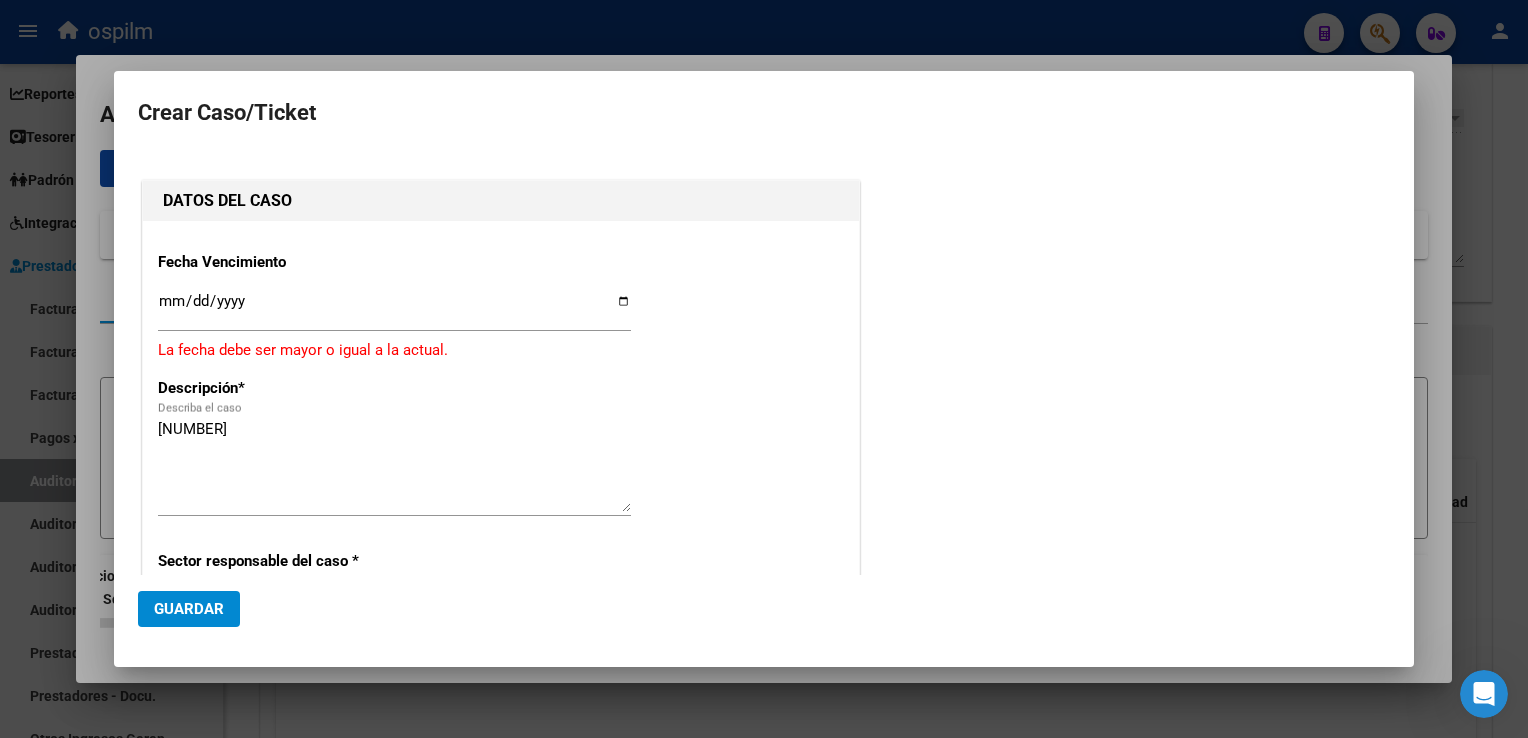 click at bounding box center (1484, 694) 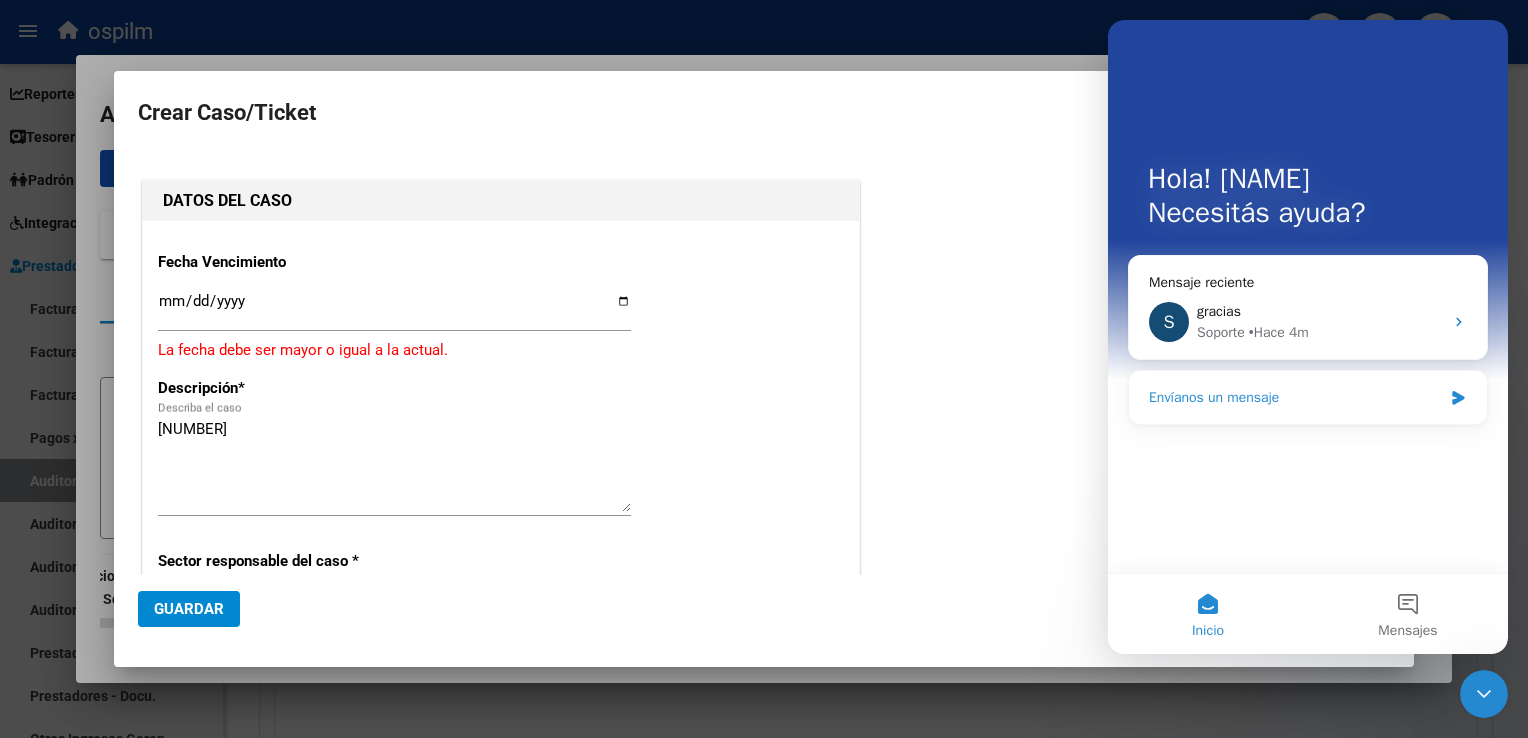 click on "Envíanos un mensaje" at bounding box center (1295, 397) 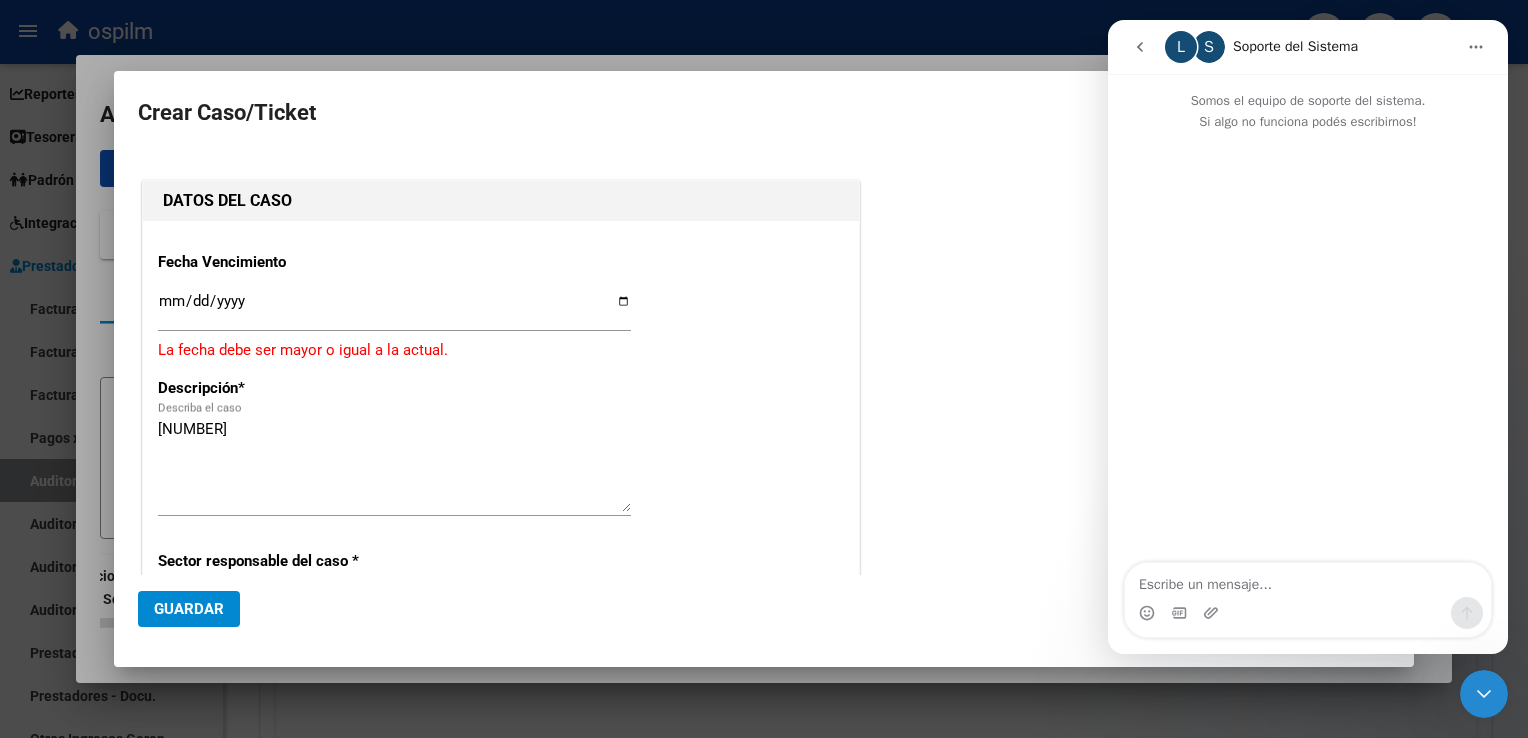 click at bounding box center (1308, 580) 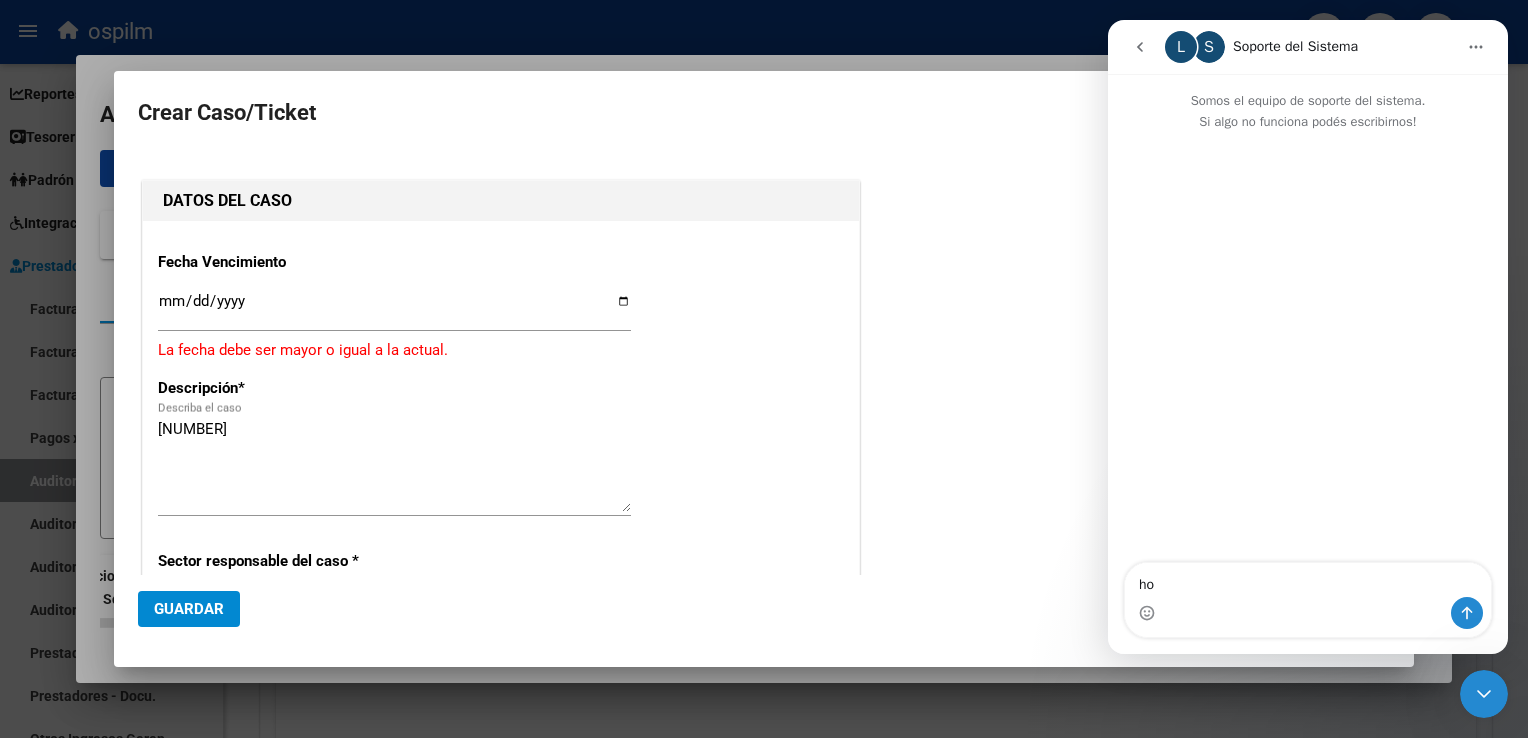 type on "hol" 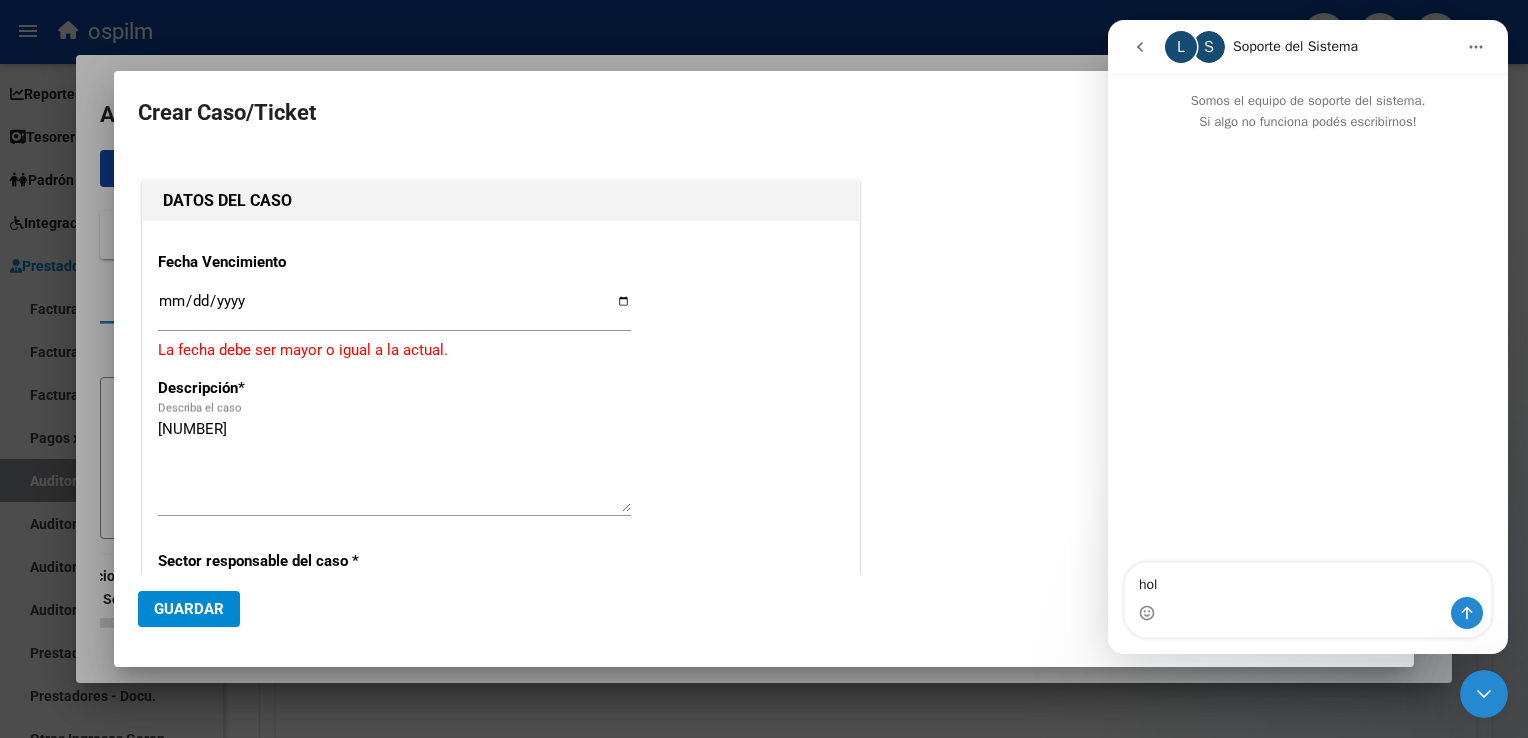 type 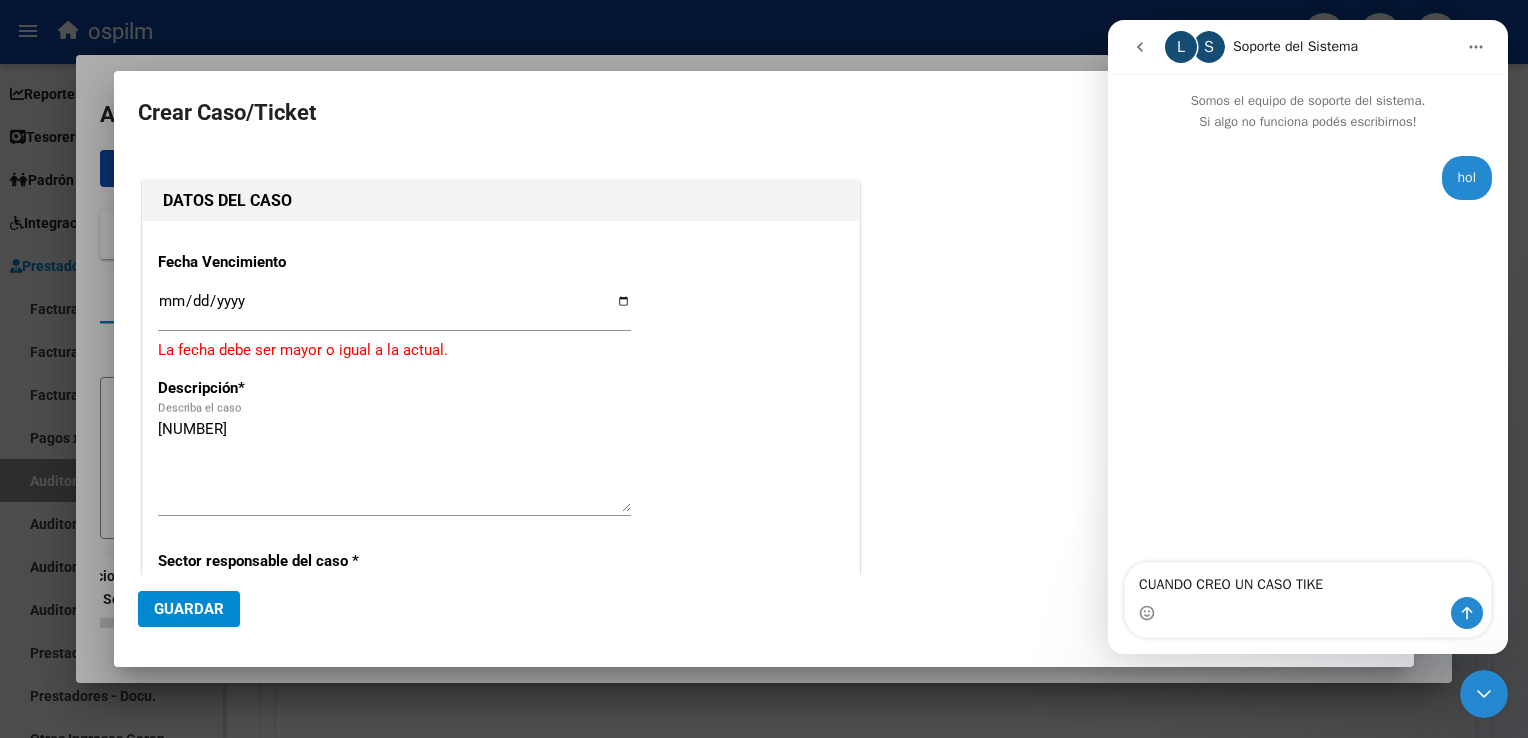 type on "CUANDO CREO UN CASO TIKET" 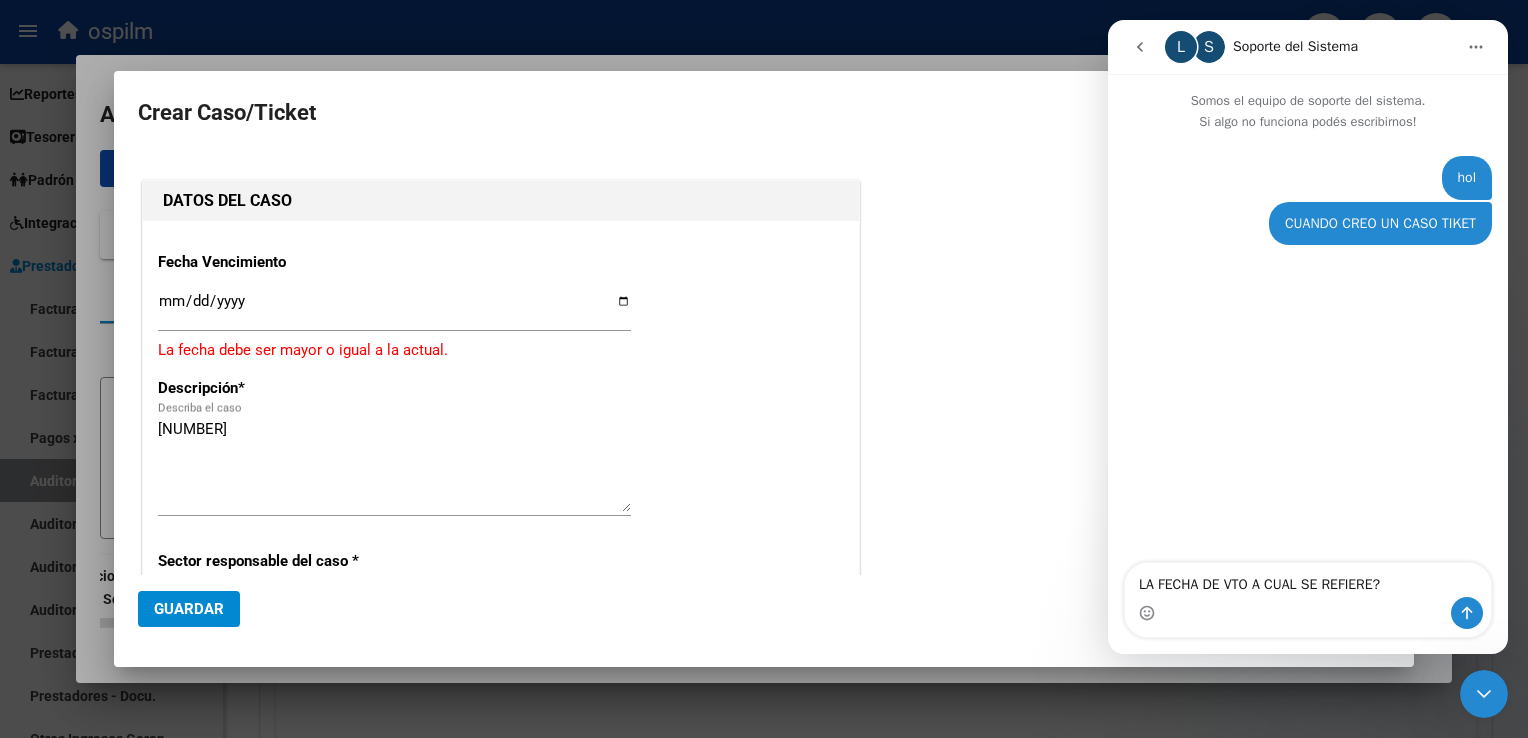 type on "LA FECHA DE VTO A CUAL SE REFIERE??" 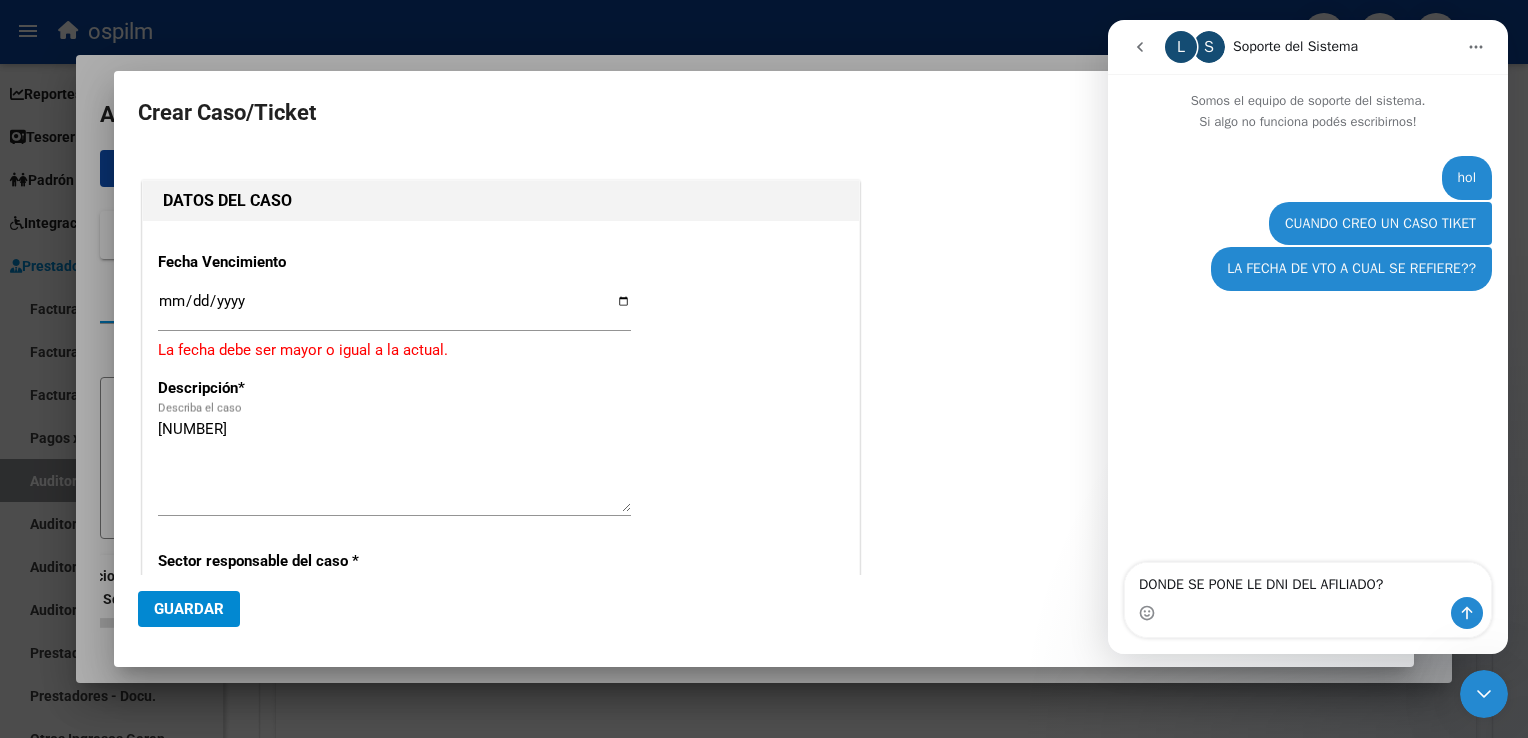 type on "DONDE SE PONE LE DNI DEL AFILIADO??" 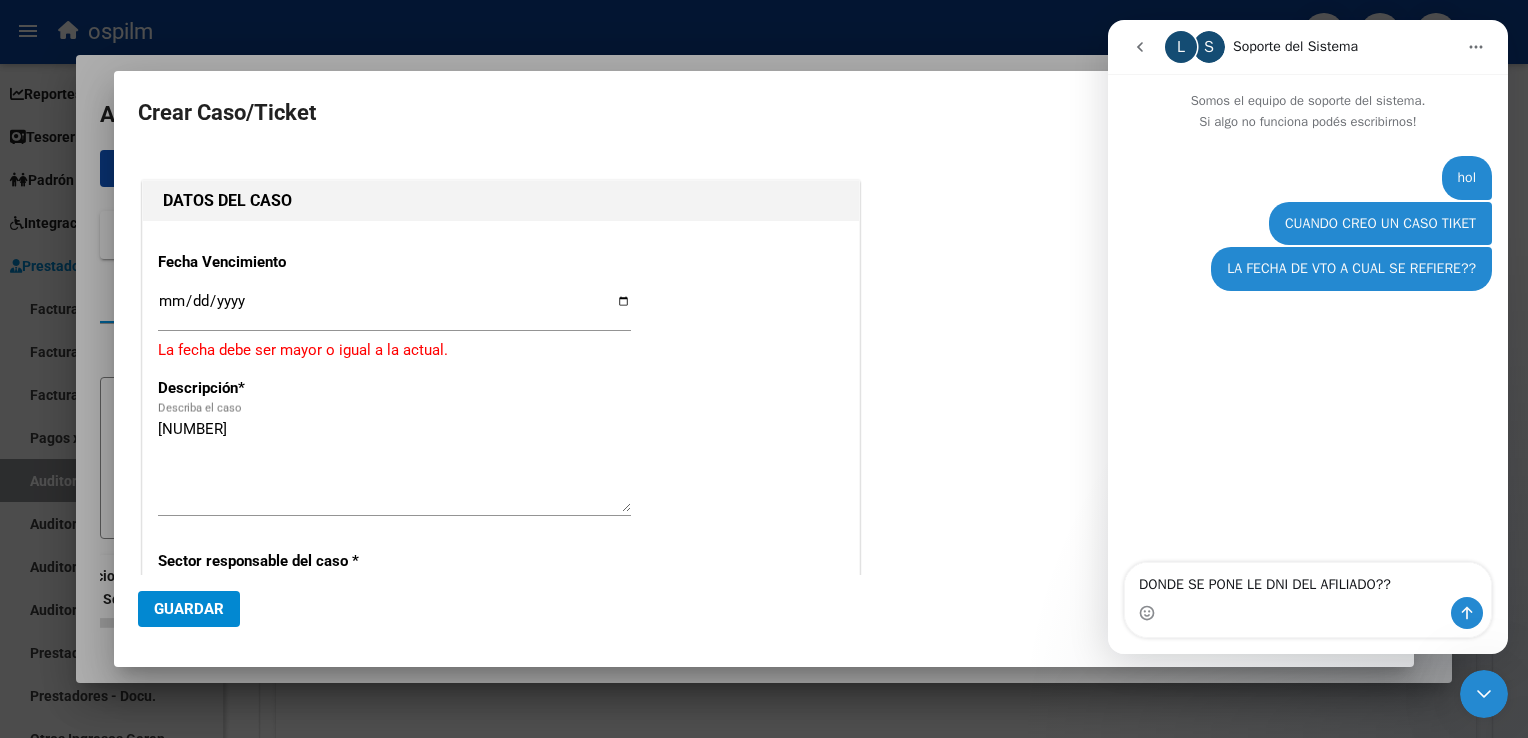 type 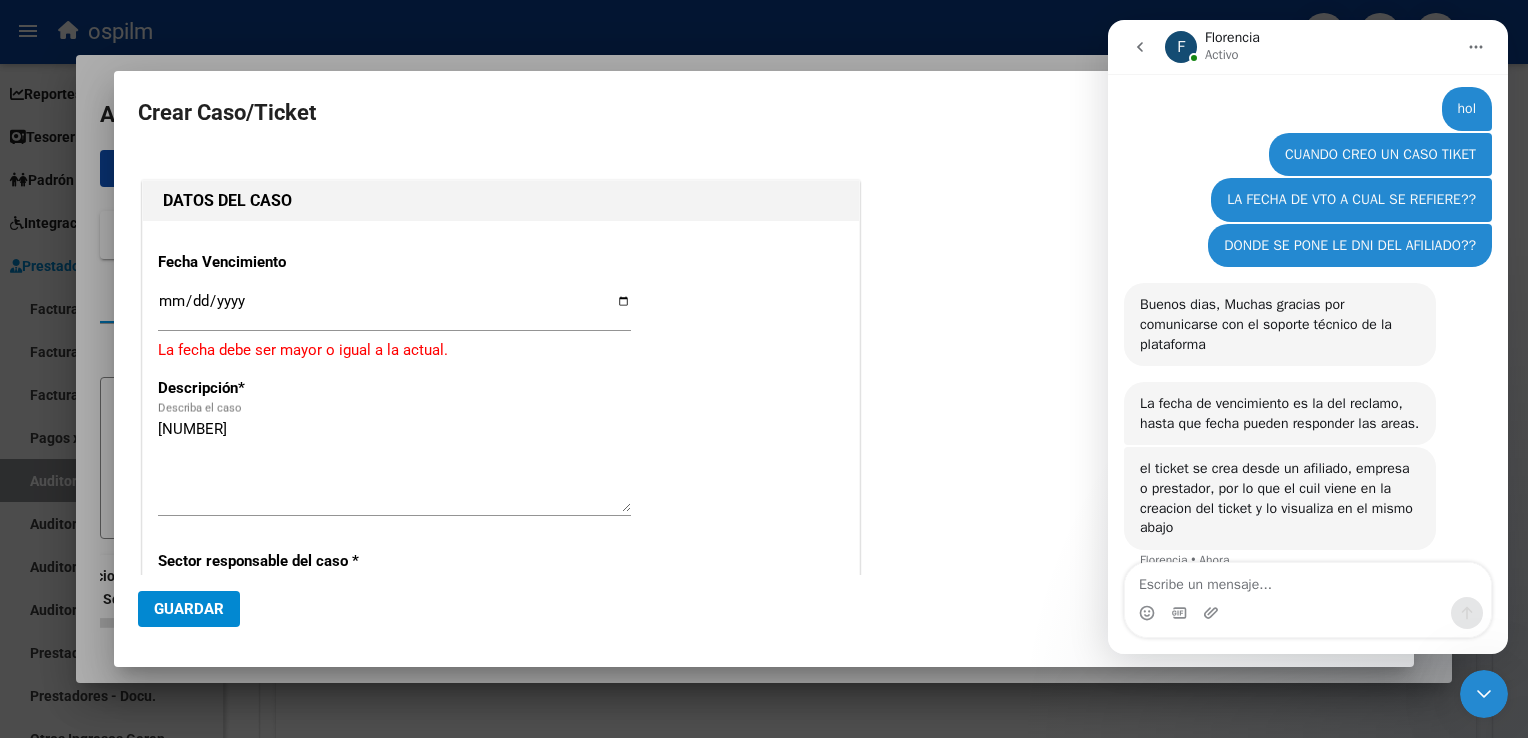 scroll, scrollTop: 96, scrollLeft: 0, axis: vertical 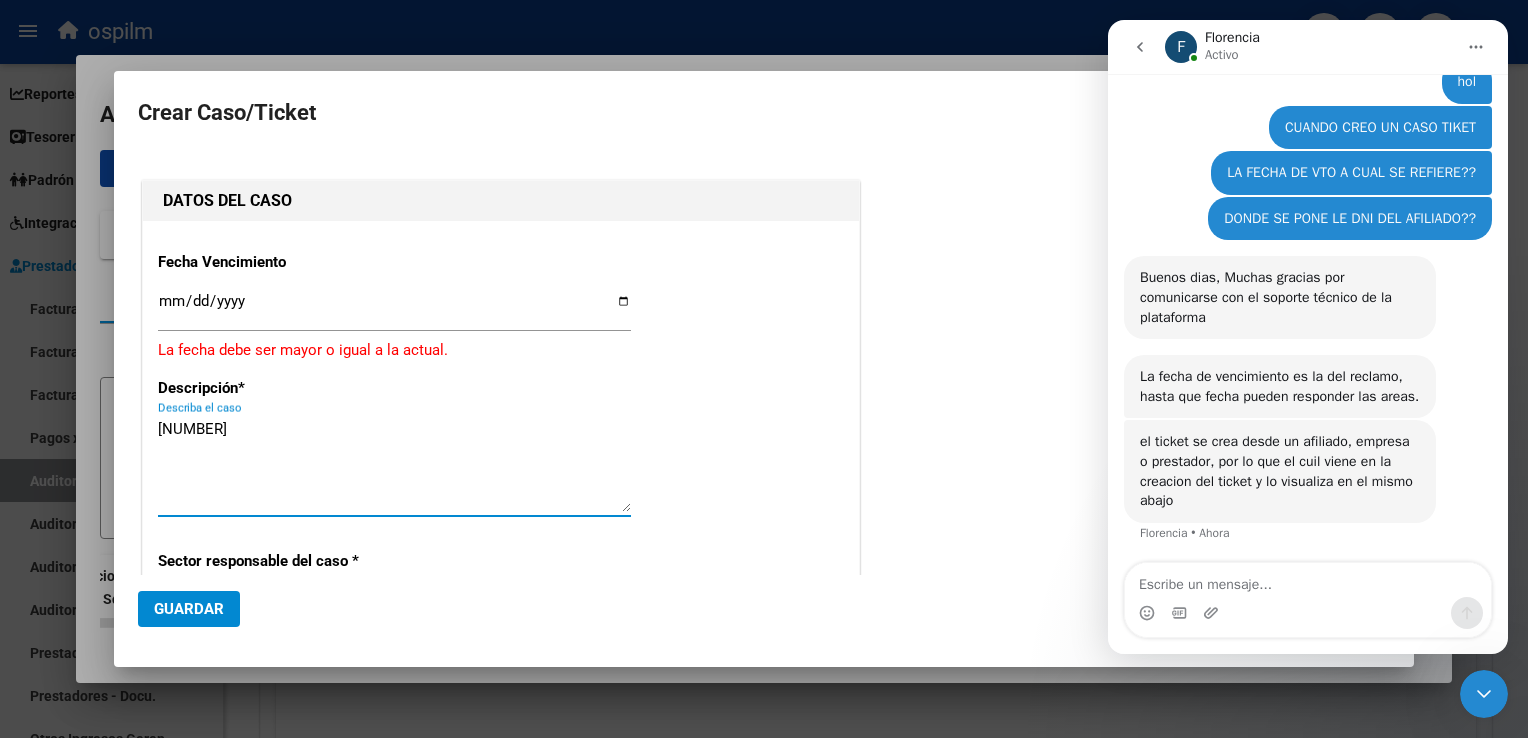 drag, startPoint x: 234, startPoint y: 433, endPoint x: -4, endPoint y: 393, distance: 241.33794 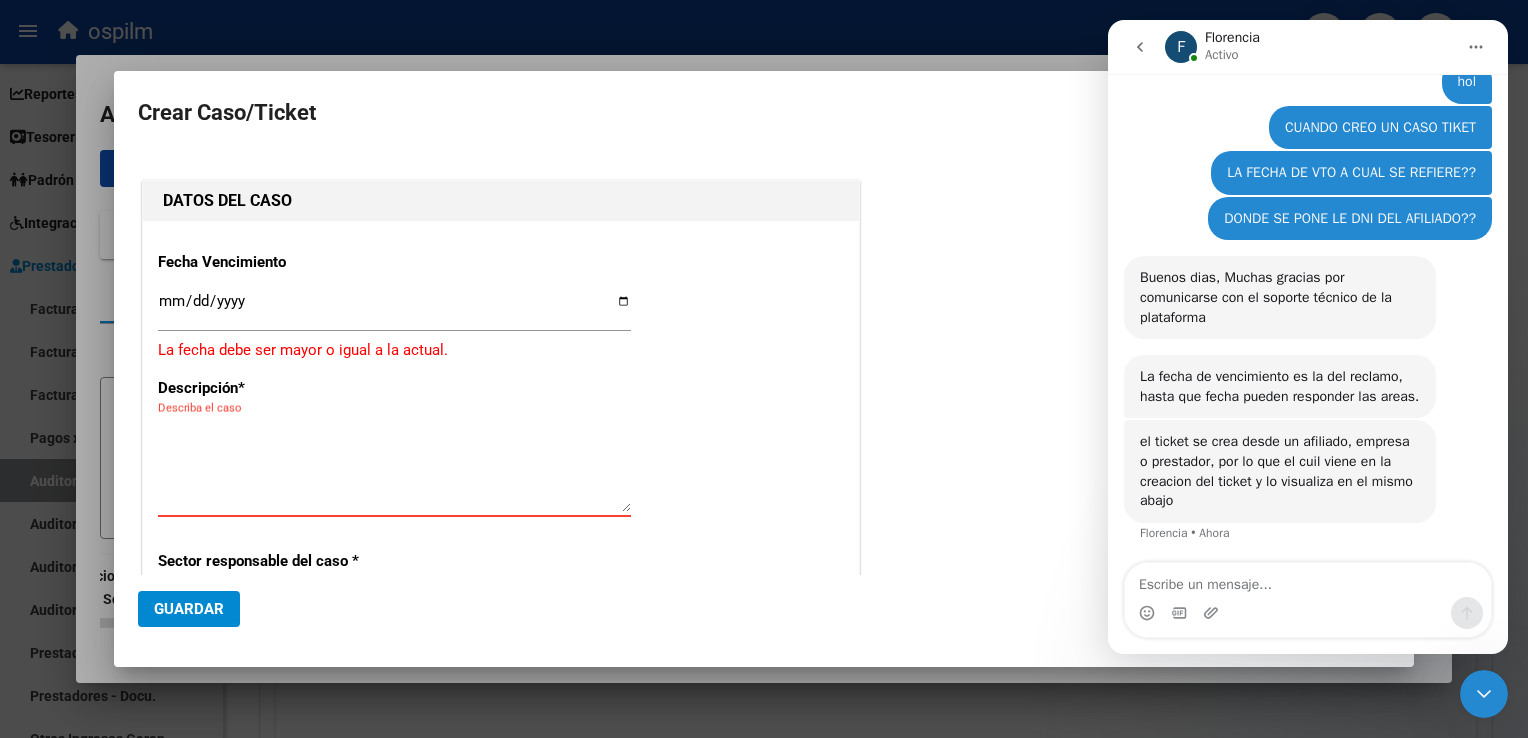 type 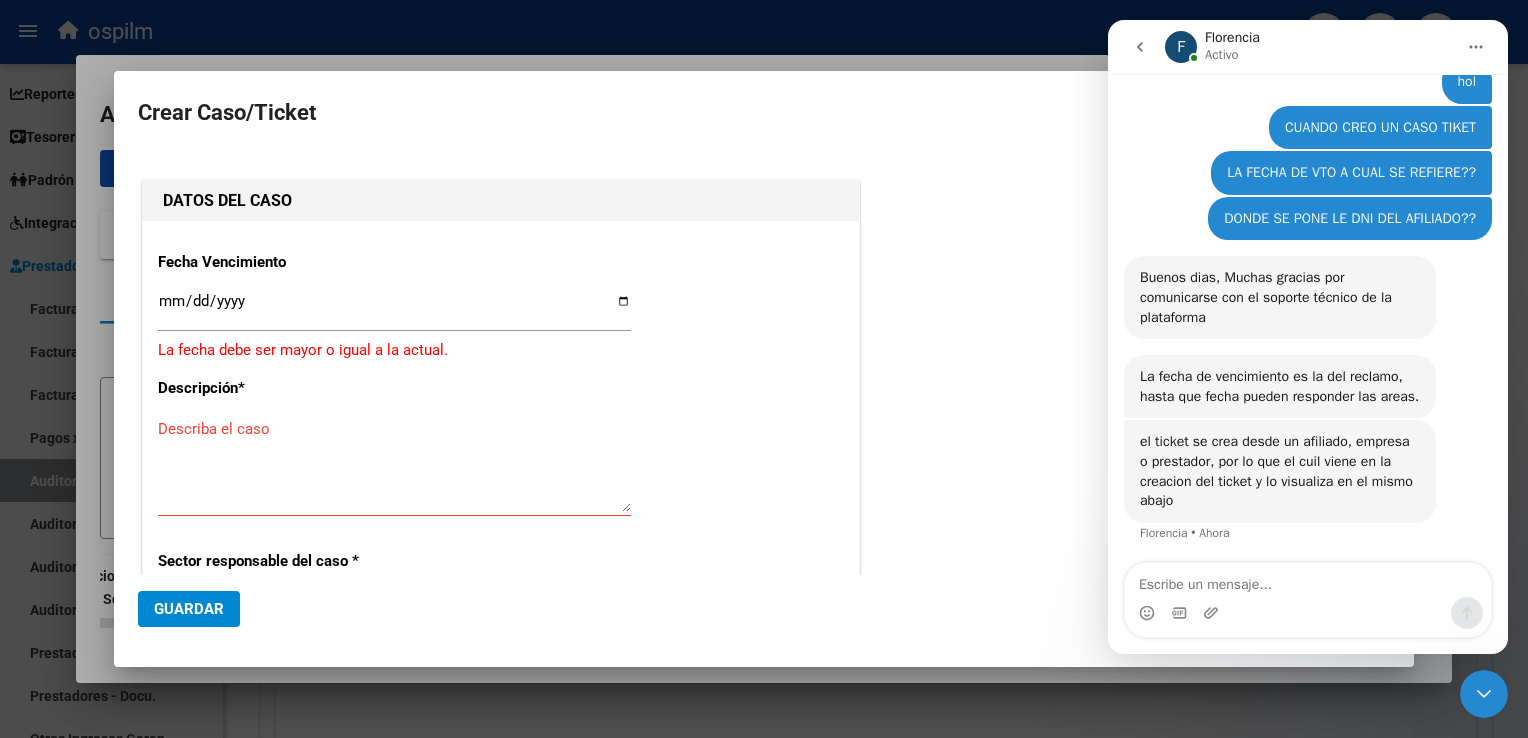 click at bounding box center [1308, 613] 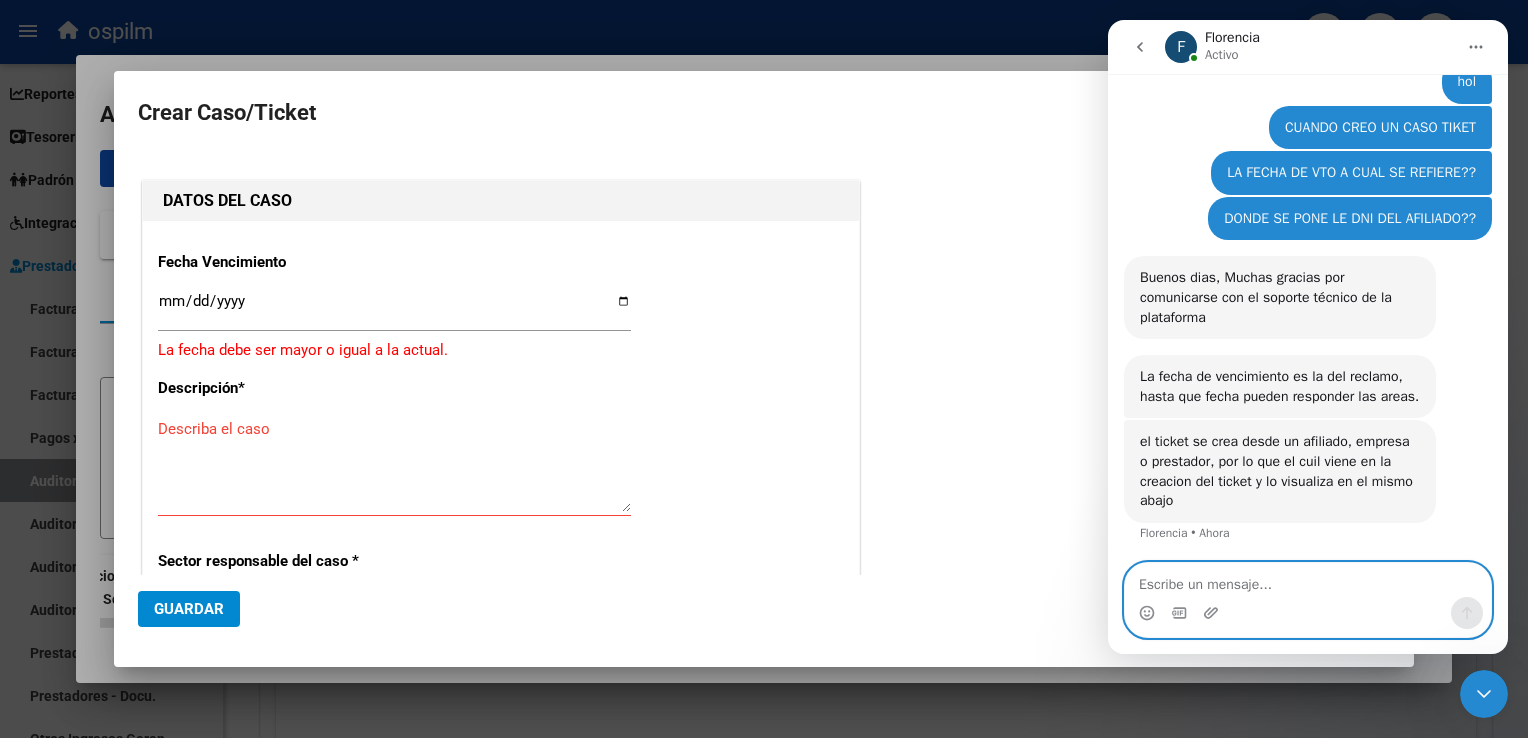 click at bounding box center [1308, 580] 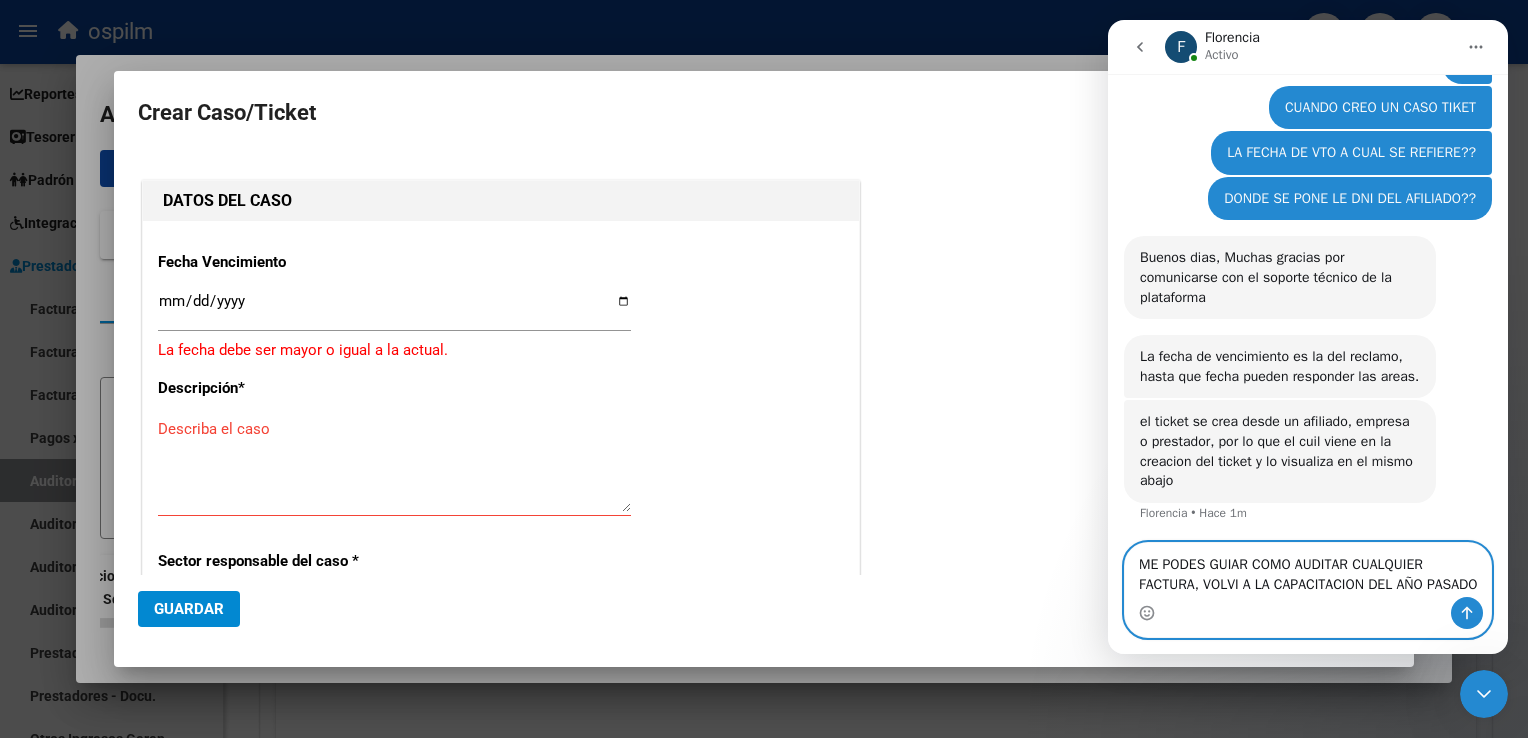 scroll, scrollTop: 136, scrollLeft: 0, axis: vertical 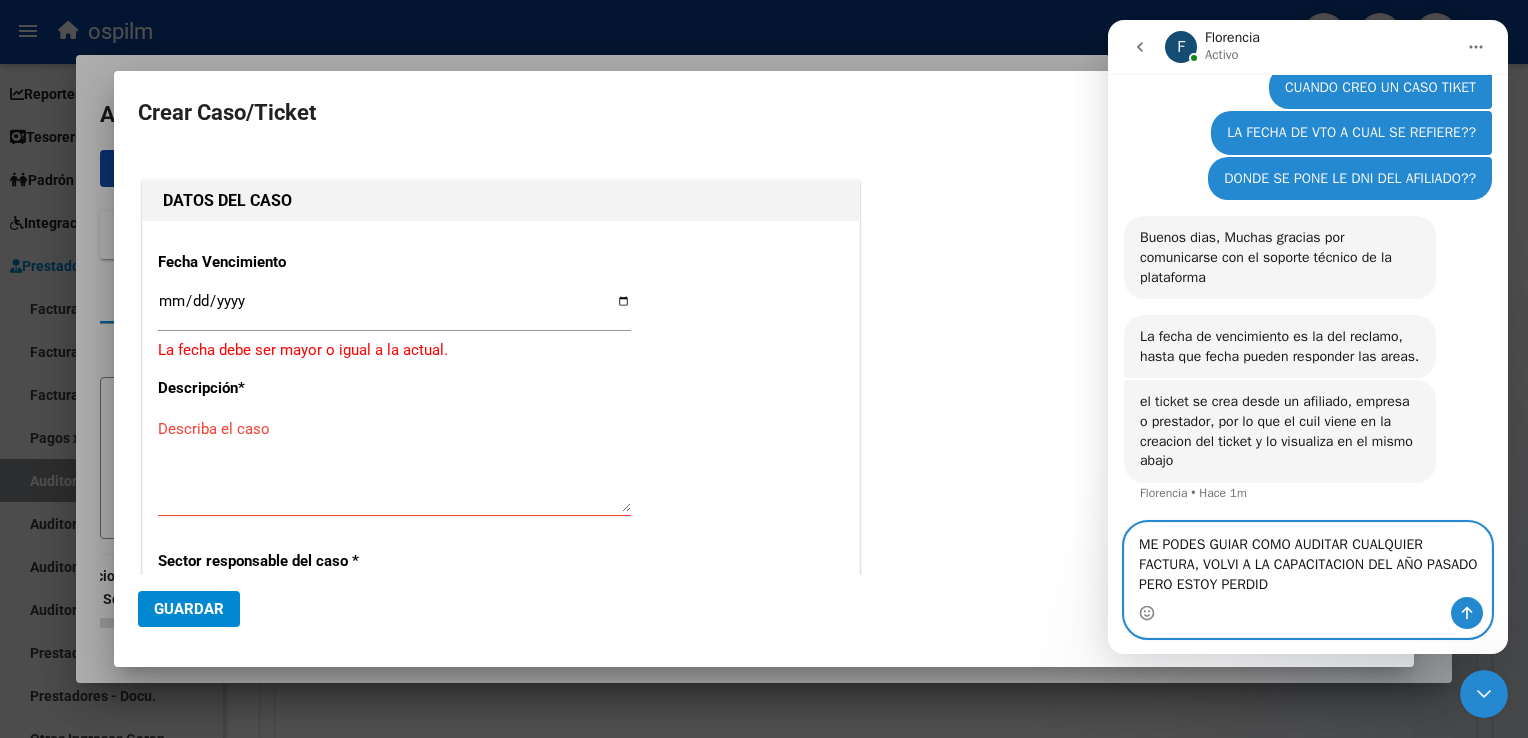 type on "ME PODES GUIAR COMO AUDITAR CUALQUIER FACTURA, VOLVI A LA CAPACITACION DEL AÑO PASADO PERO ESTOY PERDIDA" 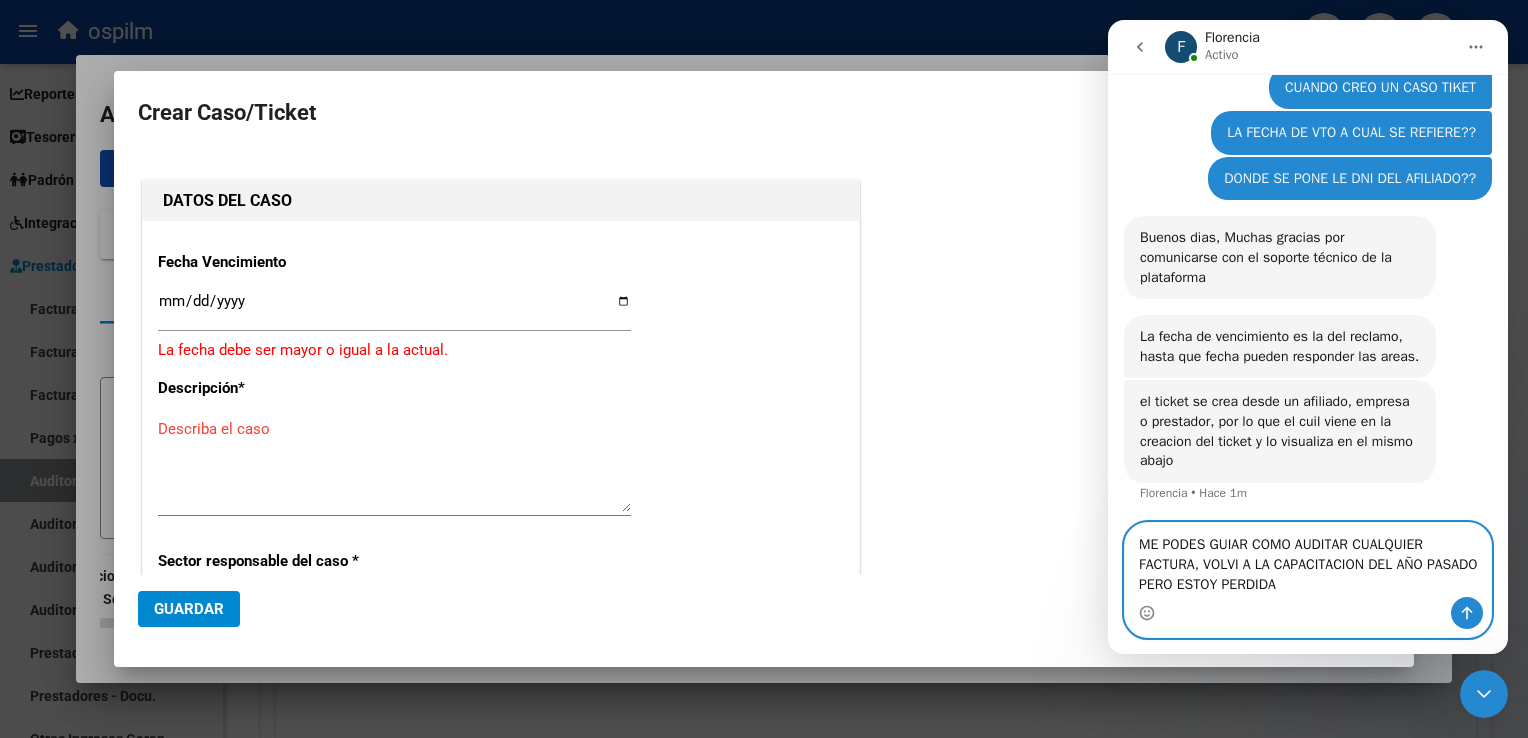 type 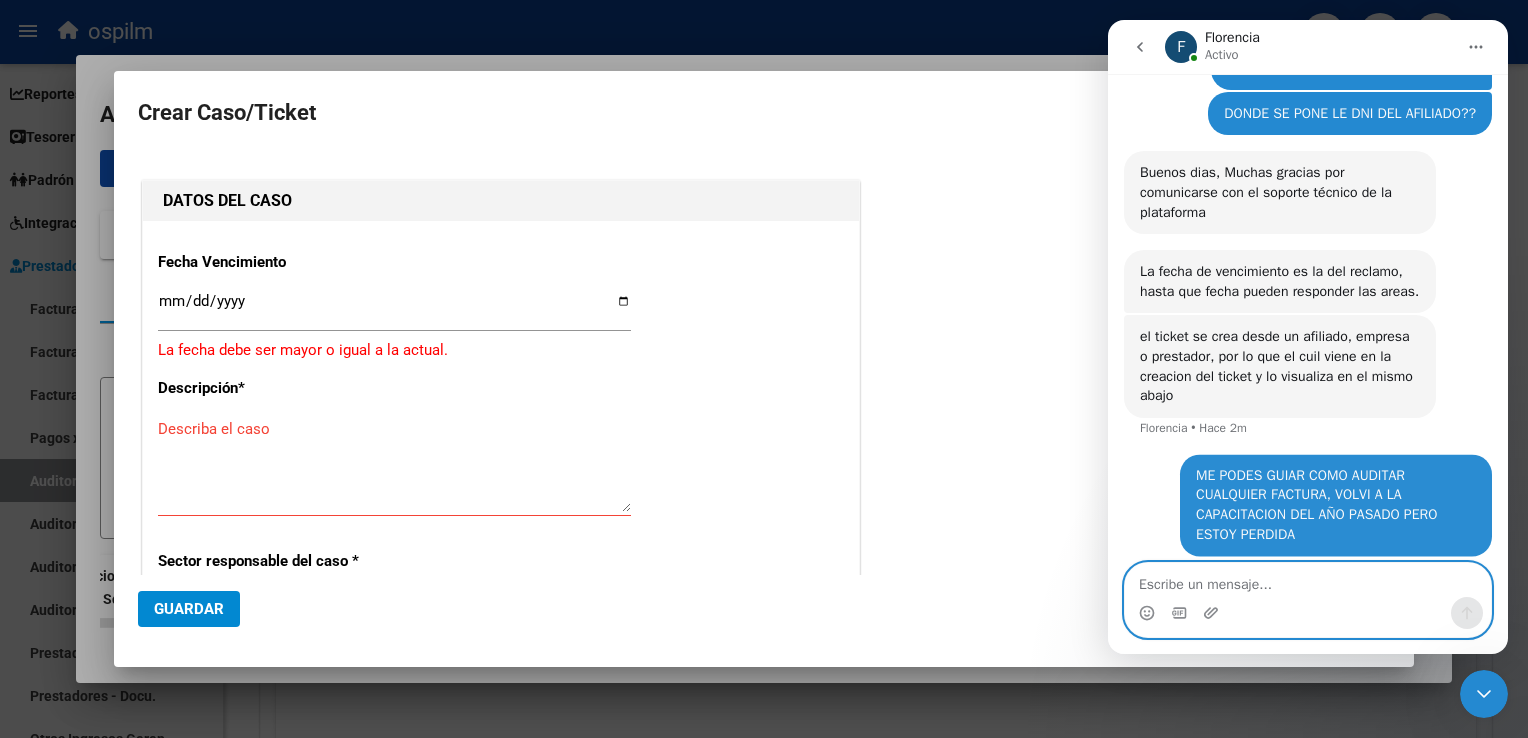 scroll, scrollTop: 215, scrollLeft: 0, axis: vertical 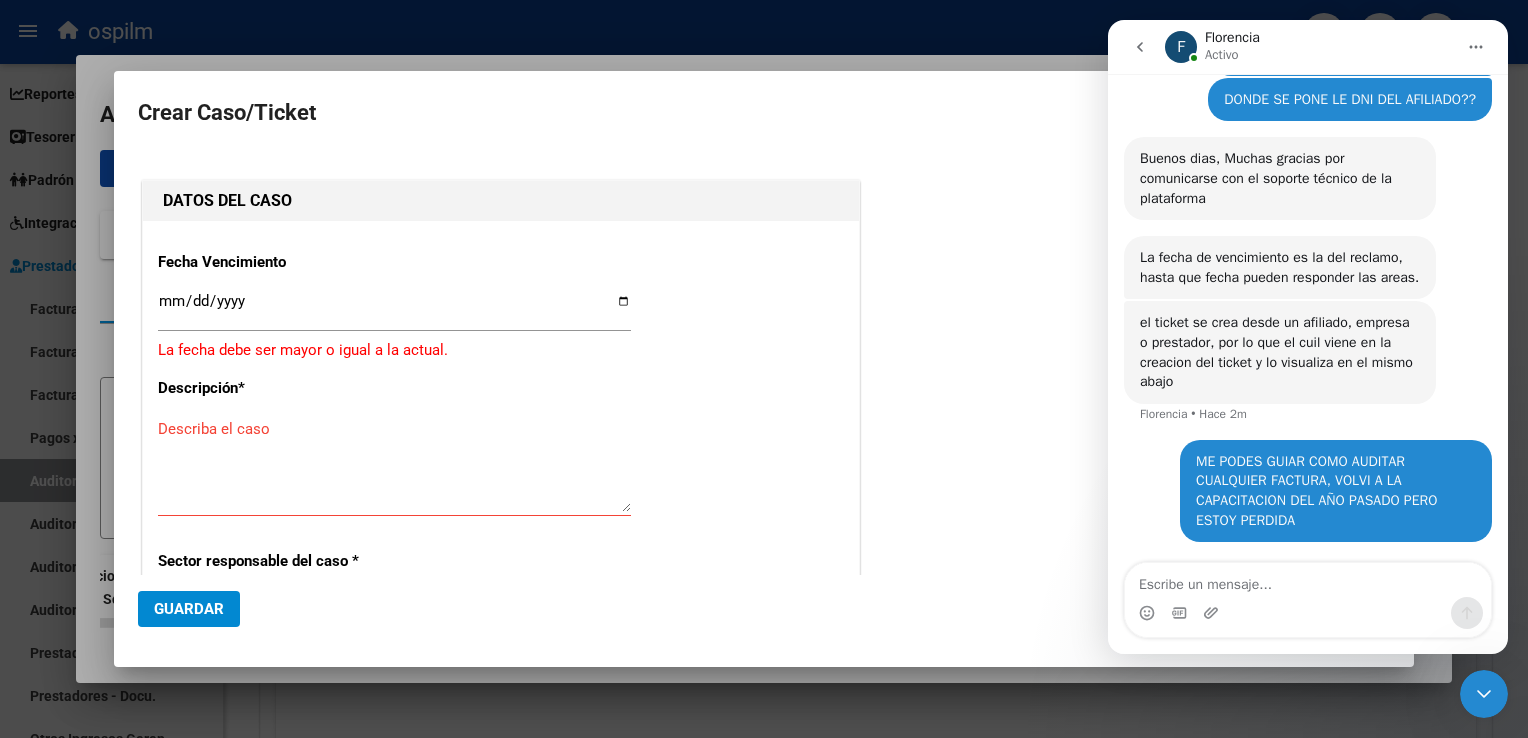click at bounding box center (764, 369) 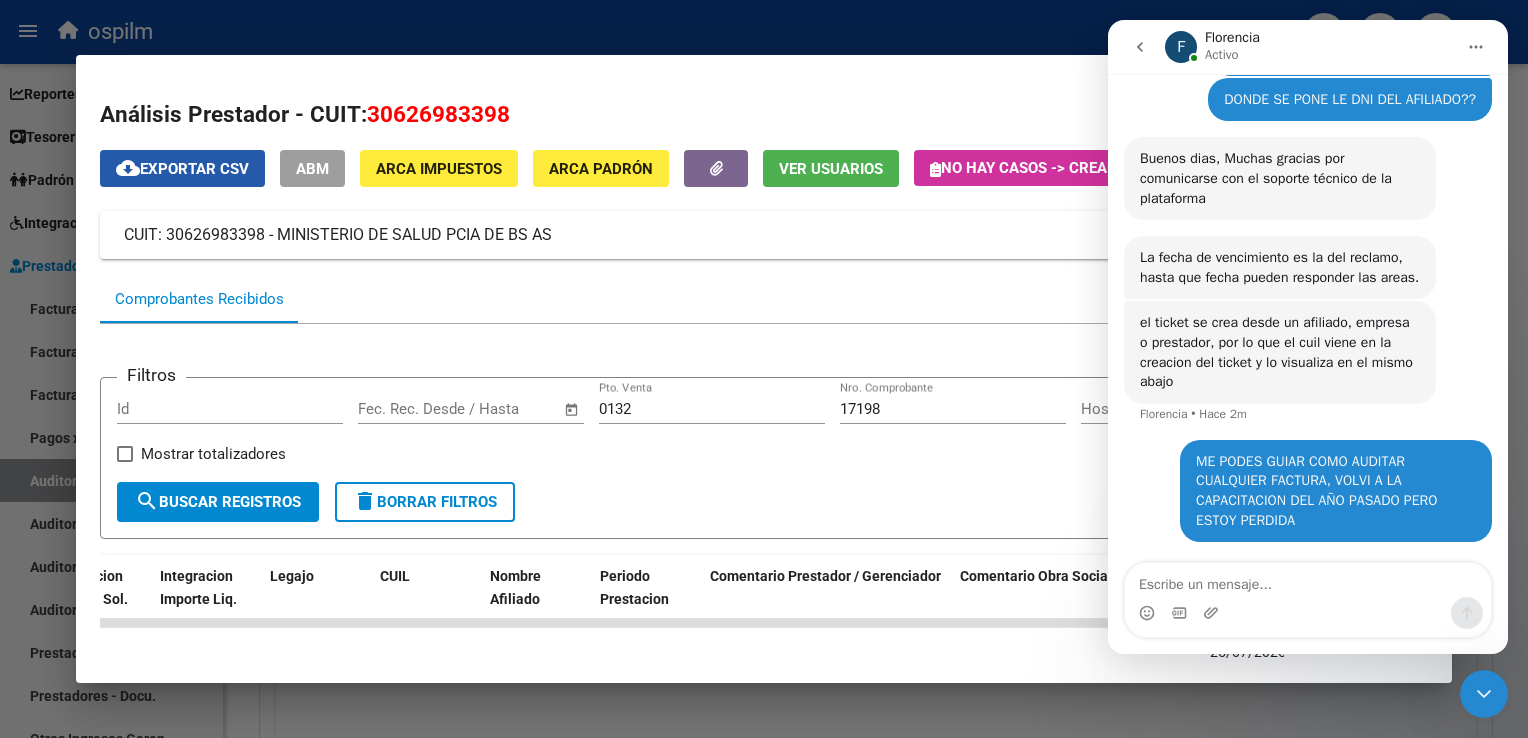 click on "cloud_download  Exportar CSV" at bounding box center [182, 169] 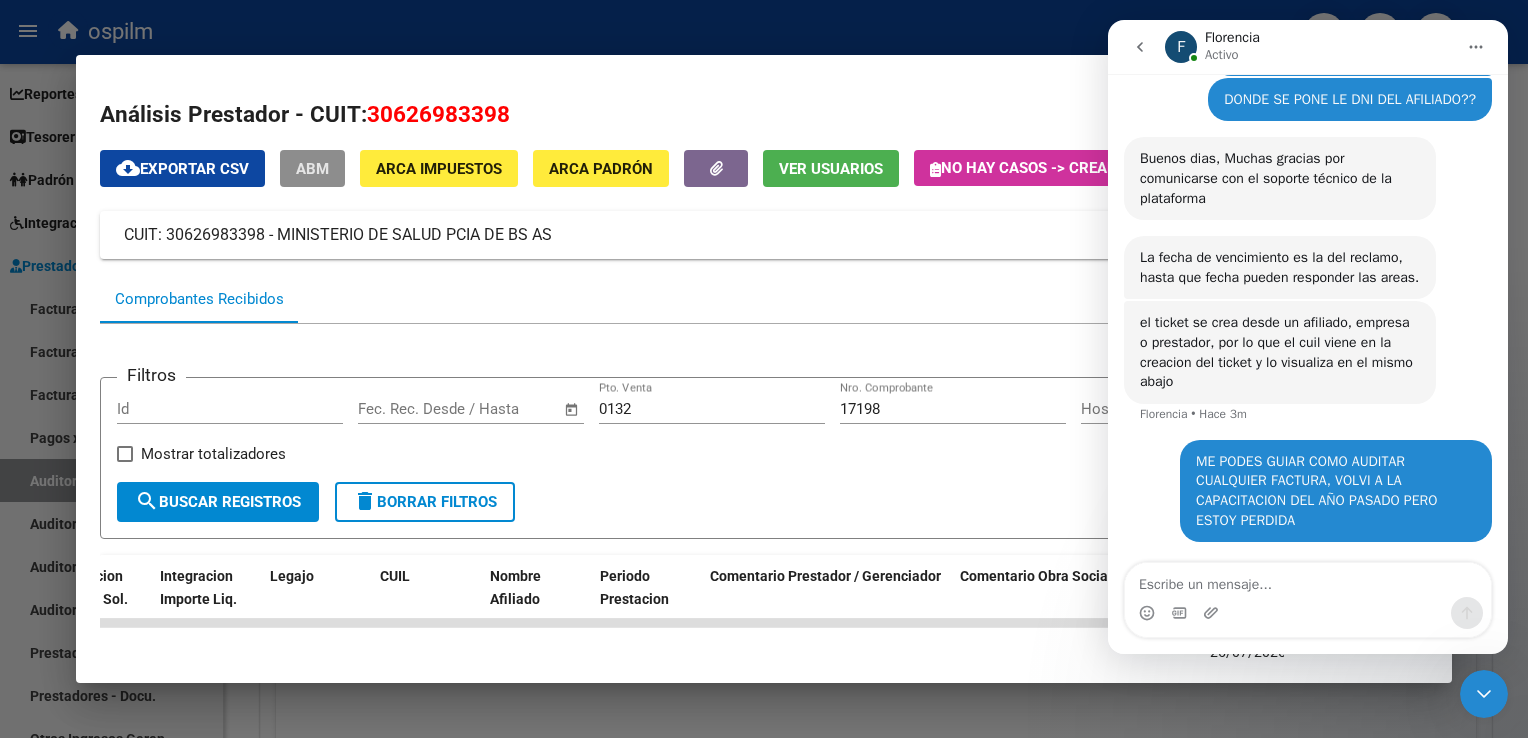 click on "ABM" at bounding box center [312, 169] 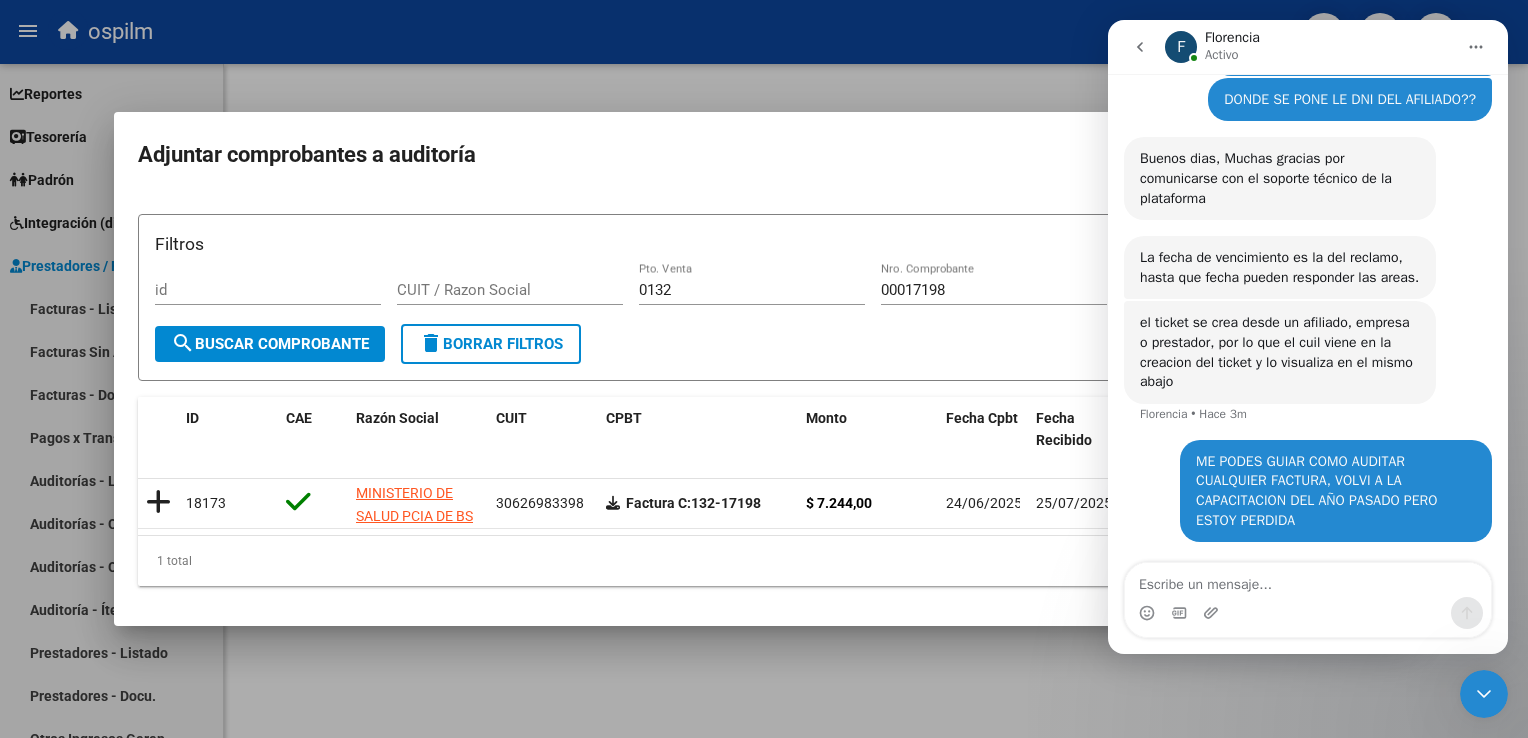 scroll, scrollTop: 0, scrollLeft: 0, axis: both 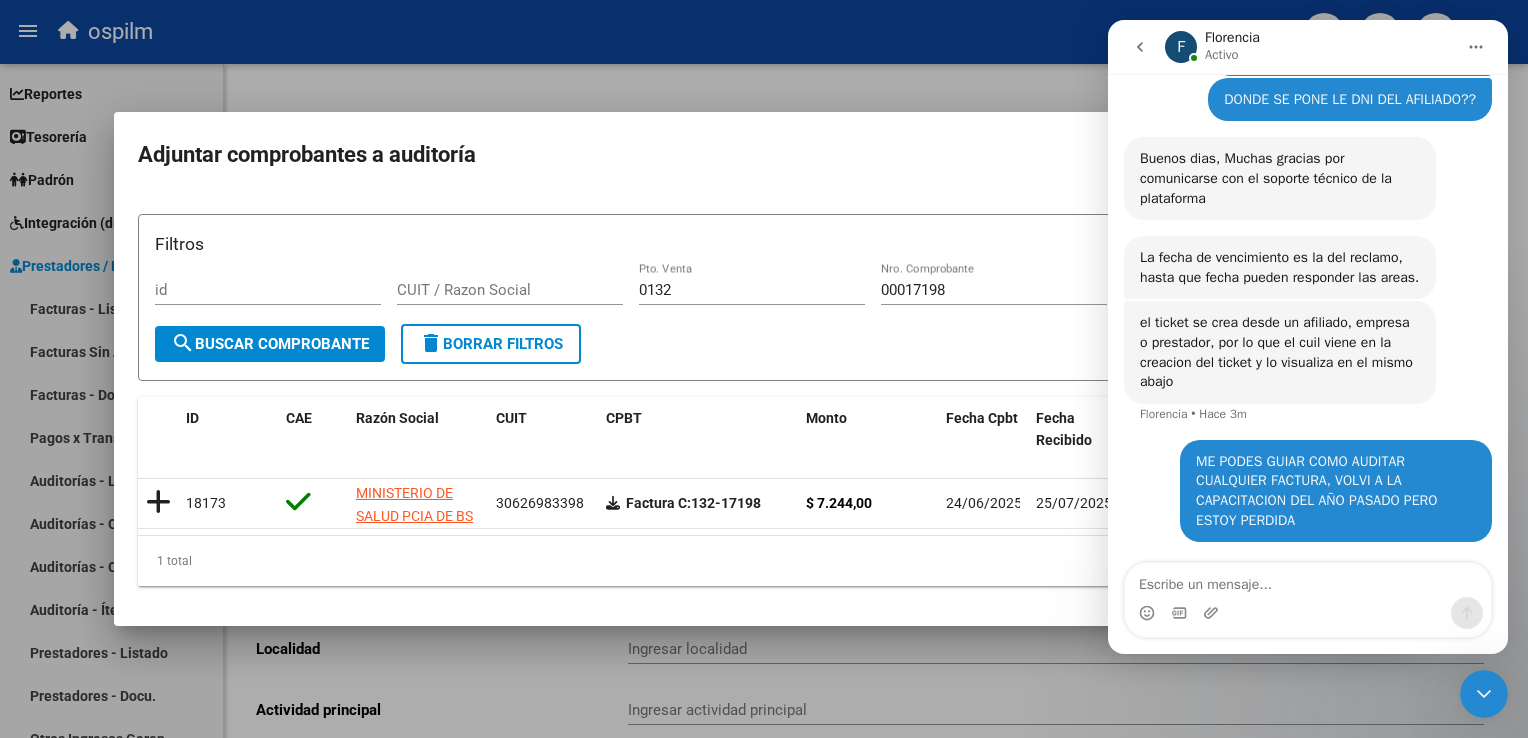 type on "51" 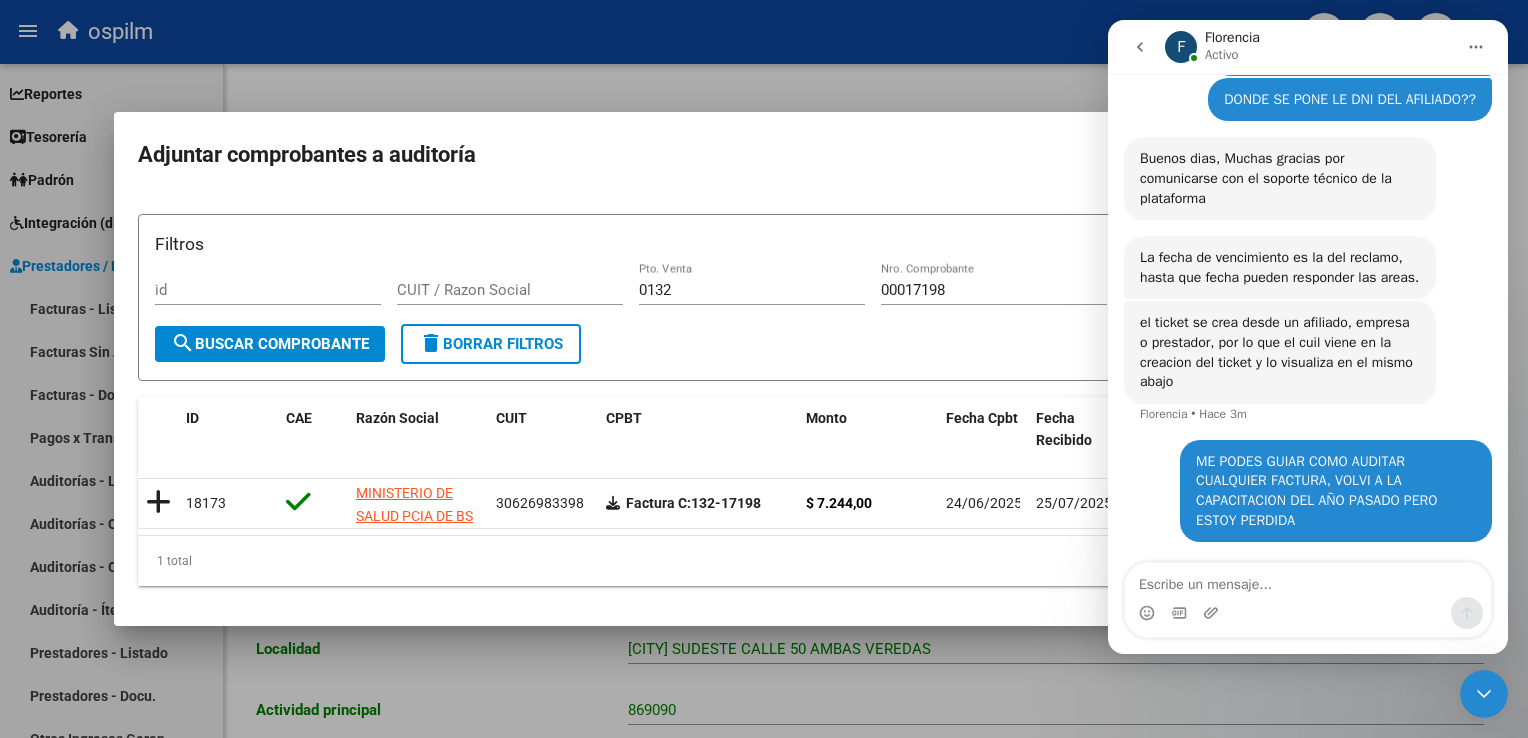 drag, startPoint x: 440, startPoint y: 166, endPoint x: 275, endPoint y: 148, distance: 165.97891 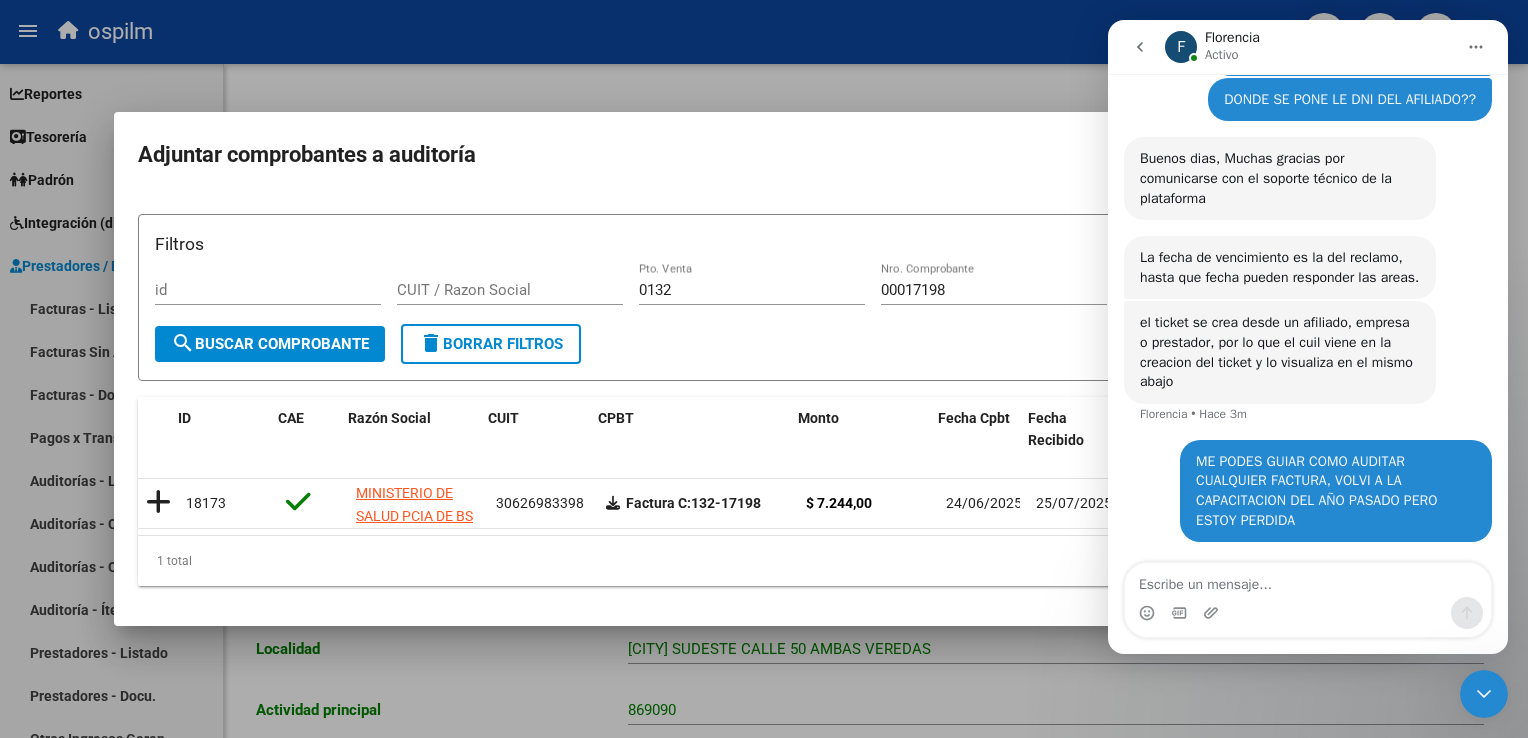 scroll, scrollTop: 0, scrollLeft: 204, axis: horizontal 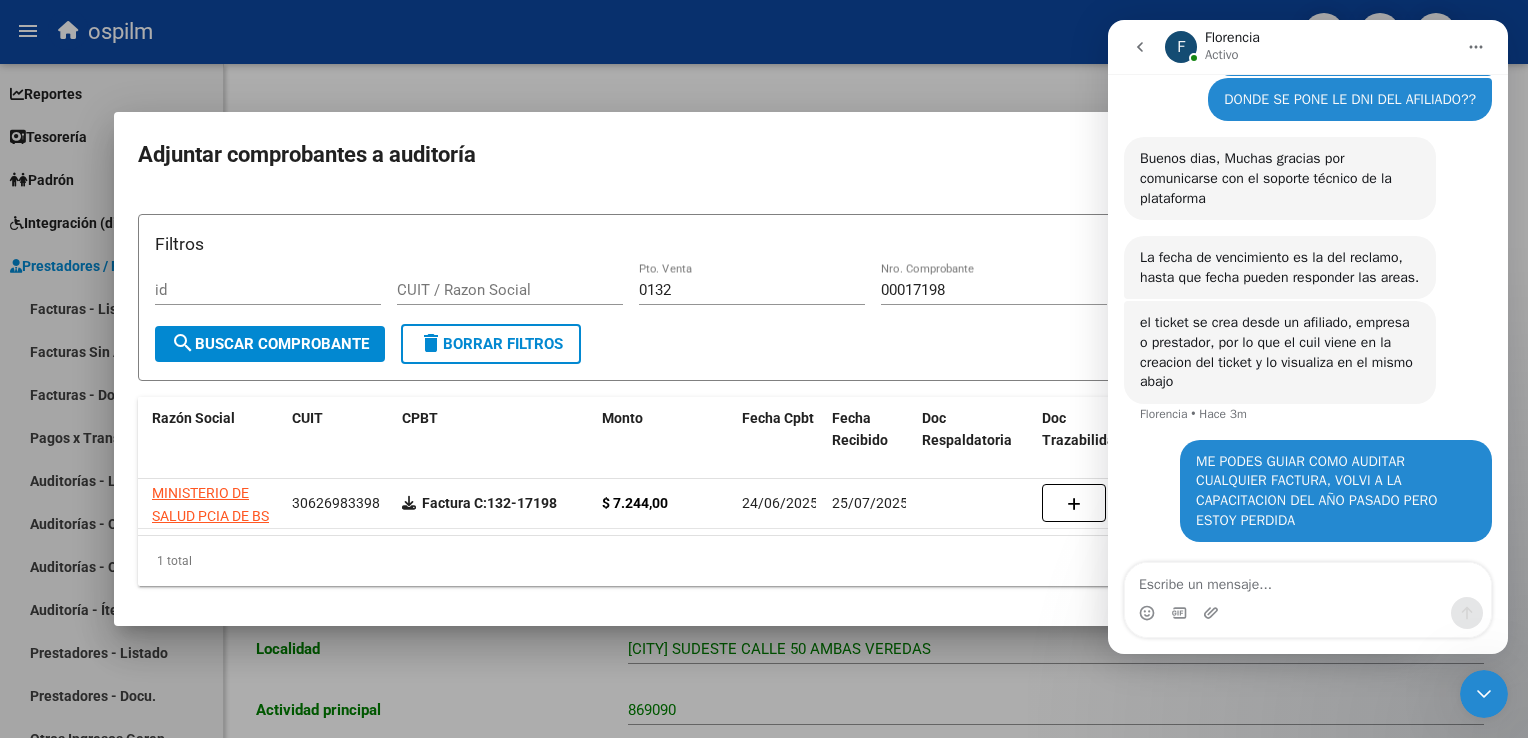 drag, startPoint x: 835, startPoint y: 535, endPoint x: 41, endPoint y: 533, distance: 794.0025 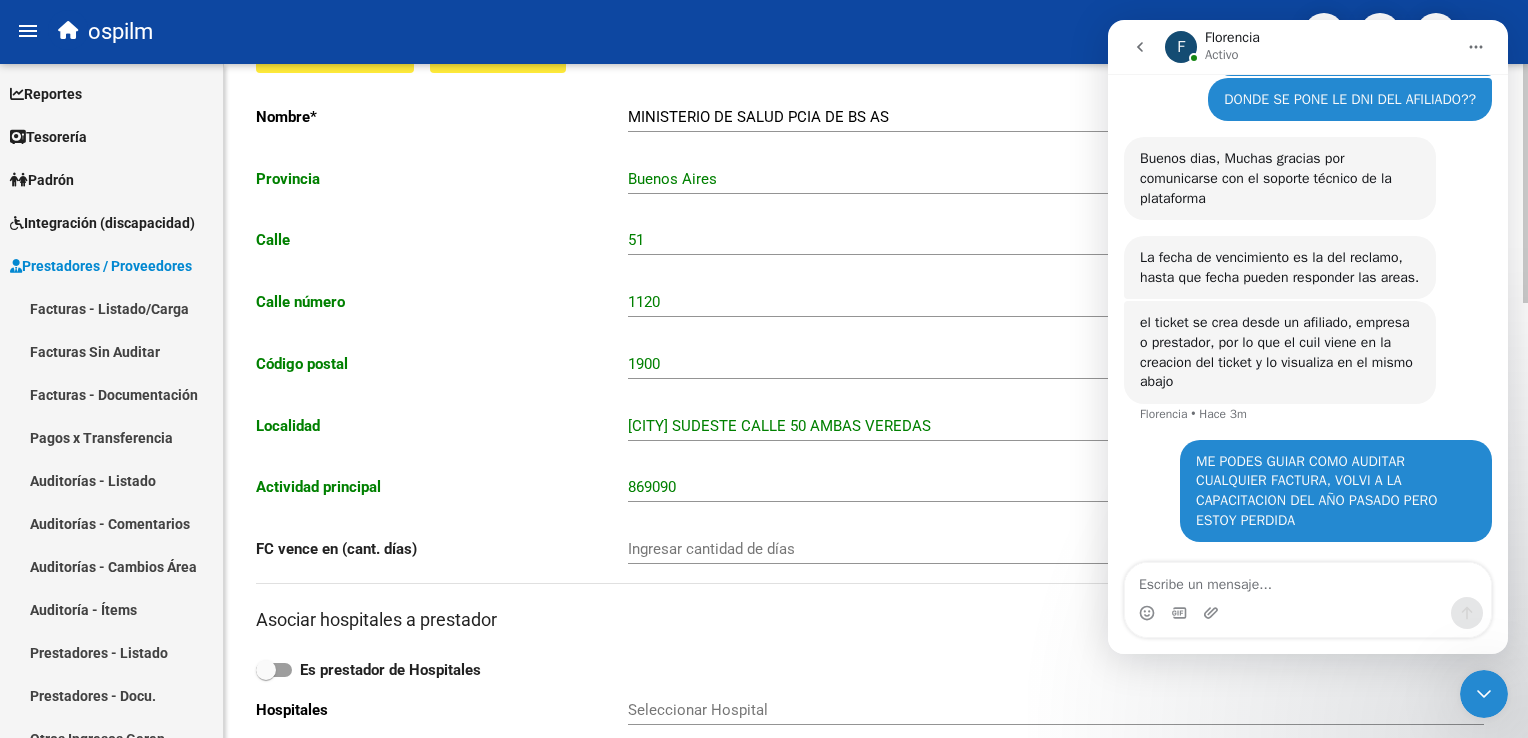 scroll, scrollTop: 0, scrollLeft: 0, axis: both 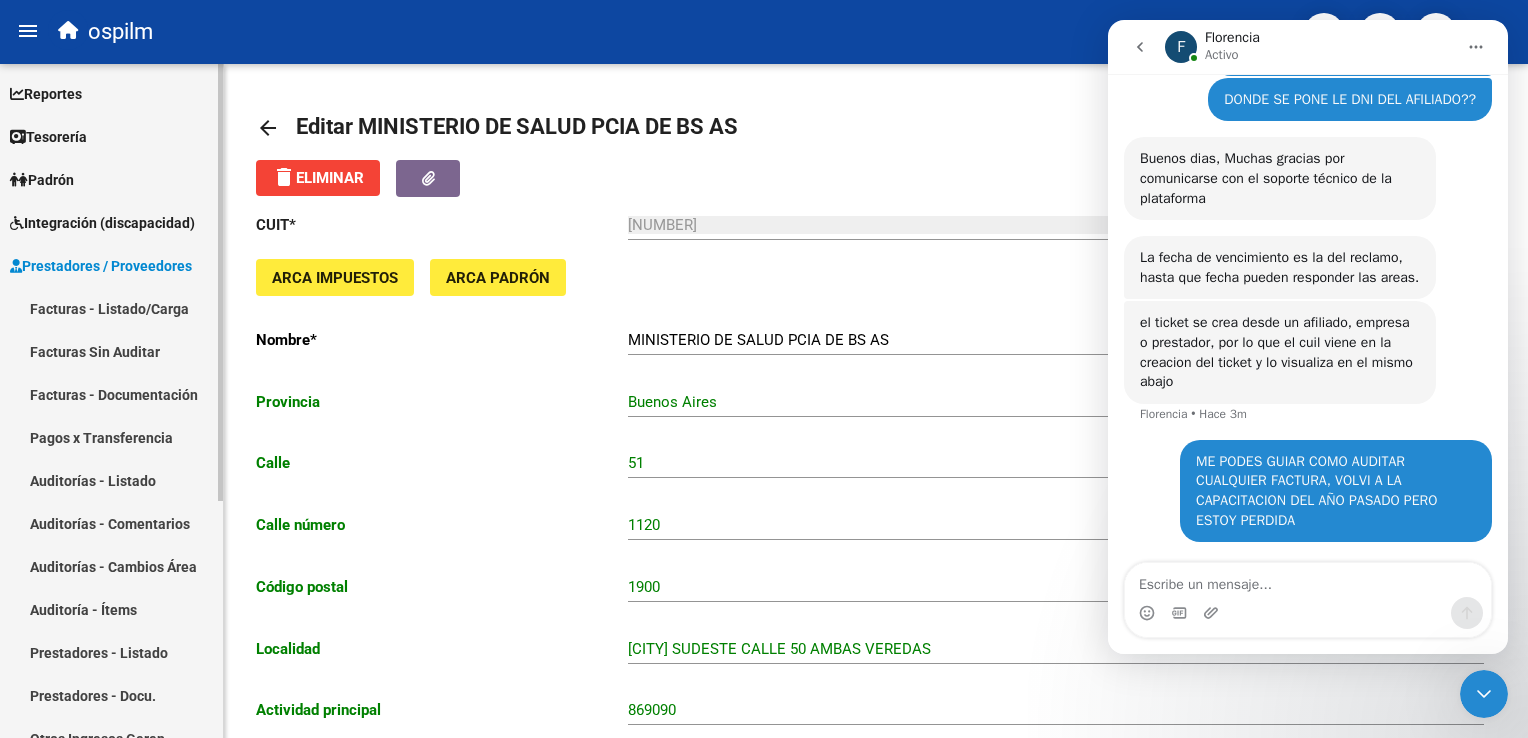 click on "Auditorías - Listado" at bounding box center (111, 480) 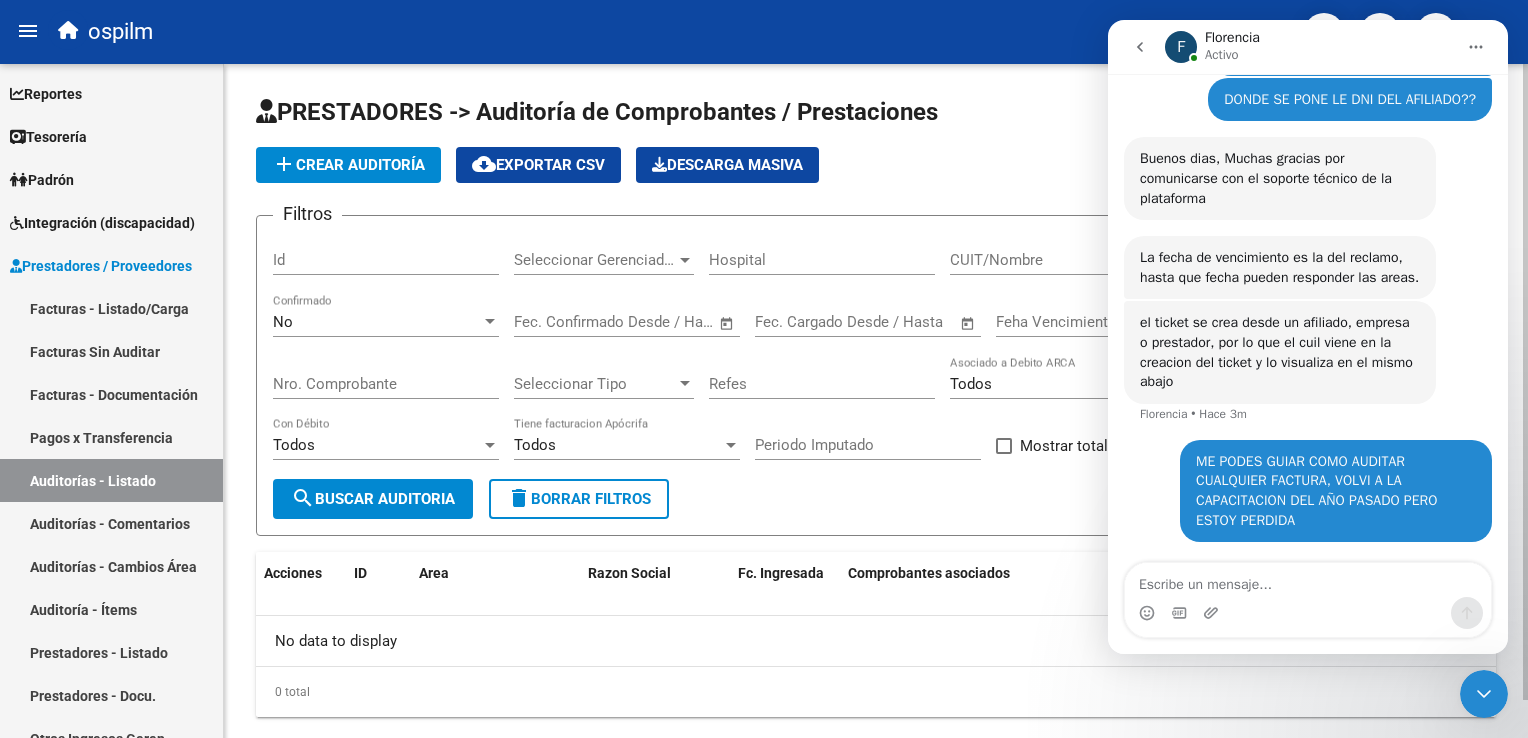 click on "add  Crear Auditoría" 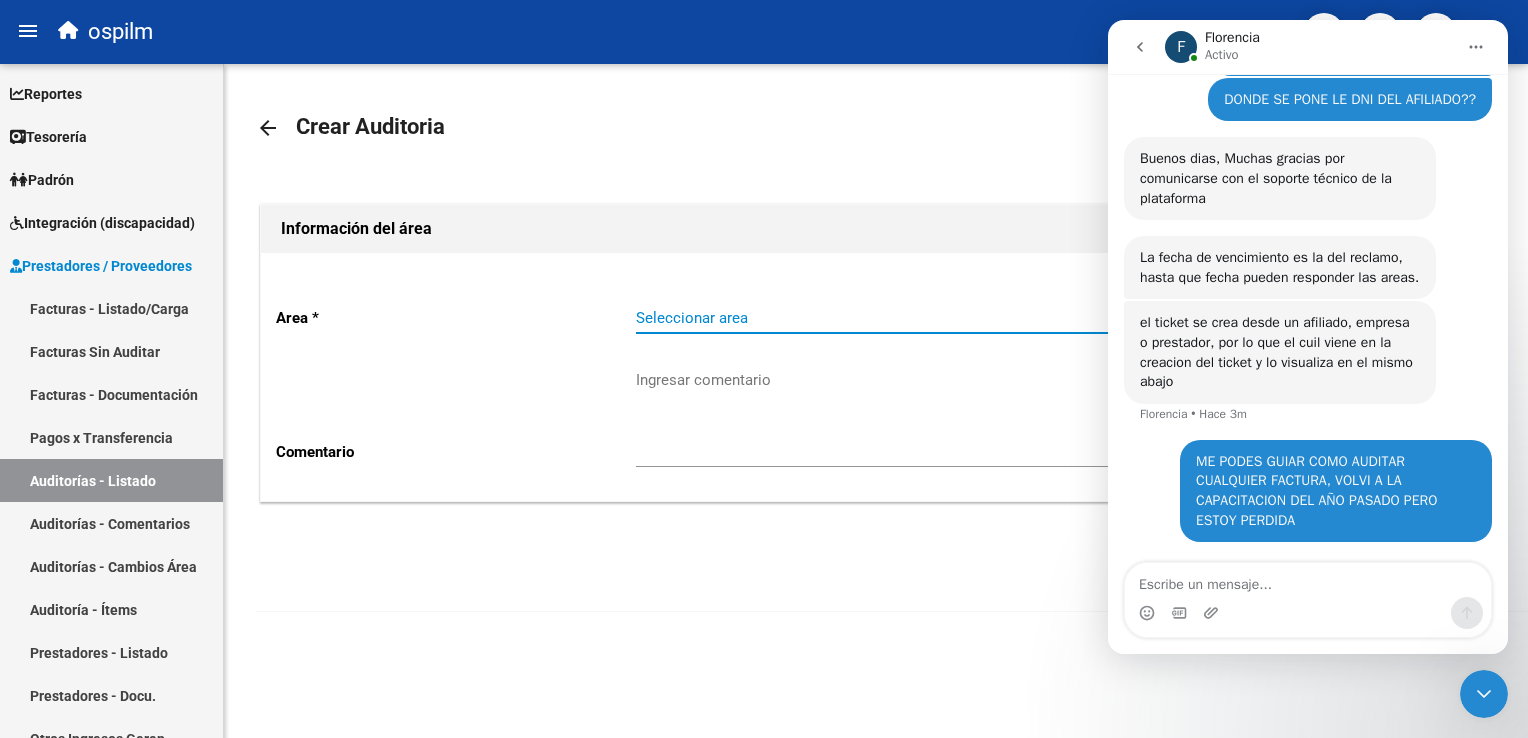click on "Seleccionar area" at bounding box center (1041, 318) 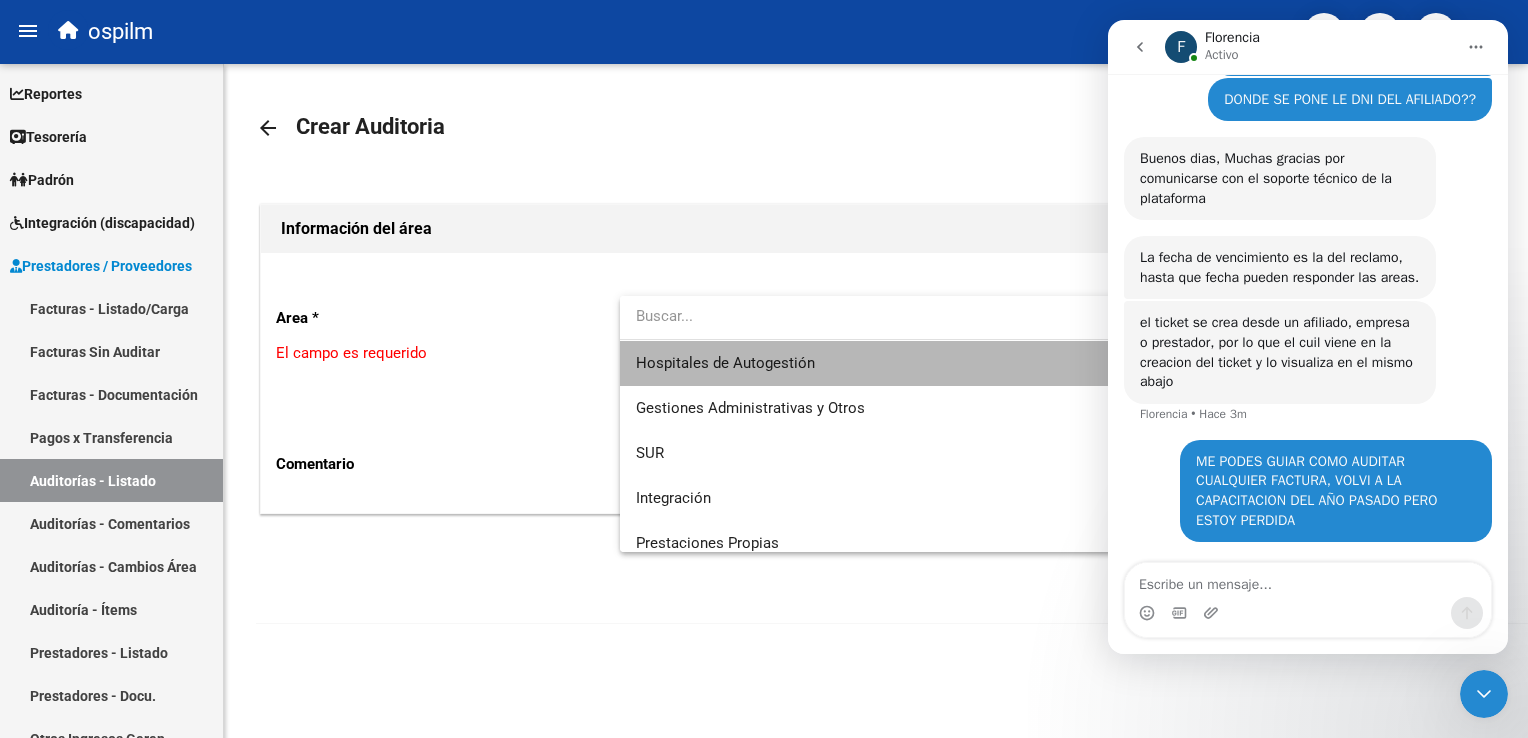 click on "Hospitales de Autogestión" at bounding box center (1050, 363) 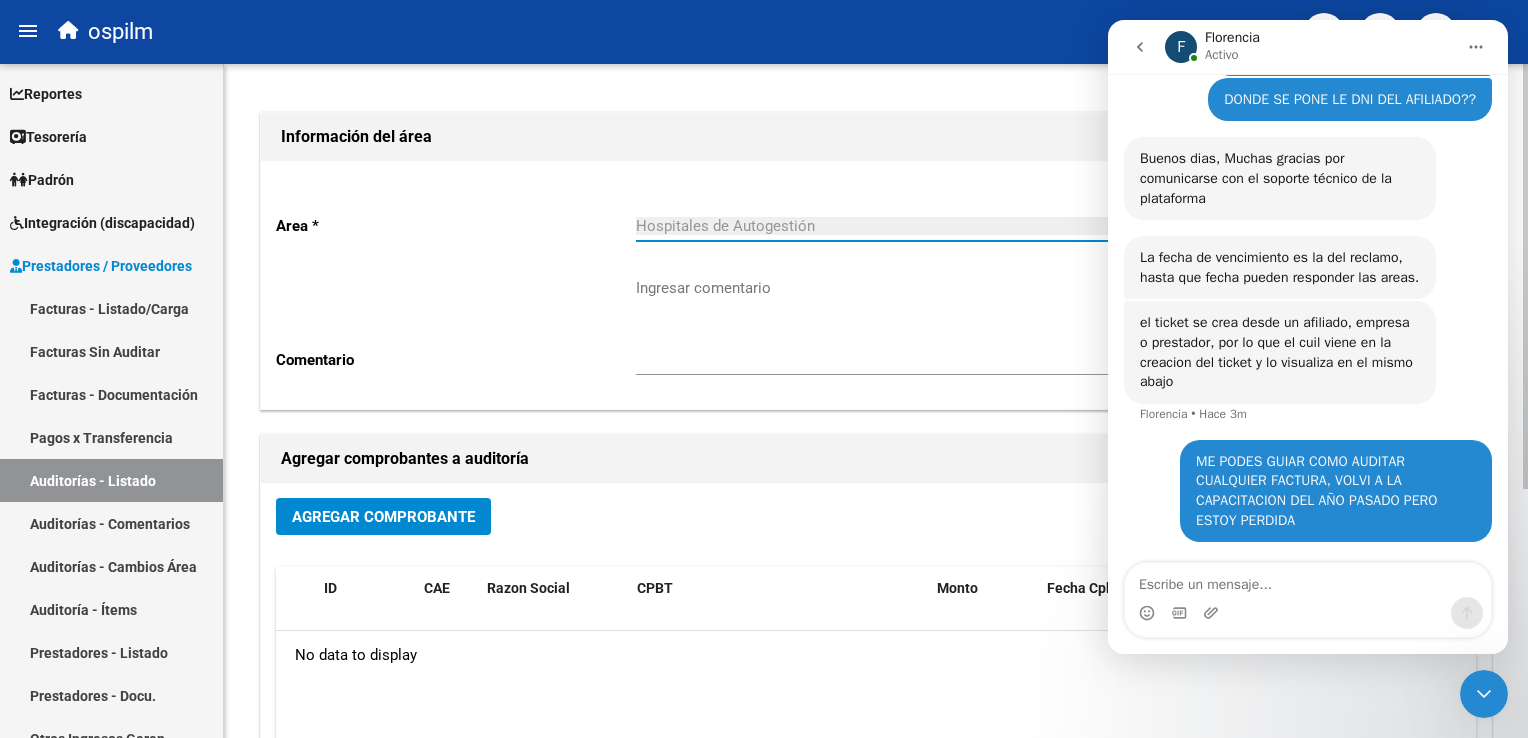scroll, scrollTop: 200, scrollLeft: 0, axis: vertical 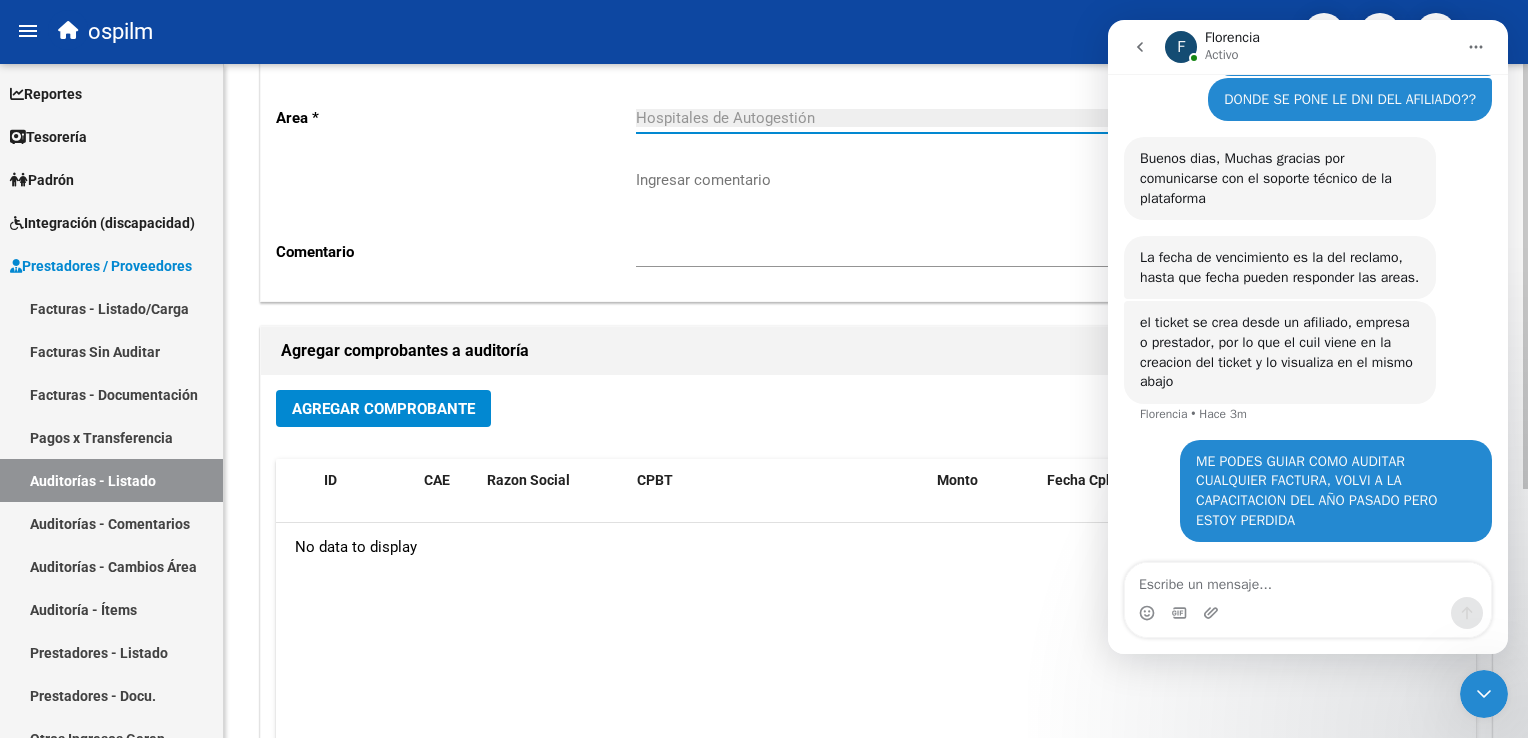 click on "Agregar Comprobante" 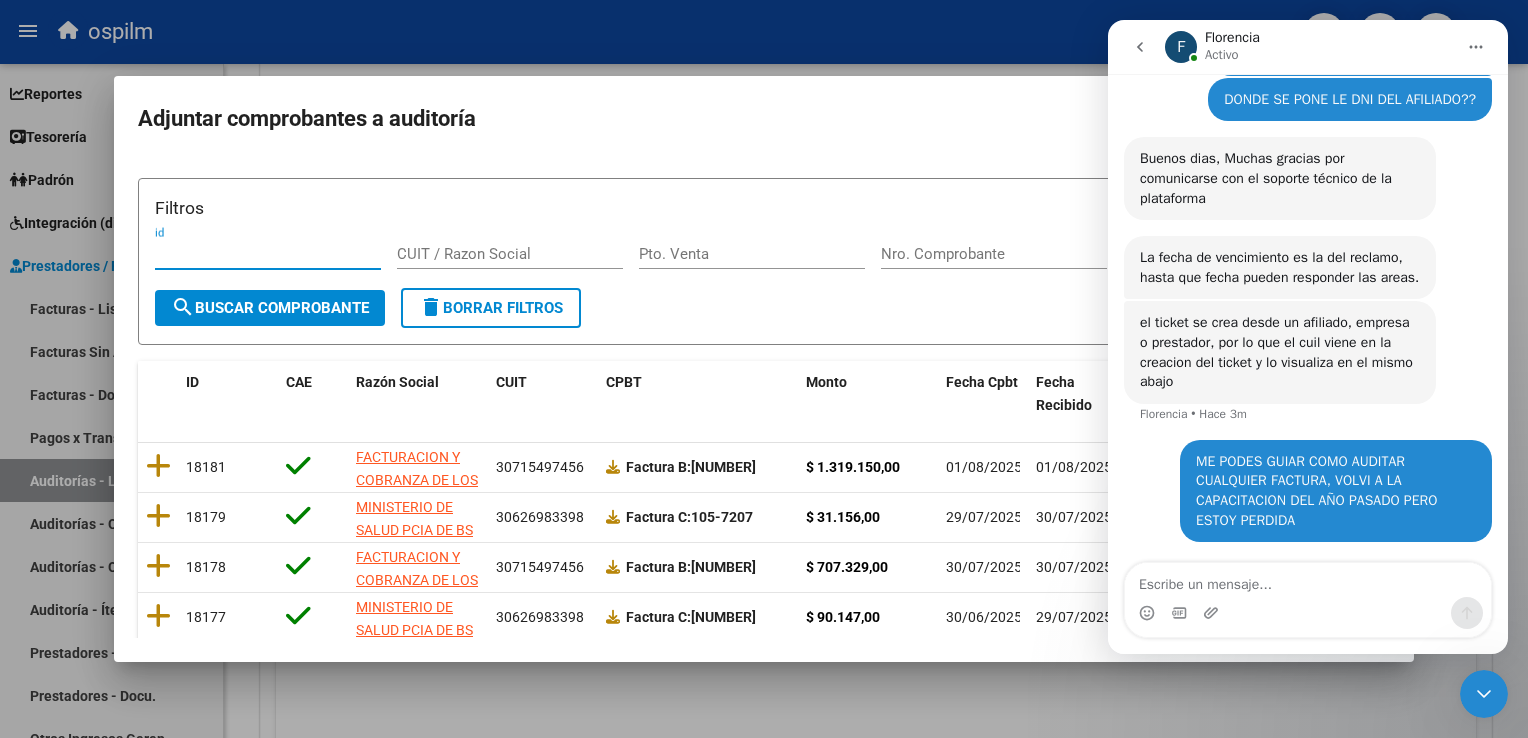 click on "Nro. Comprobante" at bounding box center [994, 254] 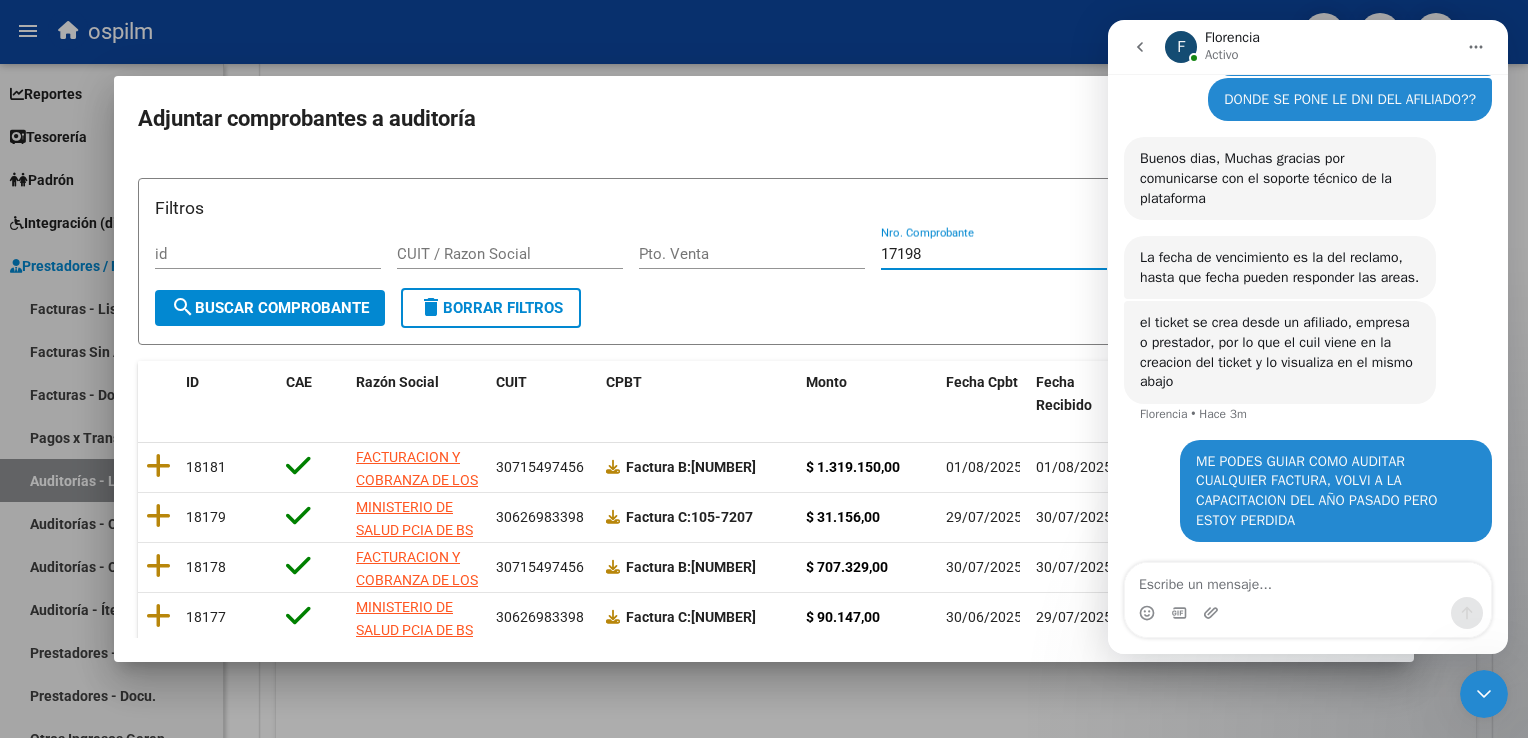 type on "17198" 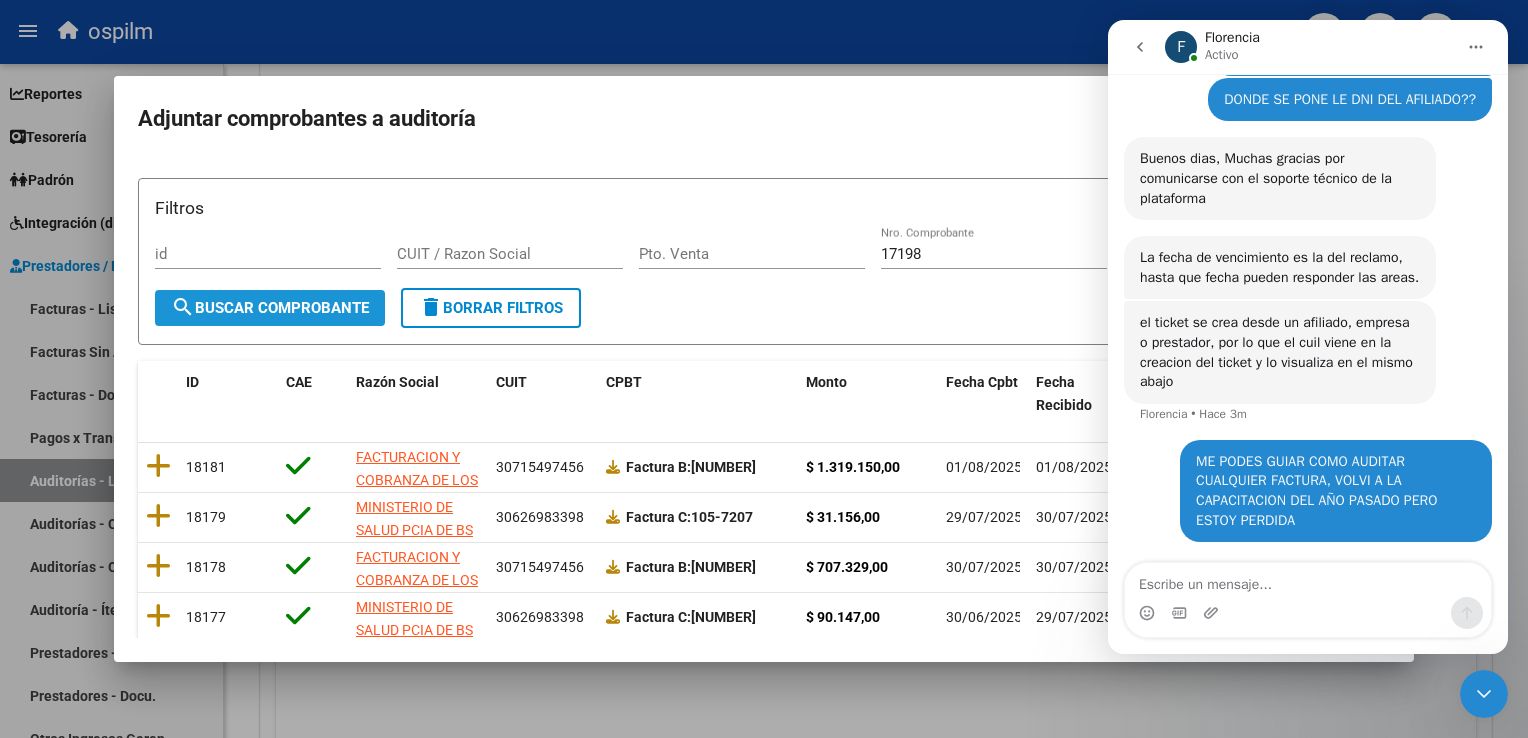 click on "search  Buscar Comprobante" at bounding box center (270, 308) 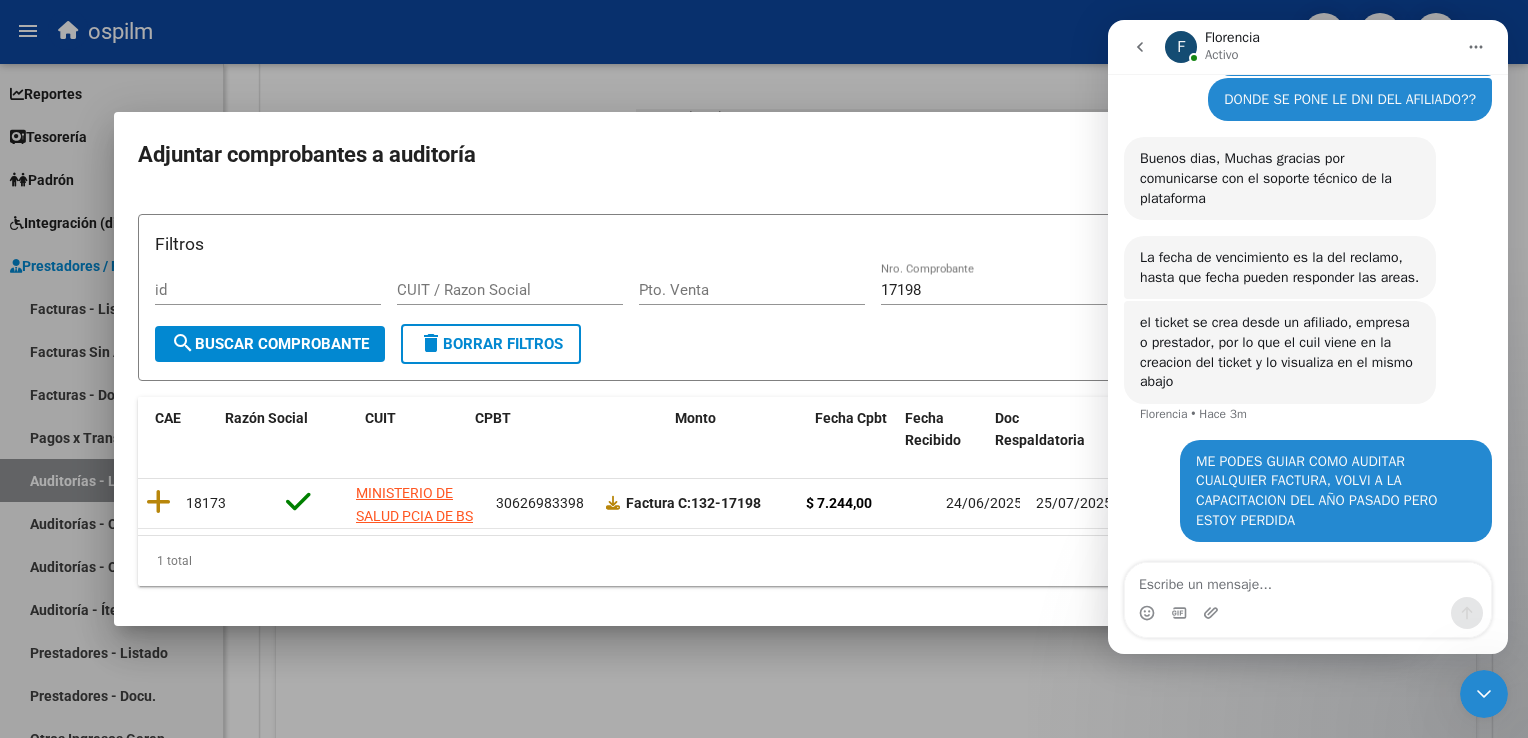 scroll, scrollTop: 0, scrollLeft: 204, axis: horizontal 